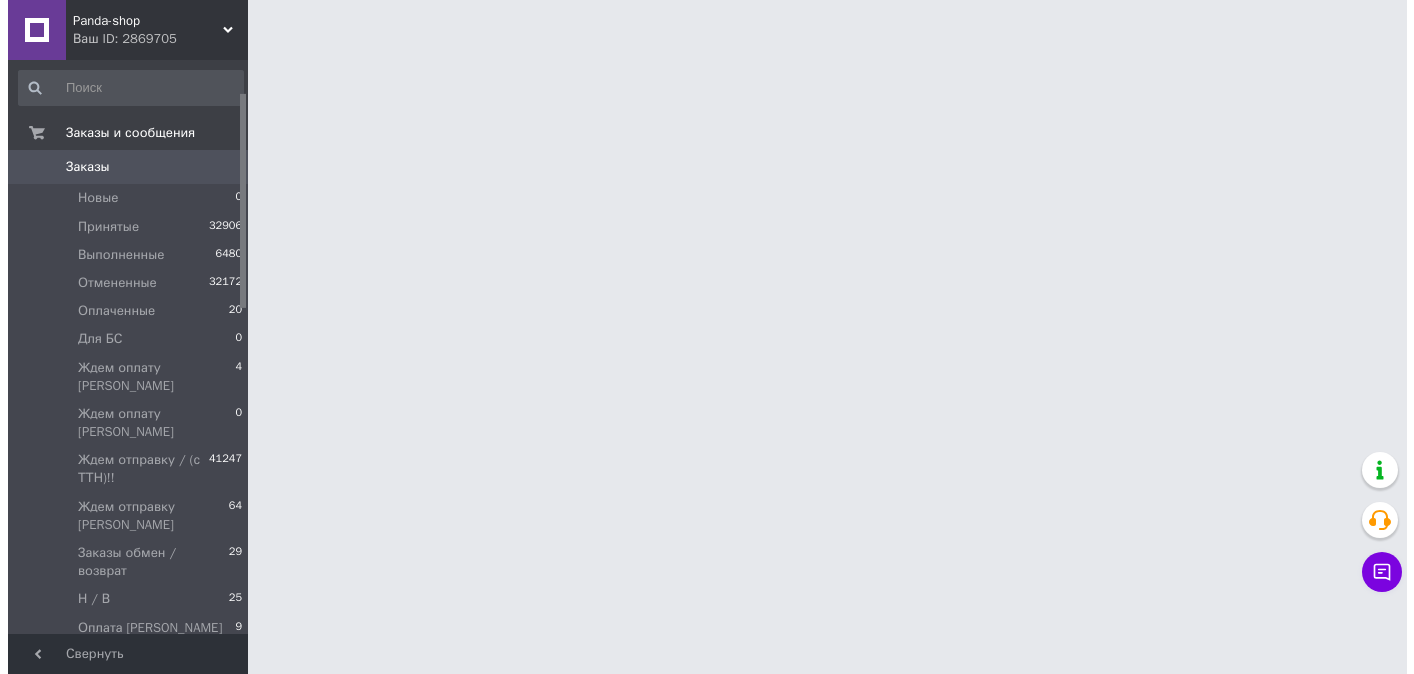scroll, scrollTop: 0, scrollLeft: 0, axis: both 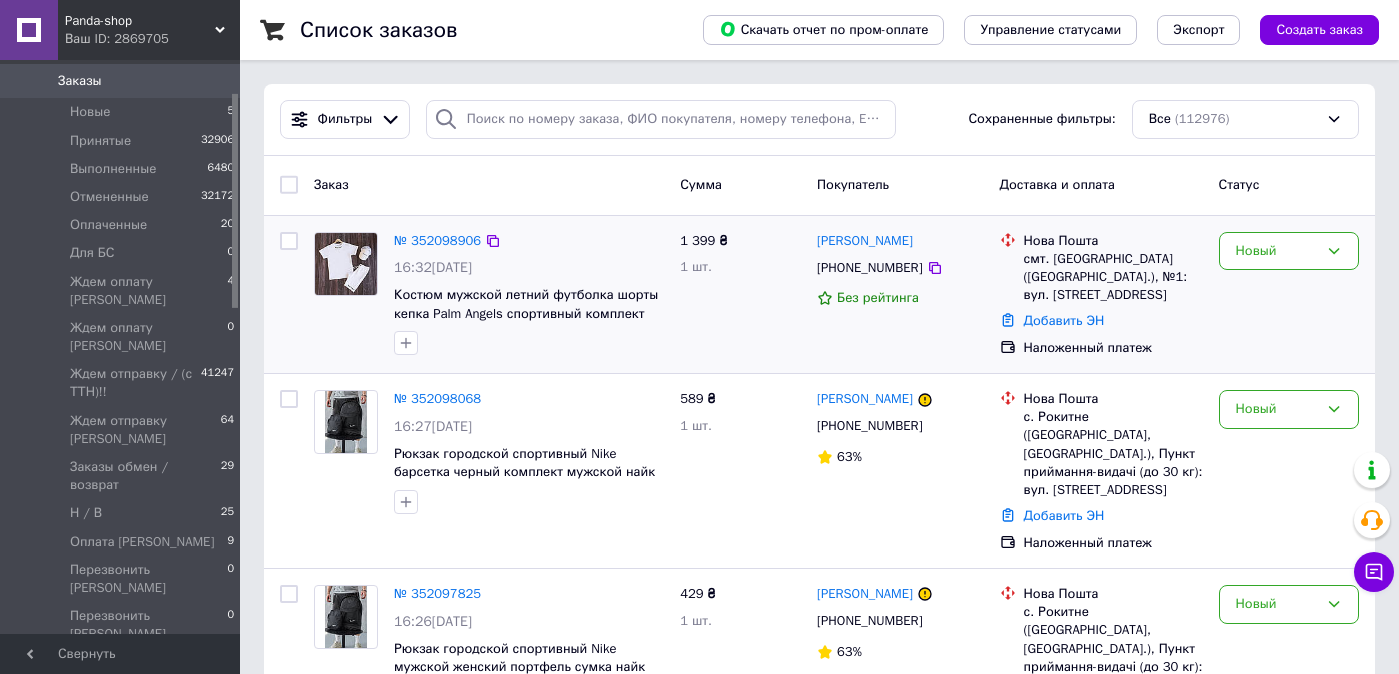 click at bounding box center (289, 295) 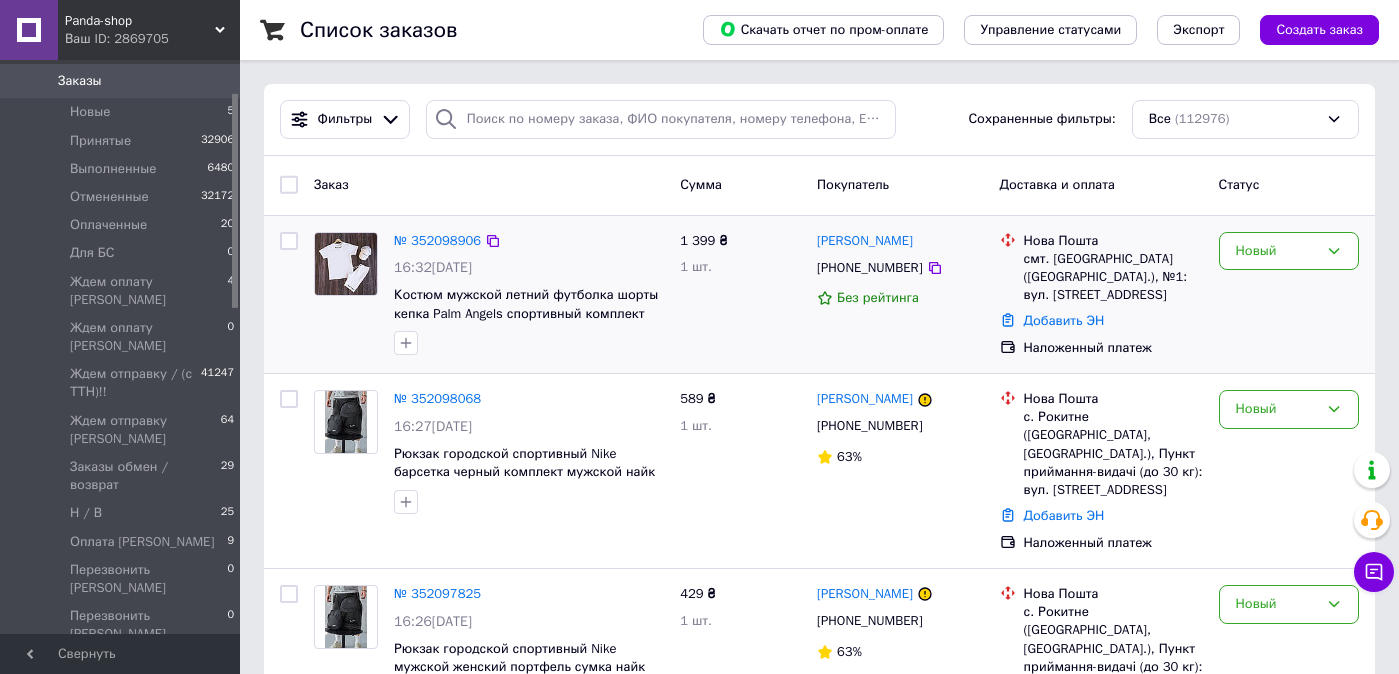 drag, startPoint x: 290, startPoint y: 397, endPoint x: 302, endPoint y: 265, distance: 132.54433 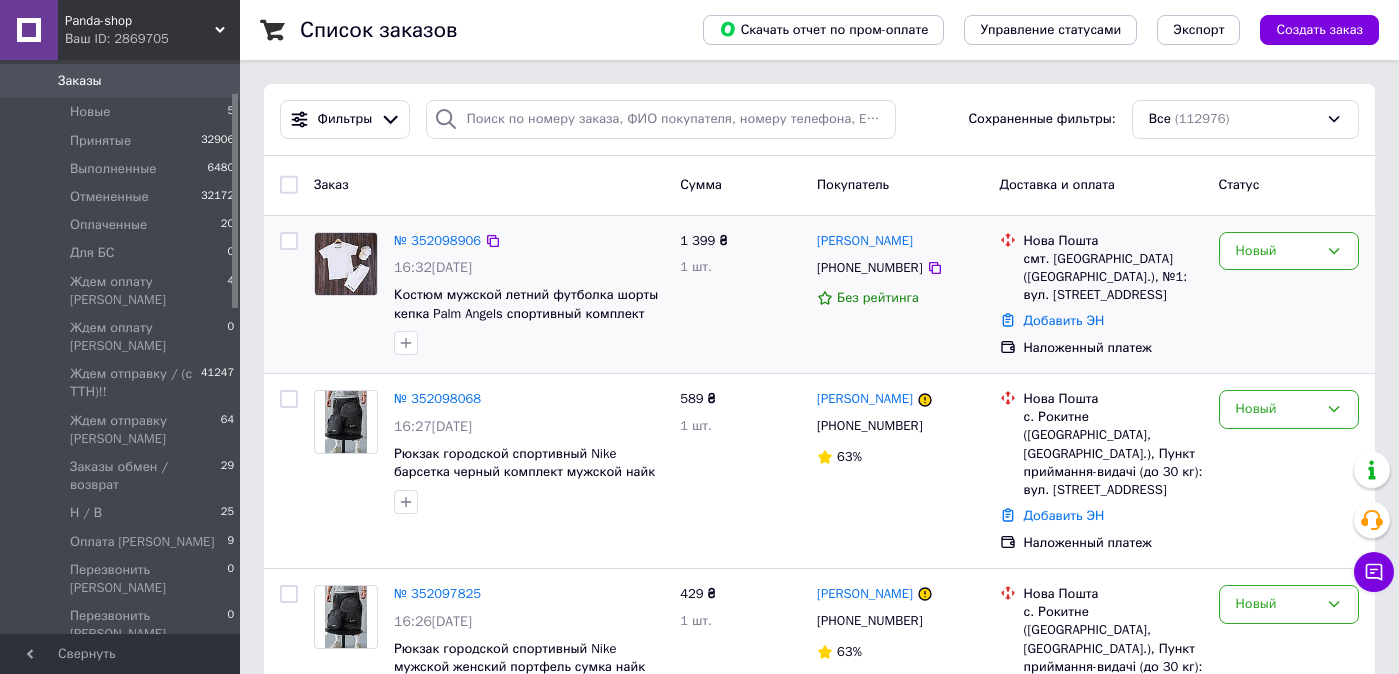 click at bounding box center (289, 399) 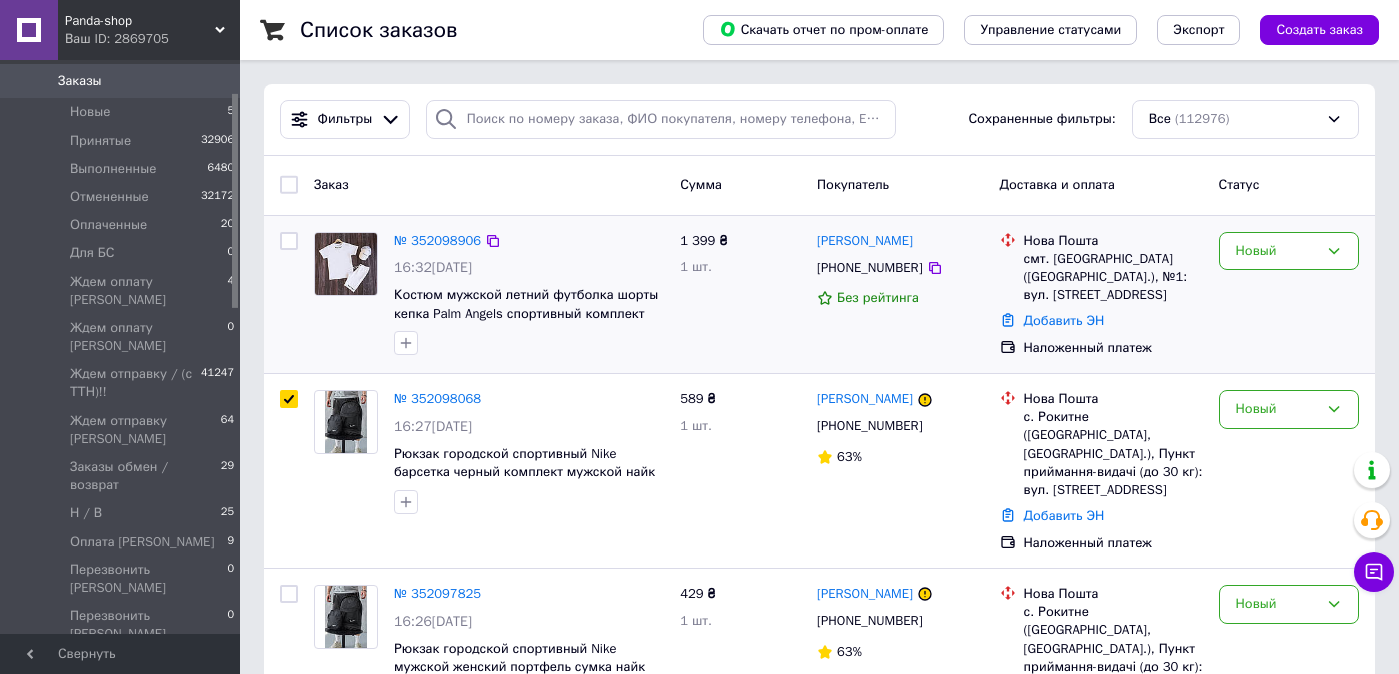 checkbox on "true" 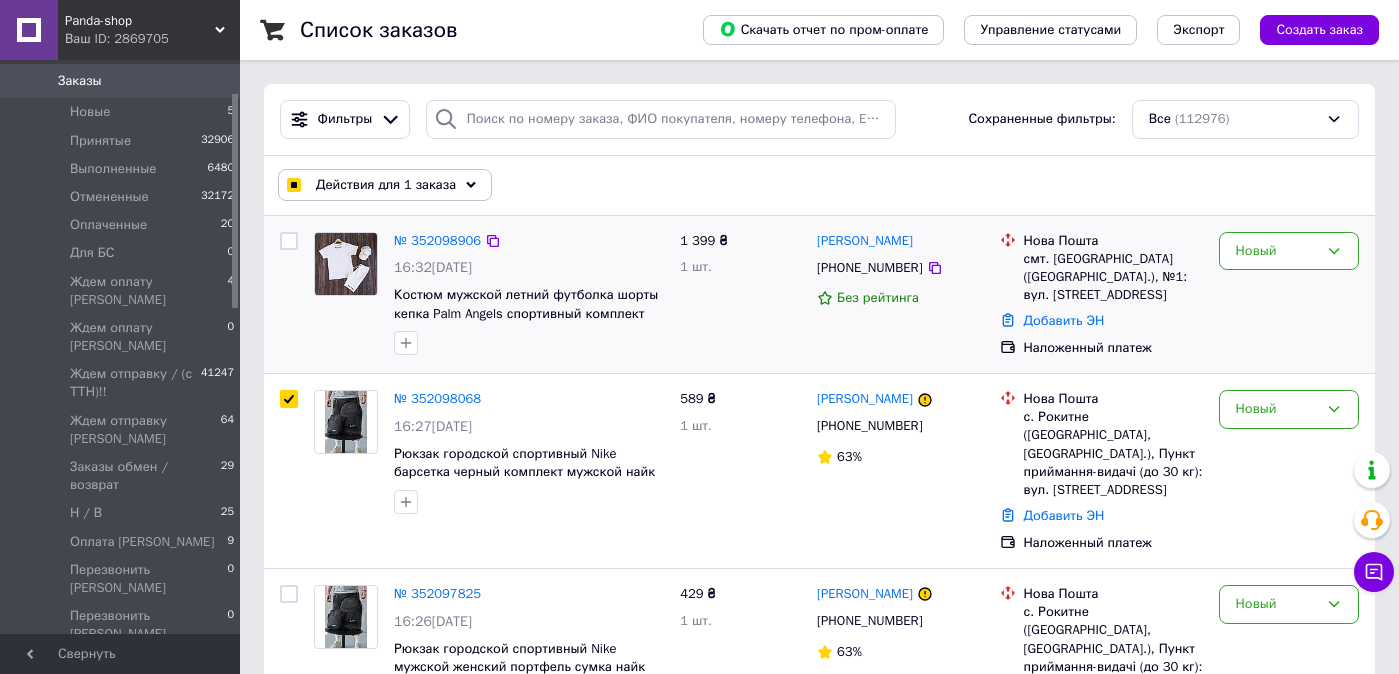 click at bounding box center [289, 241] 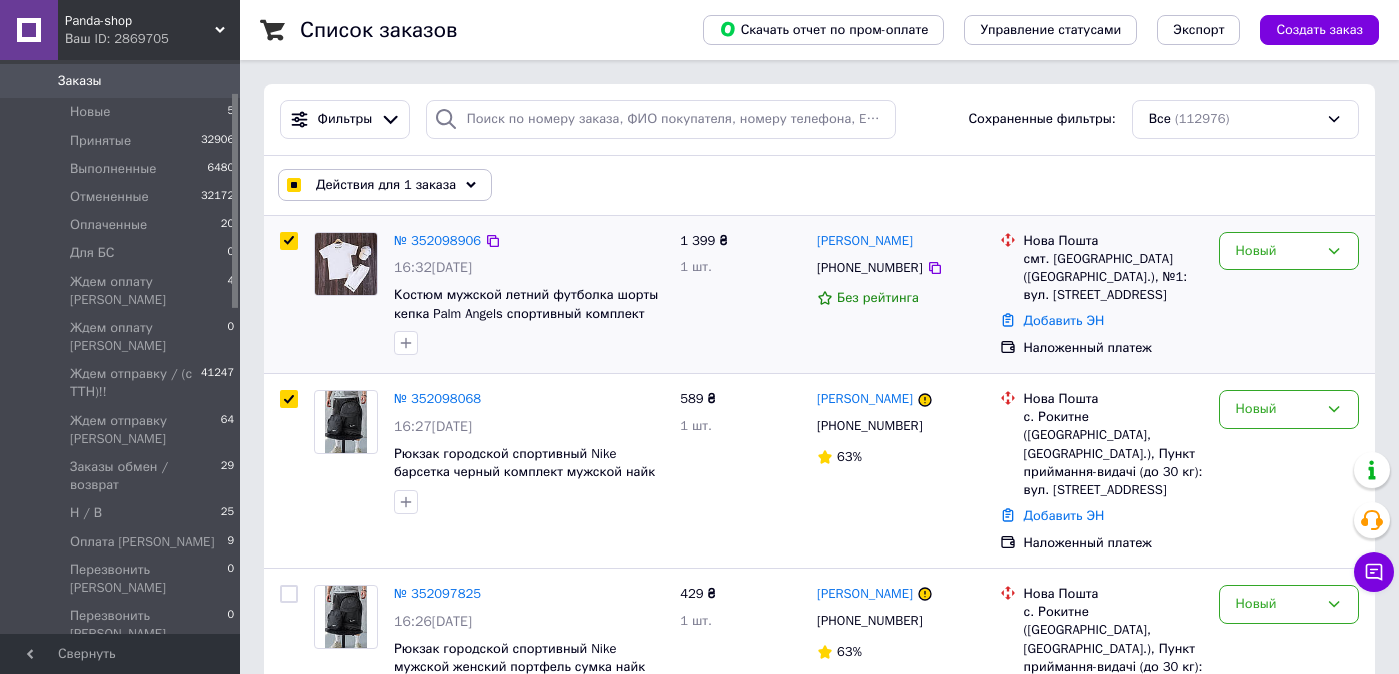 checkbox on "true" 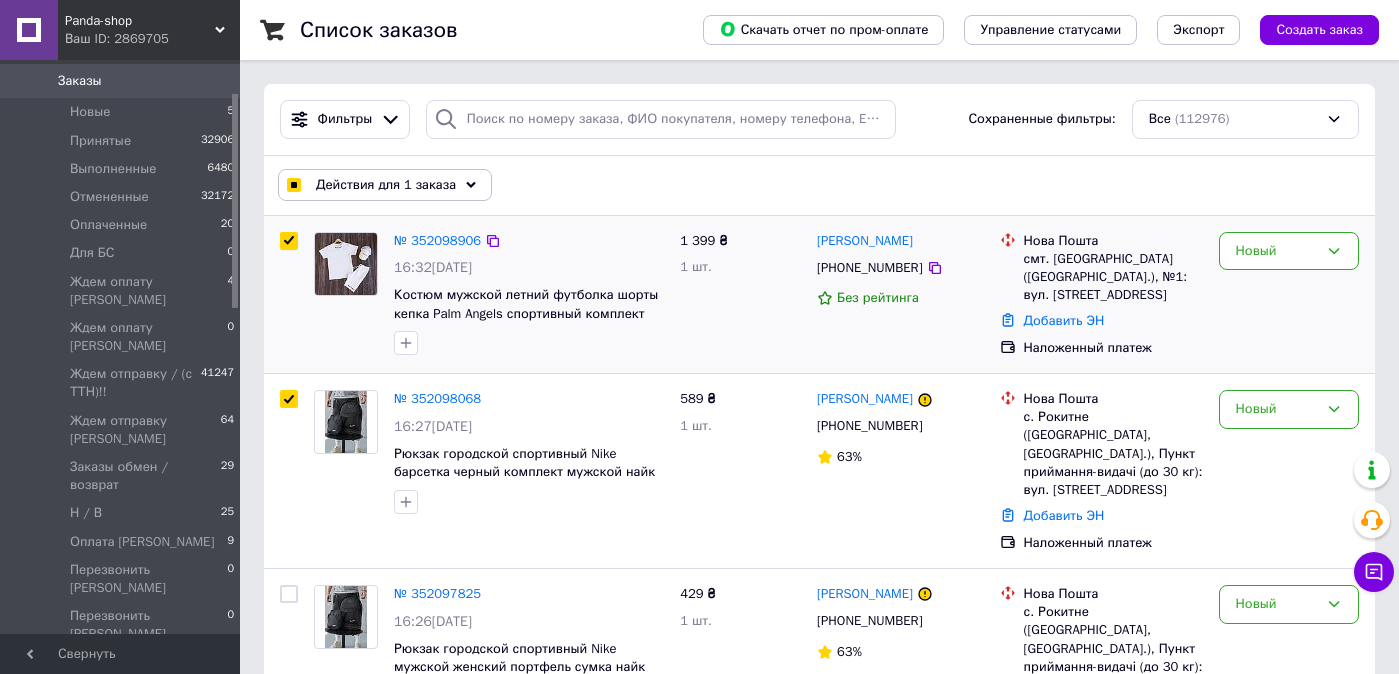 checkbox on "true" 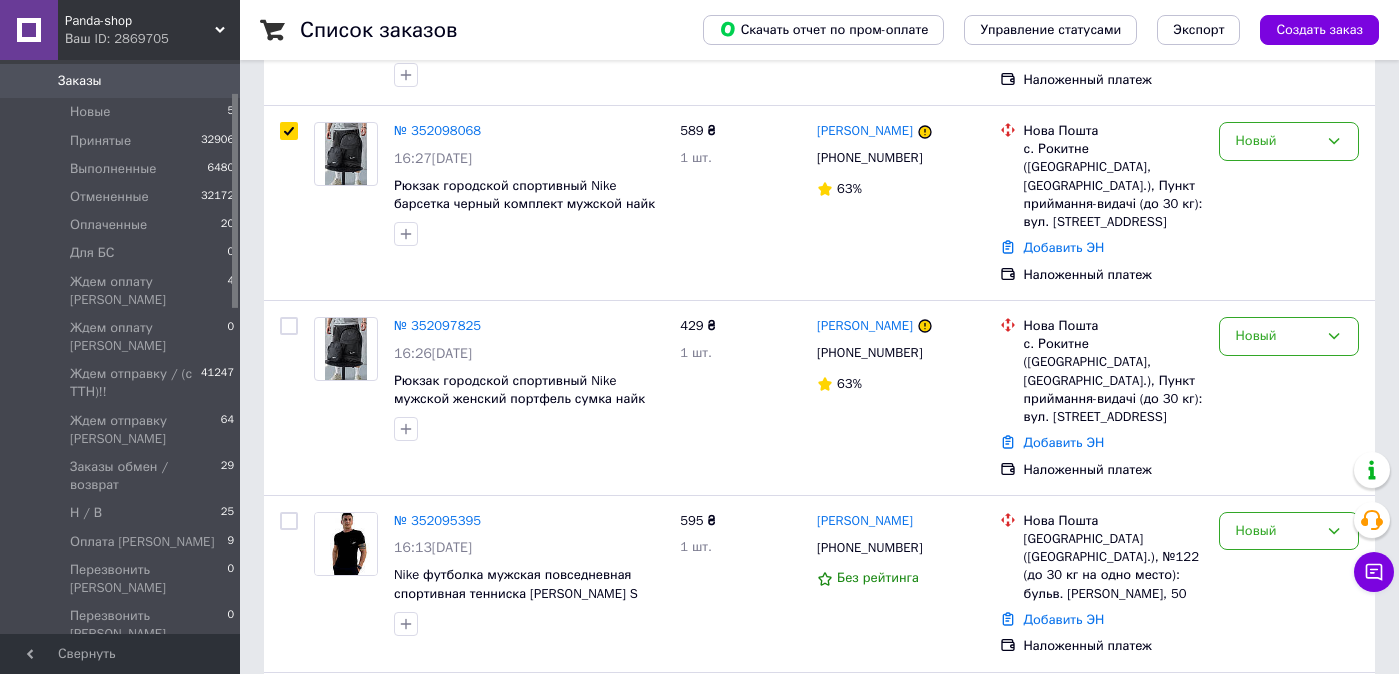 scroll, scrollTop: 337, scrollLeft: 0, axis: vertical 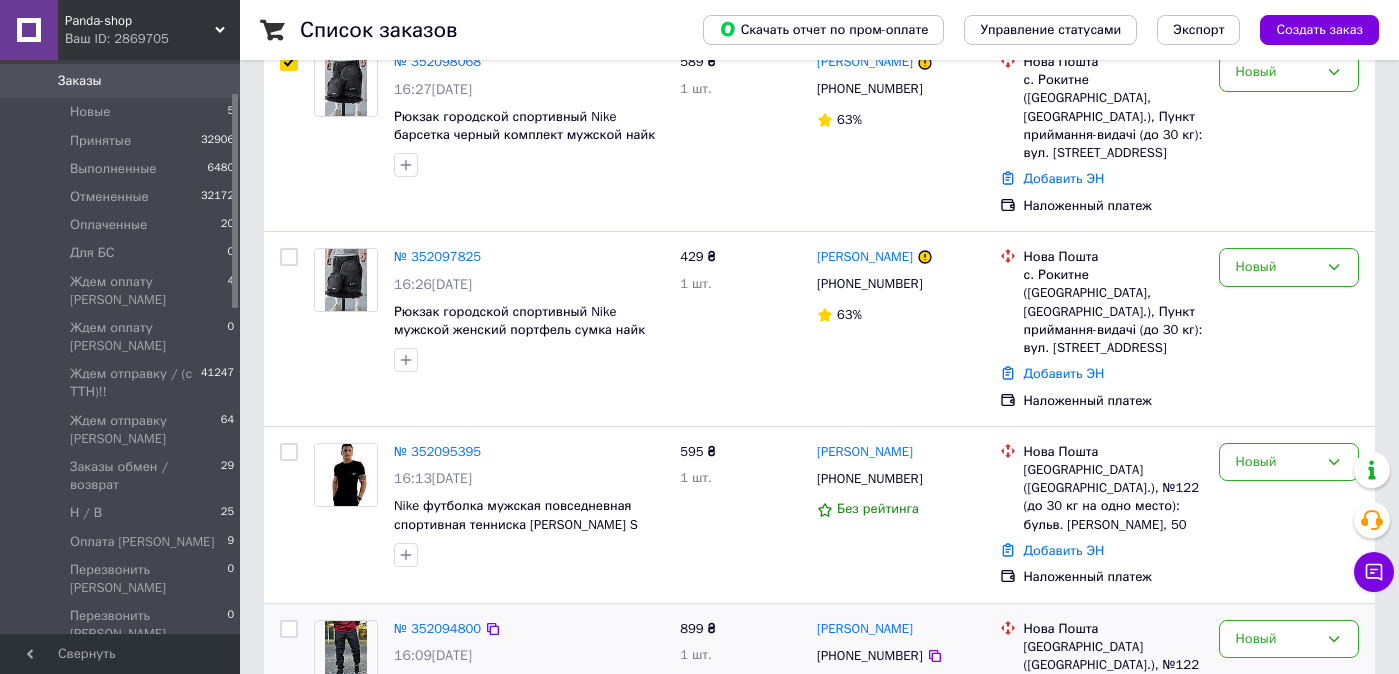 click at bounding box center [289, 629] 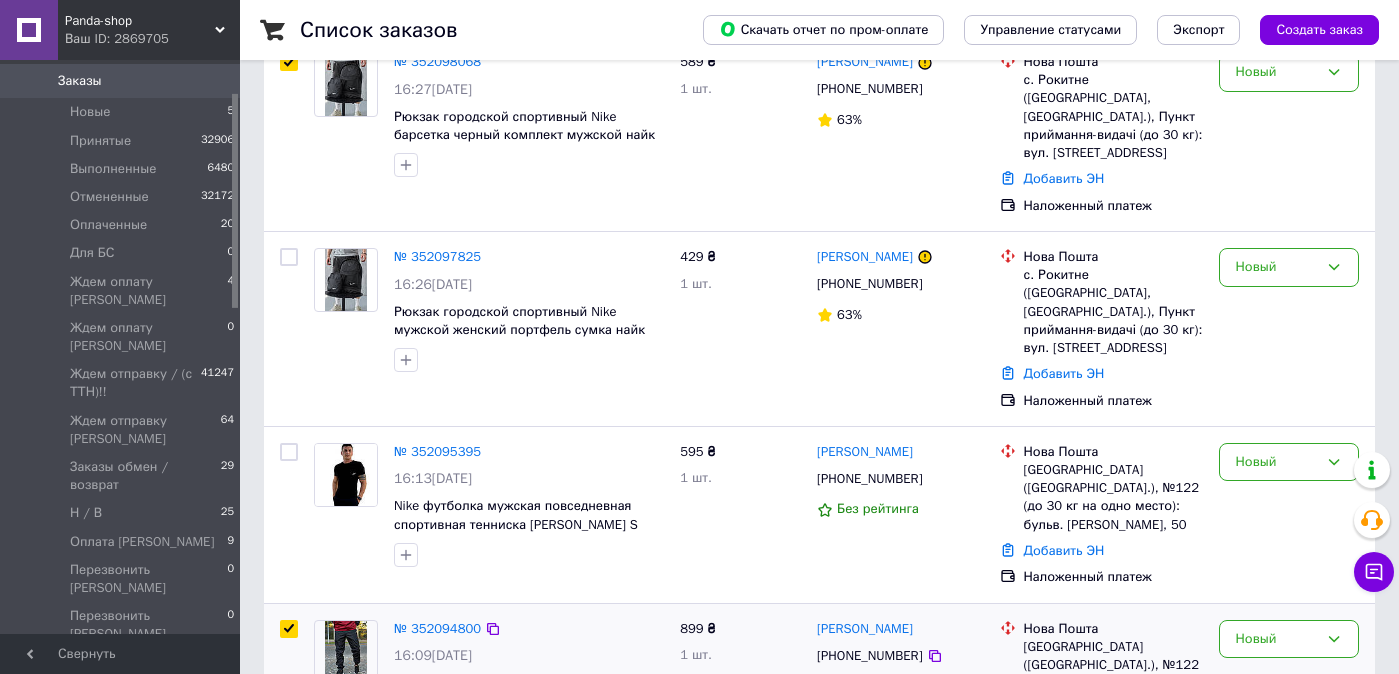 checkbox on "true" 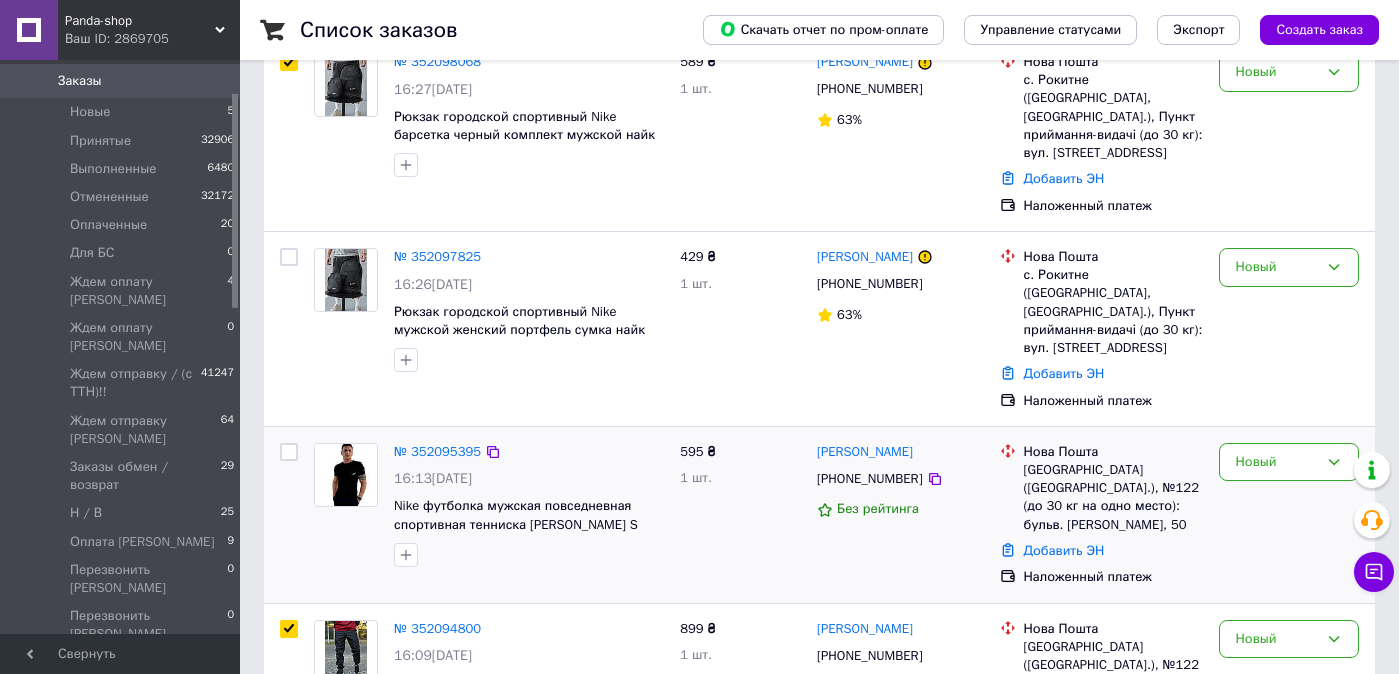 checkbox on "true" 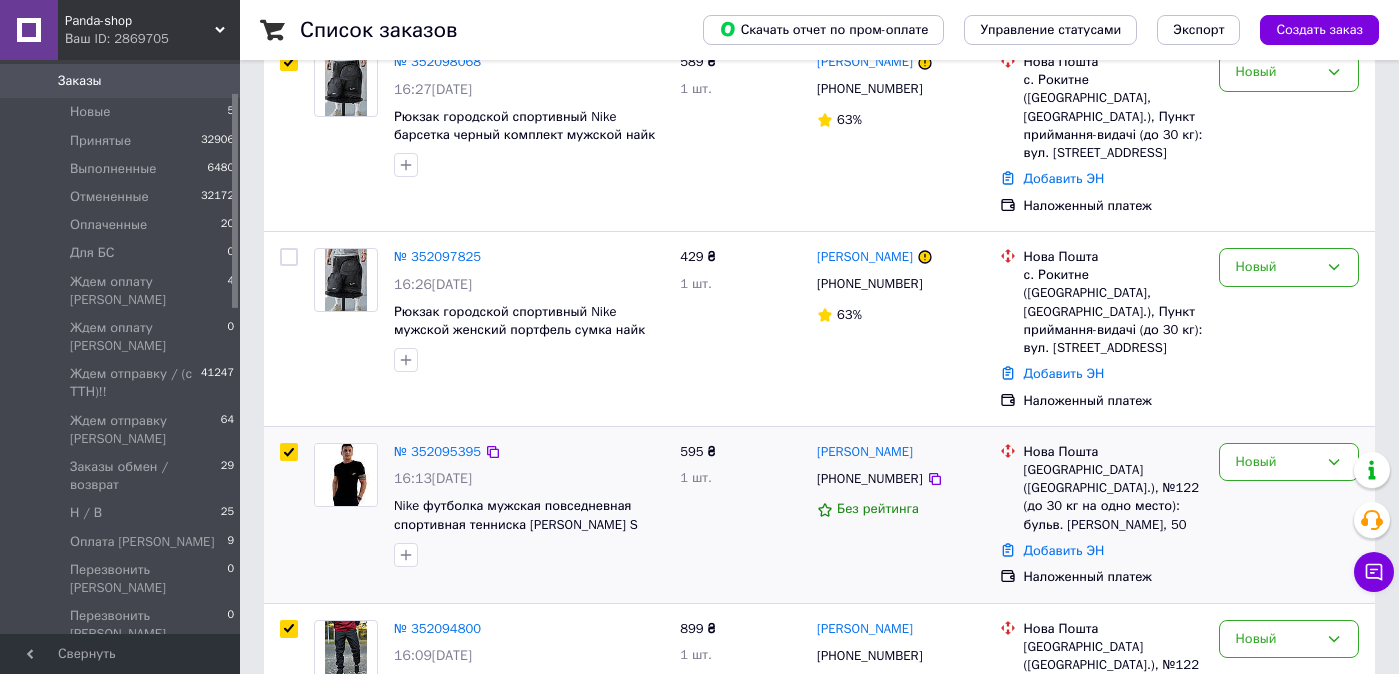 checkbox on "true" 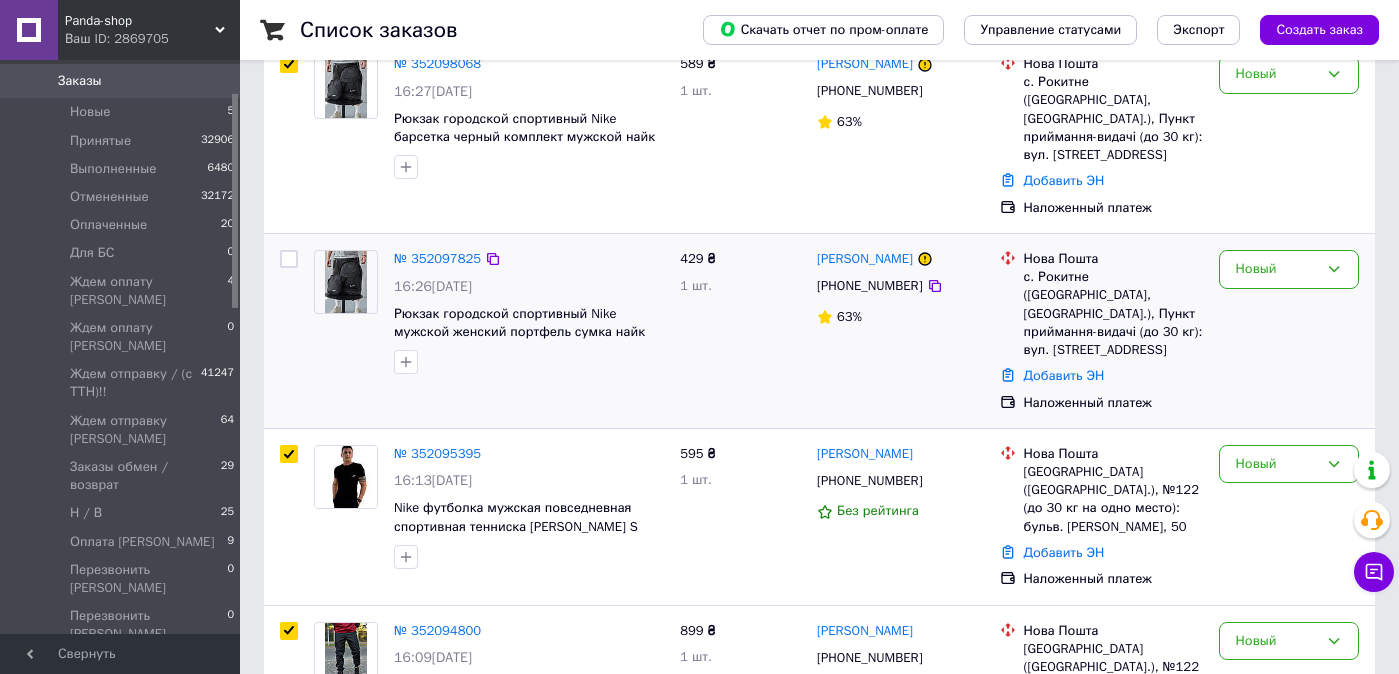 scroll, scrollTop: 337, scrollLeft: 0, axis: vertical 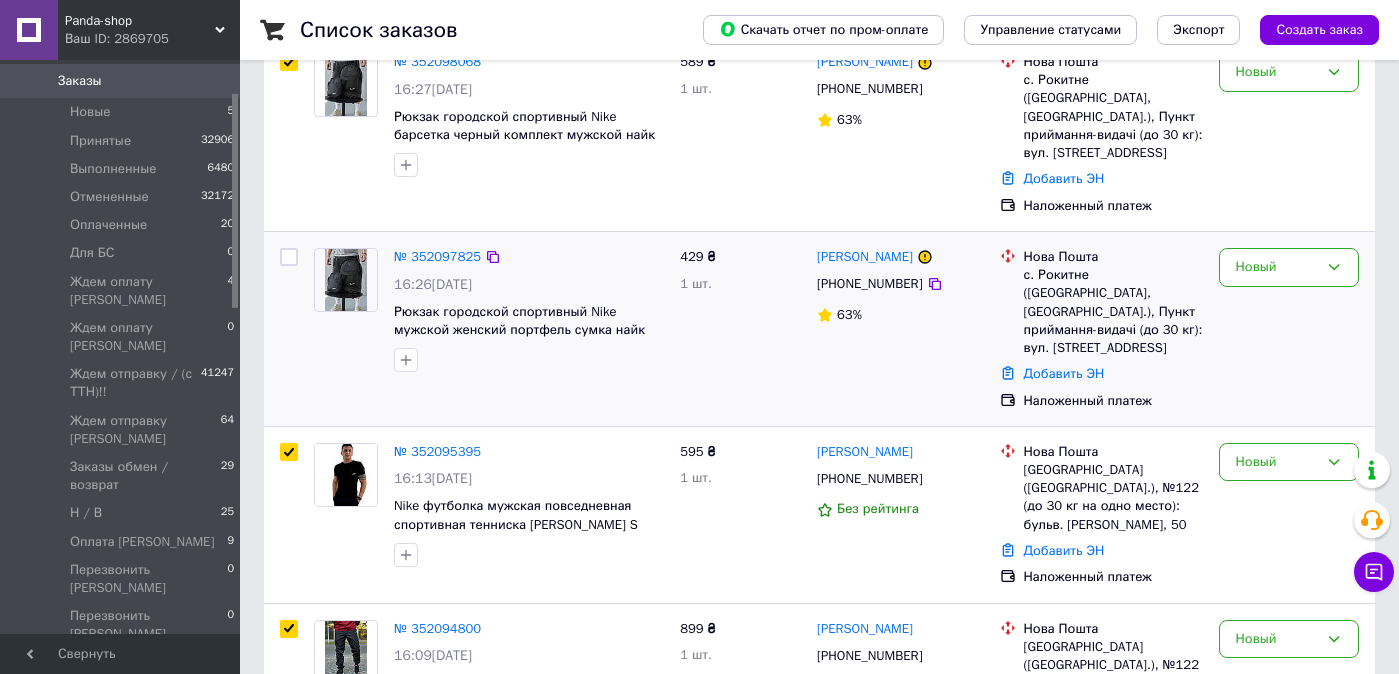 click at bounding box center [289, 257] 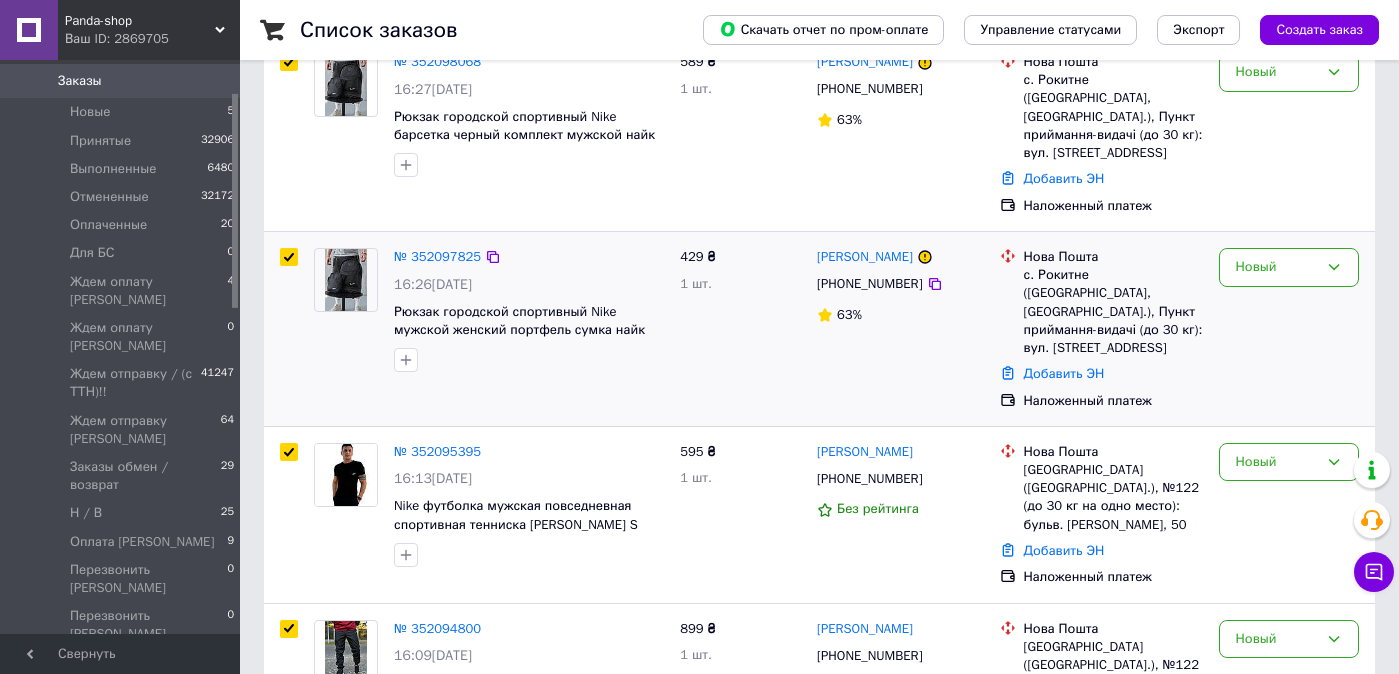 checkbox on "true" 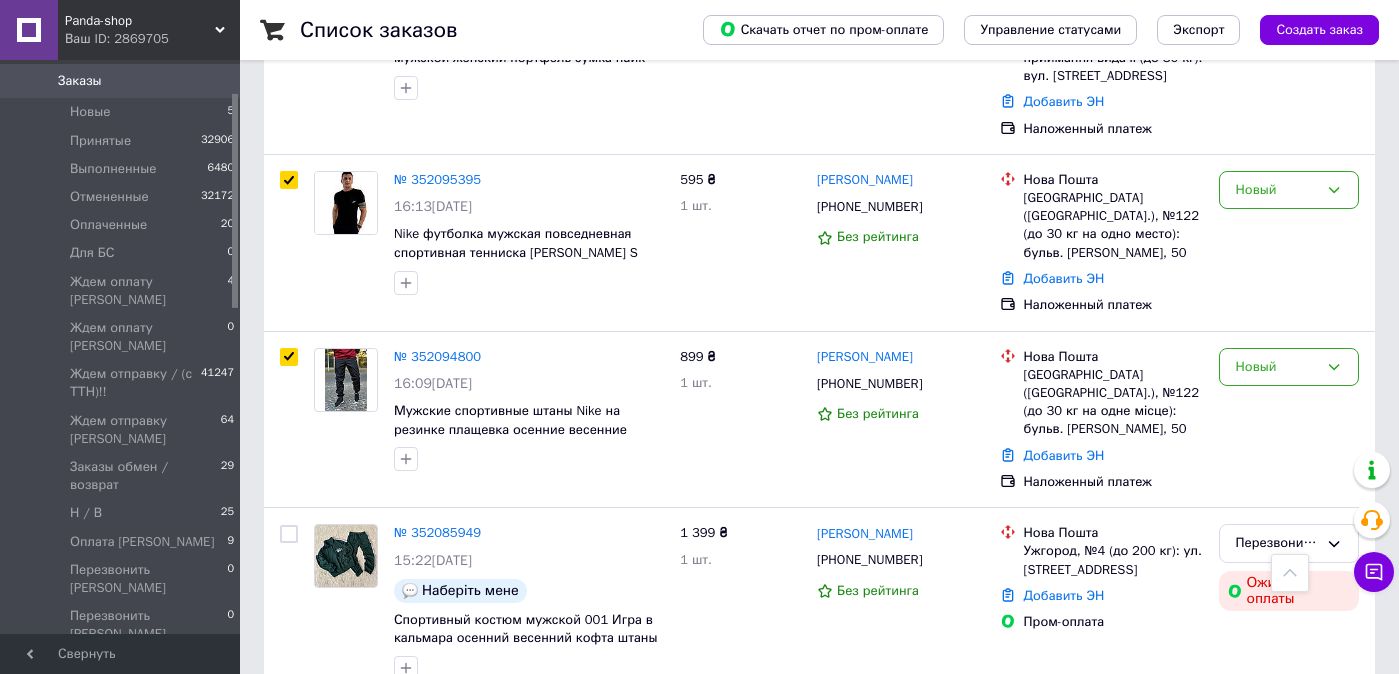 scroll, scrollTop: 0, scrollLeft: 0, axis: both 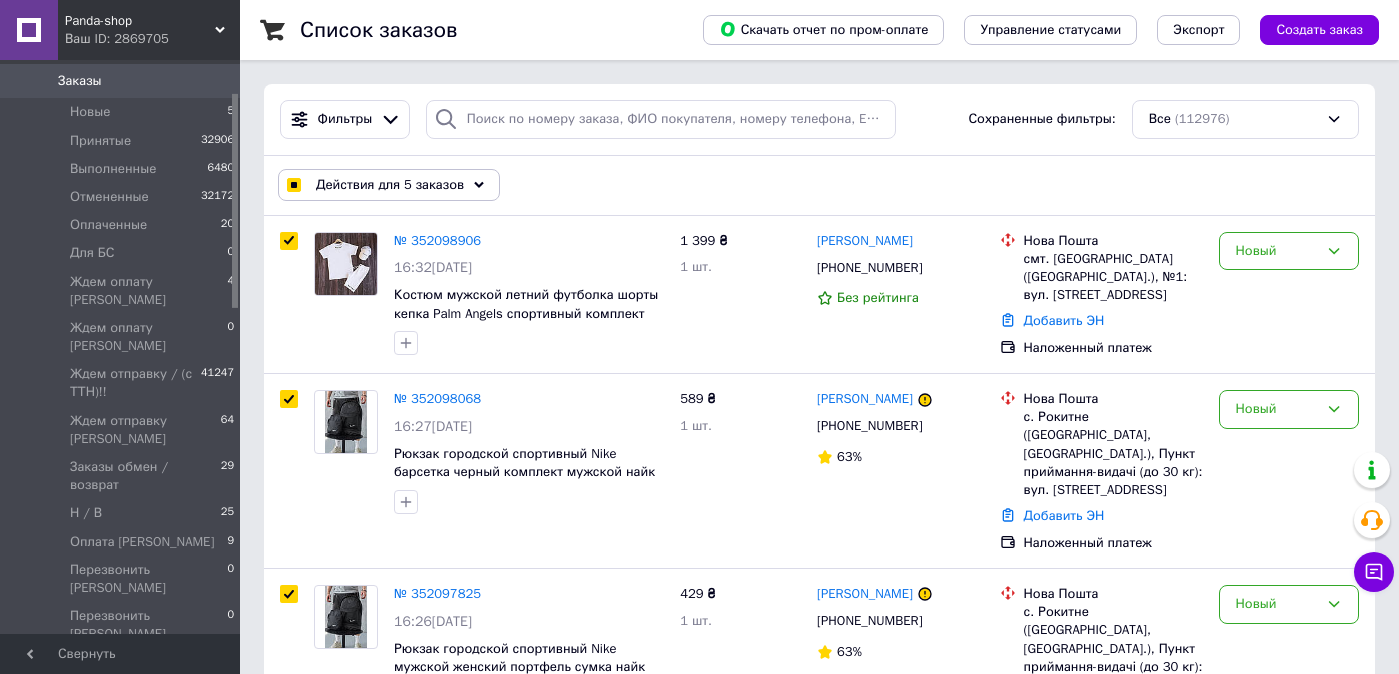 click on "Действия для 5 заказов" at bounding box center [389, 185] 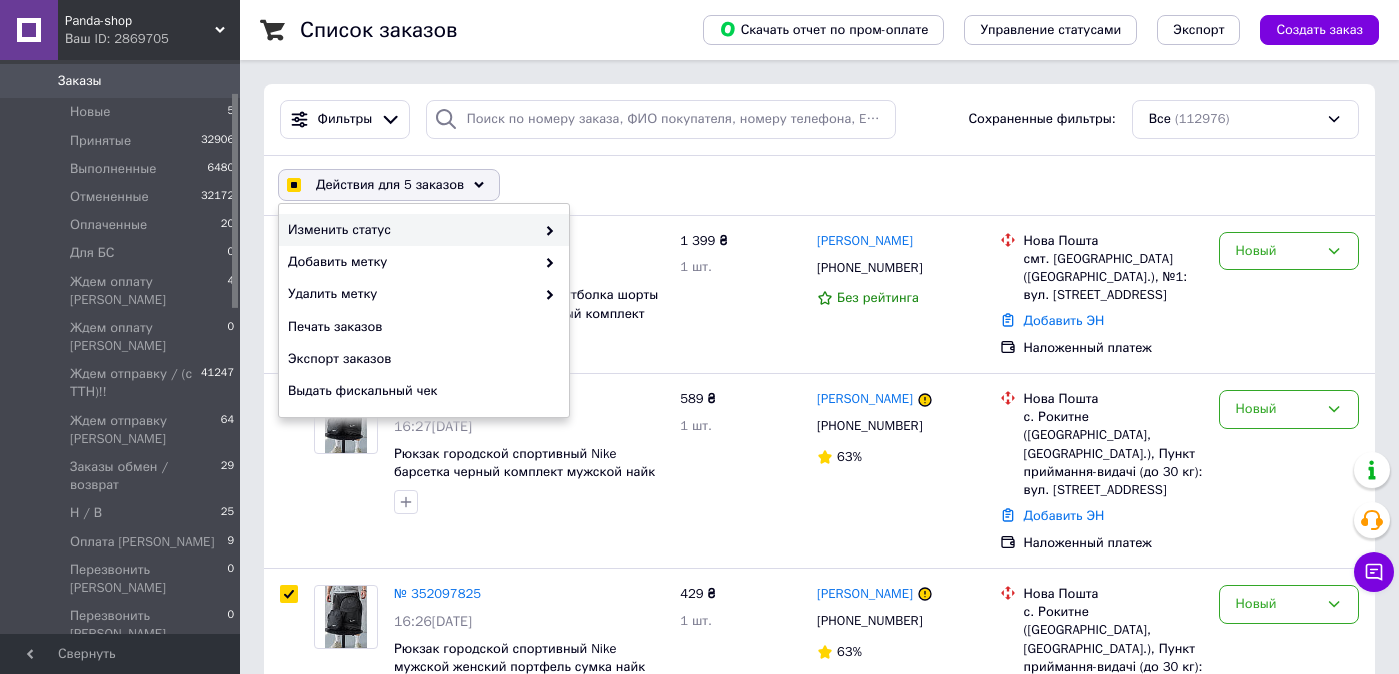 click on "Изменить статус" at bounding box center (411, 230) 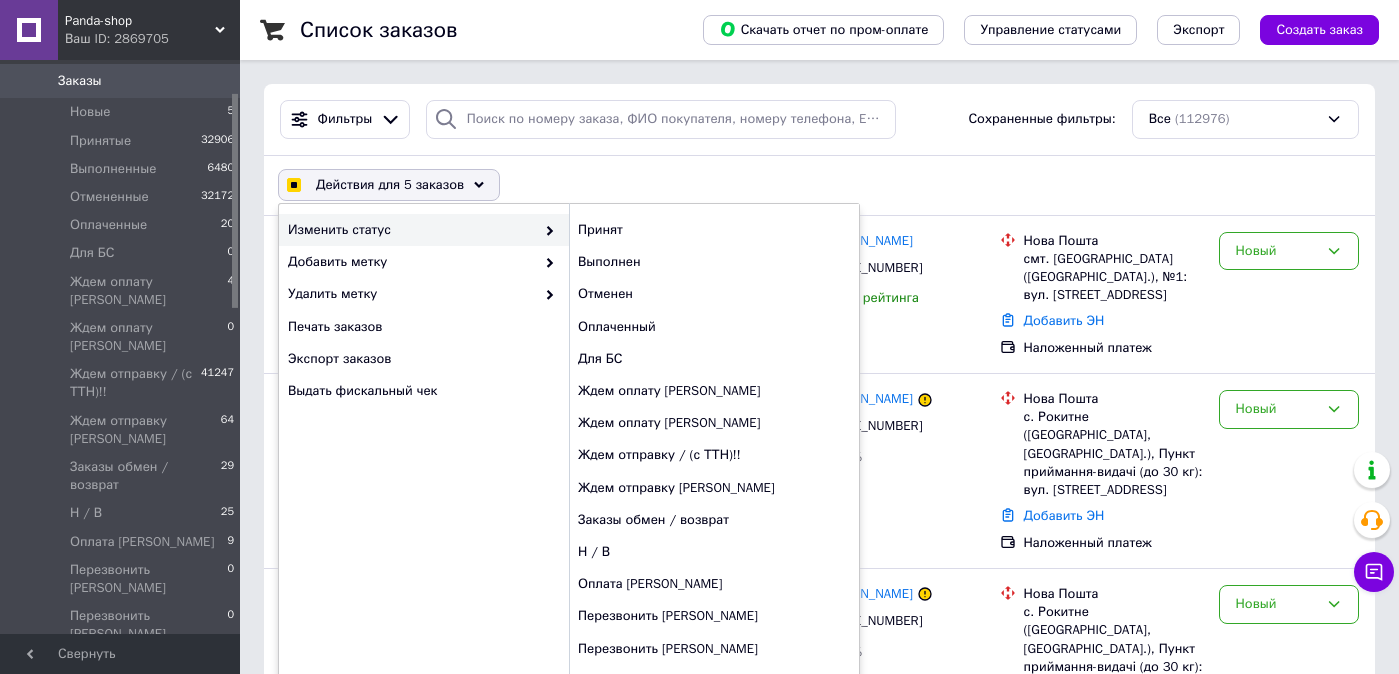 checkbox on "true" 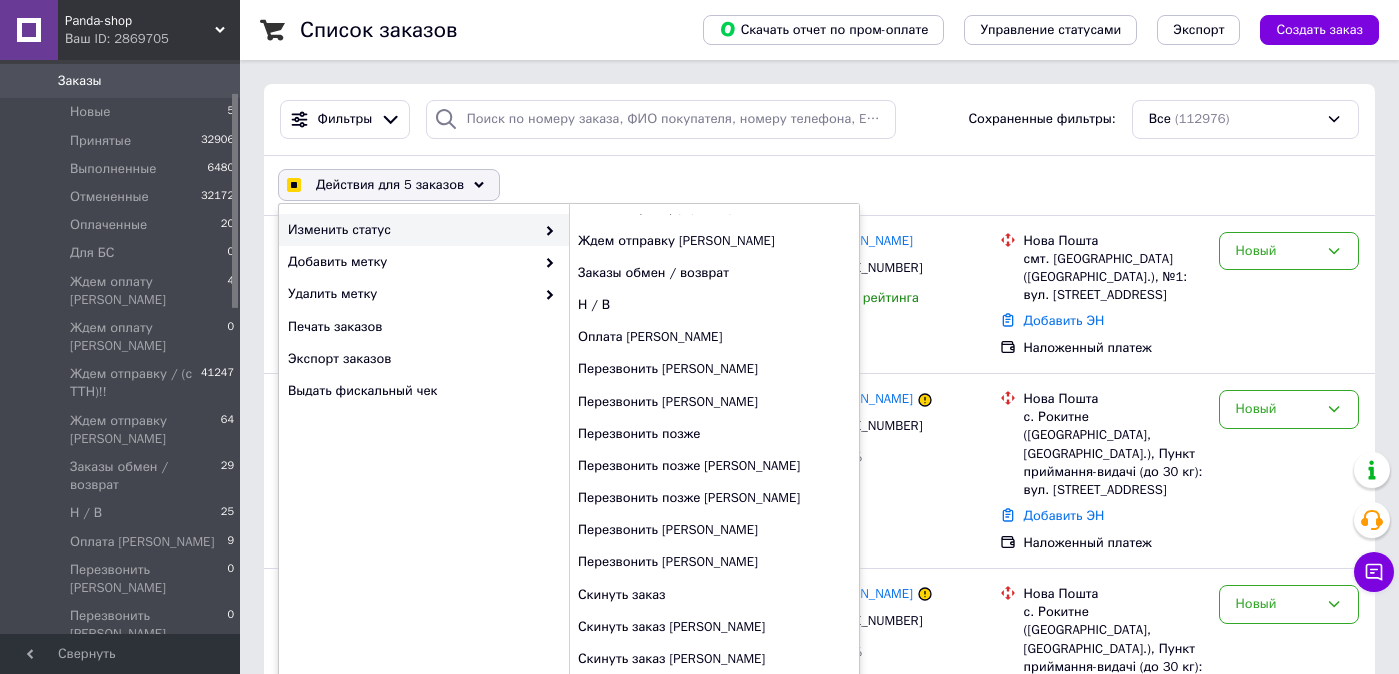 scroll, scrollTop: 264, scrollLeft: 0, axis: vertical 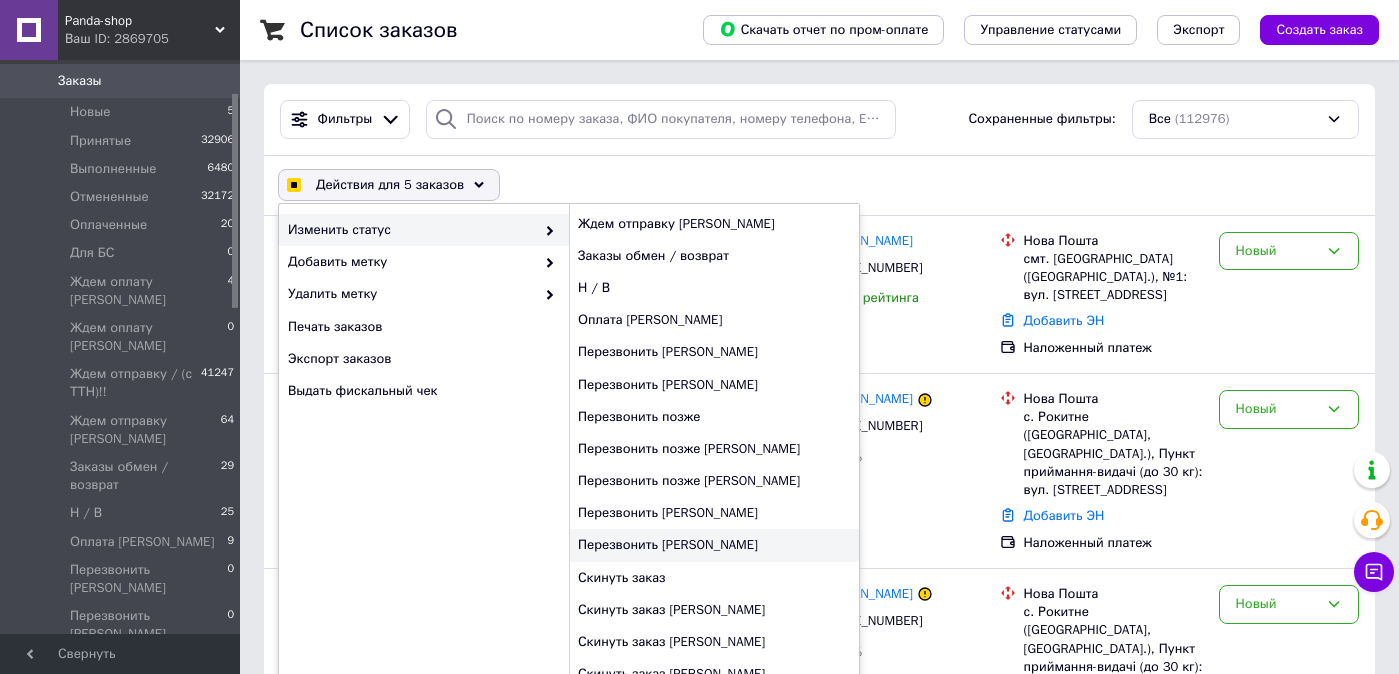 click on "Перезвонить [PERSON_NAME]" at bounding box center [714, 545] 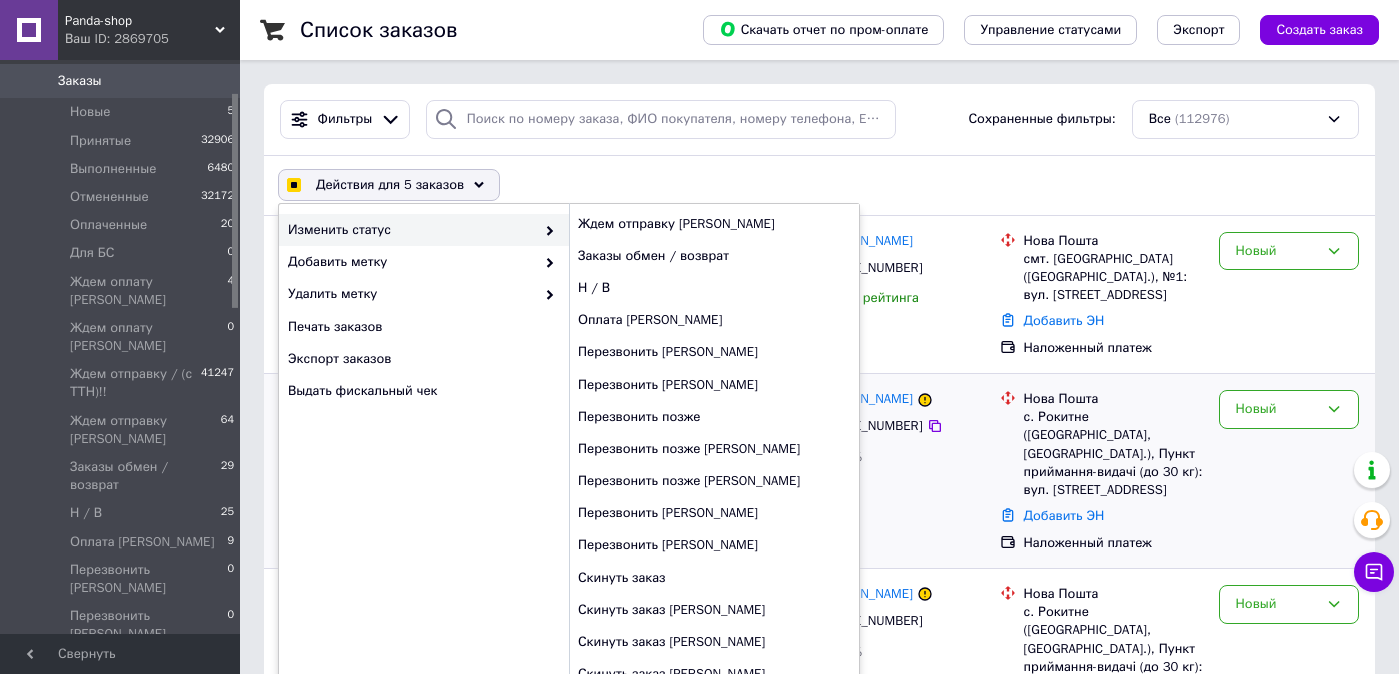 checkbox on "false" 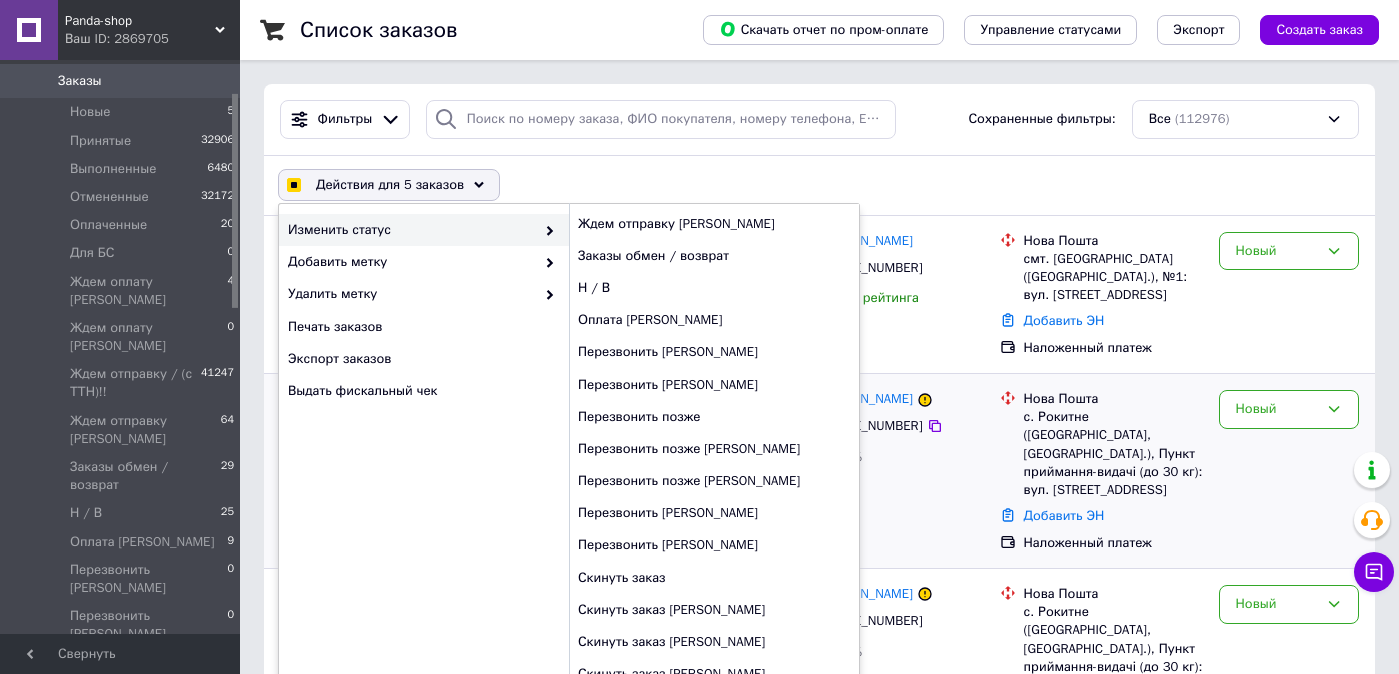 checkbox on "false" 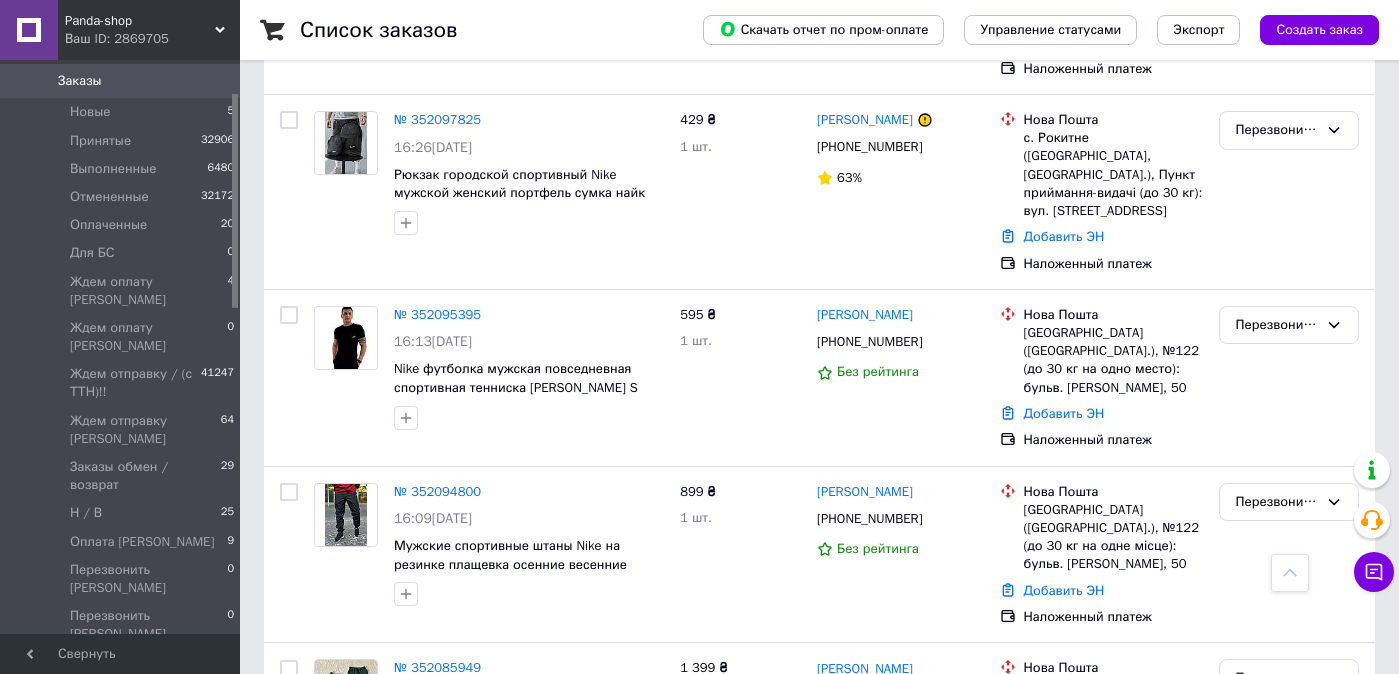 scroll, scrollTop: 529, scrollLeft: 0, axis: vertical 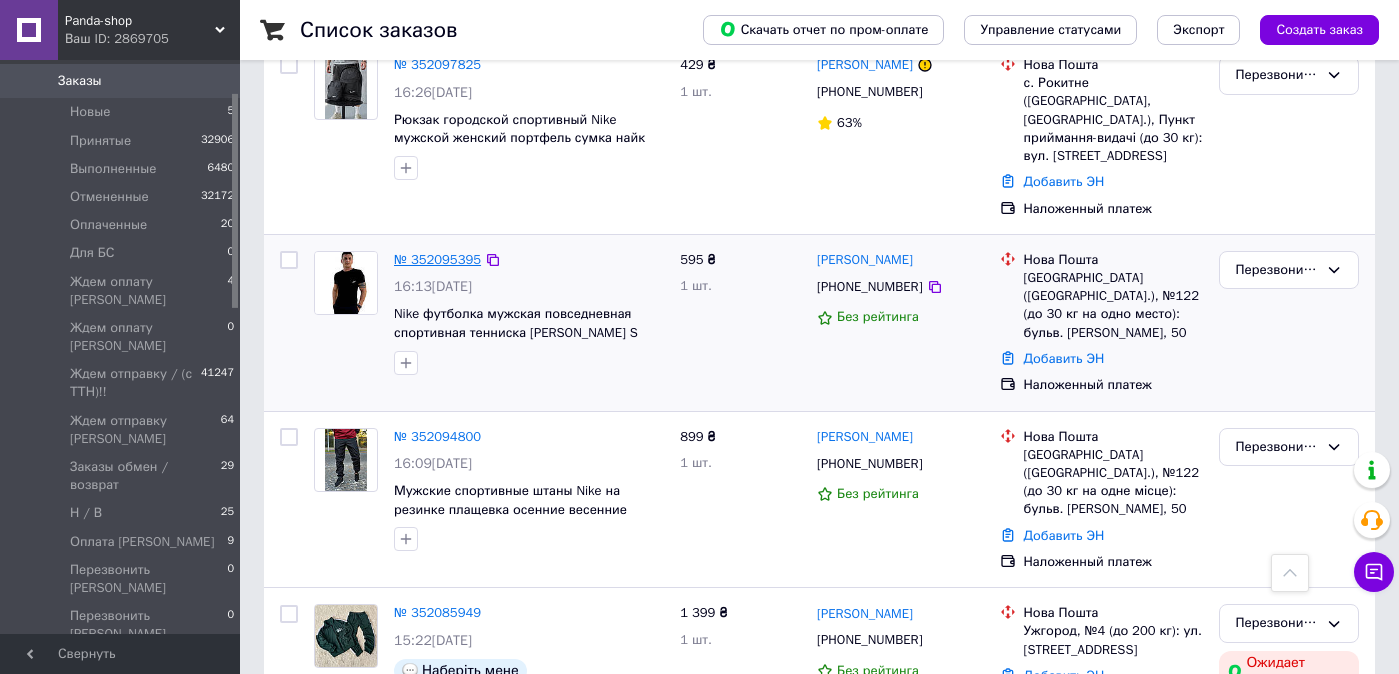 click on "№ 352095395" at bounding box center [437, 259] 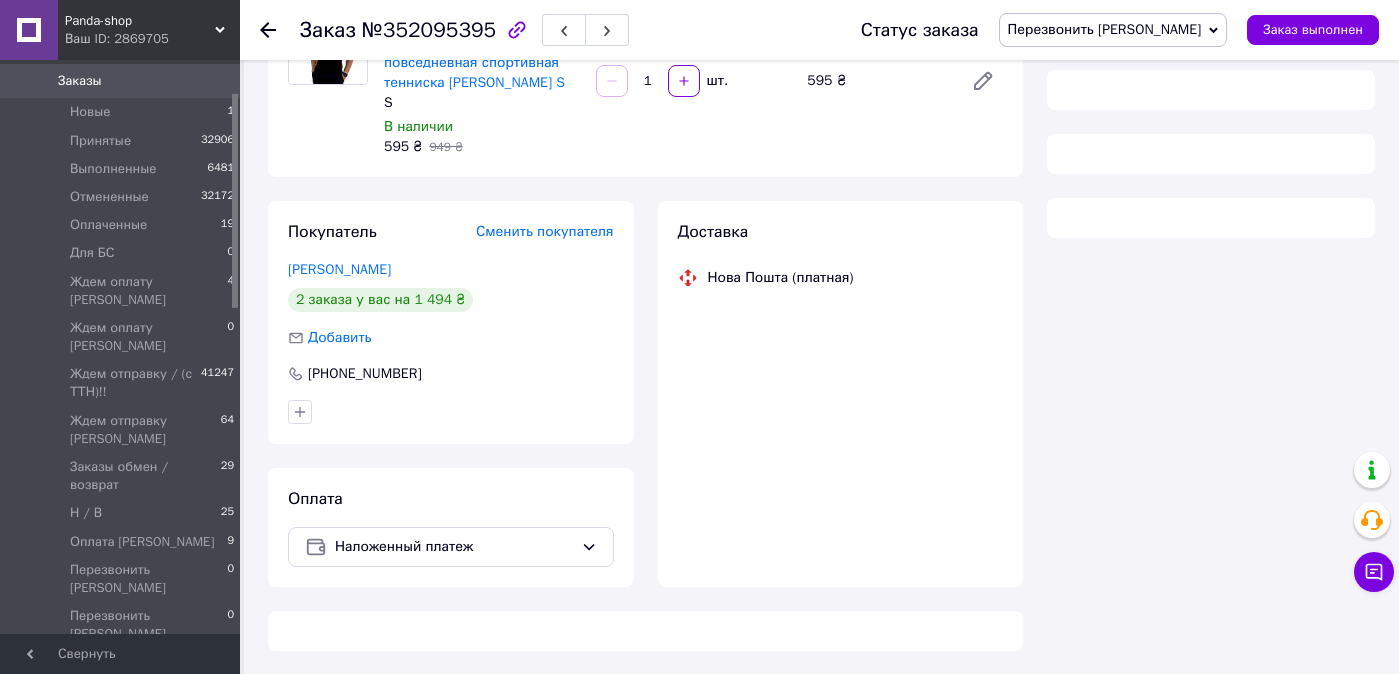 scroll, scrollTop: 529, scrollLeft: 0, axis: vertical 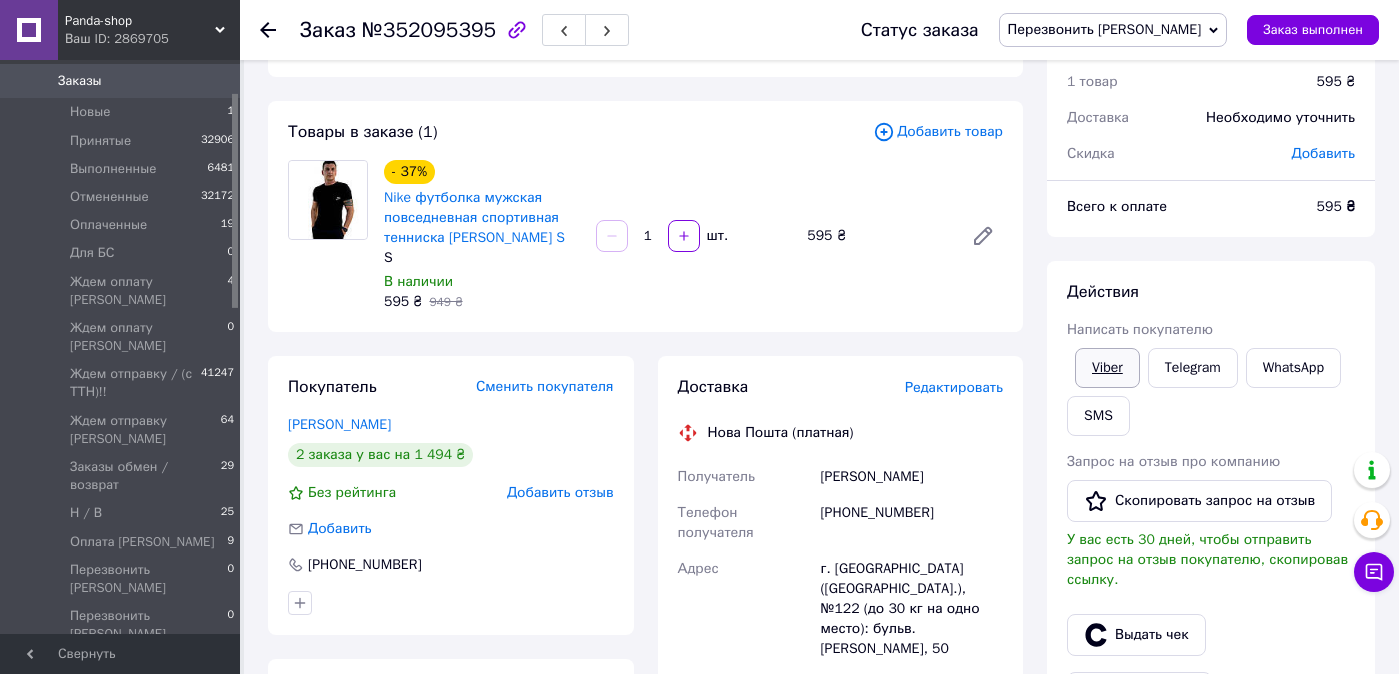 click on "Viber" at bounding box center (1107, 368) 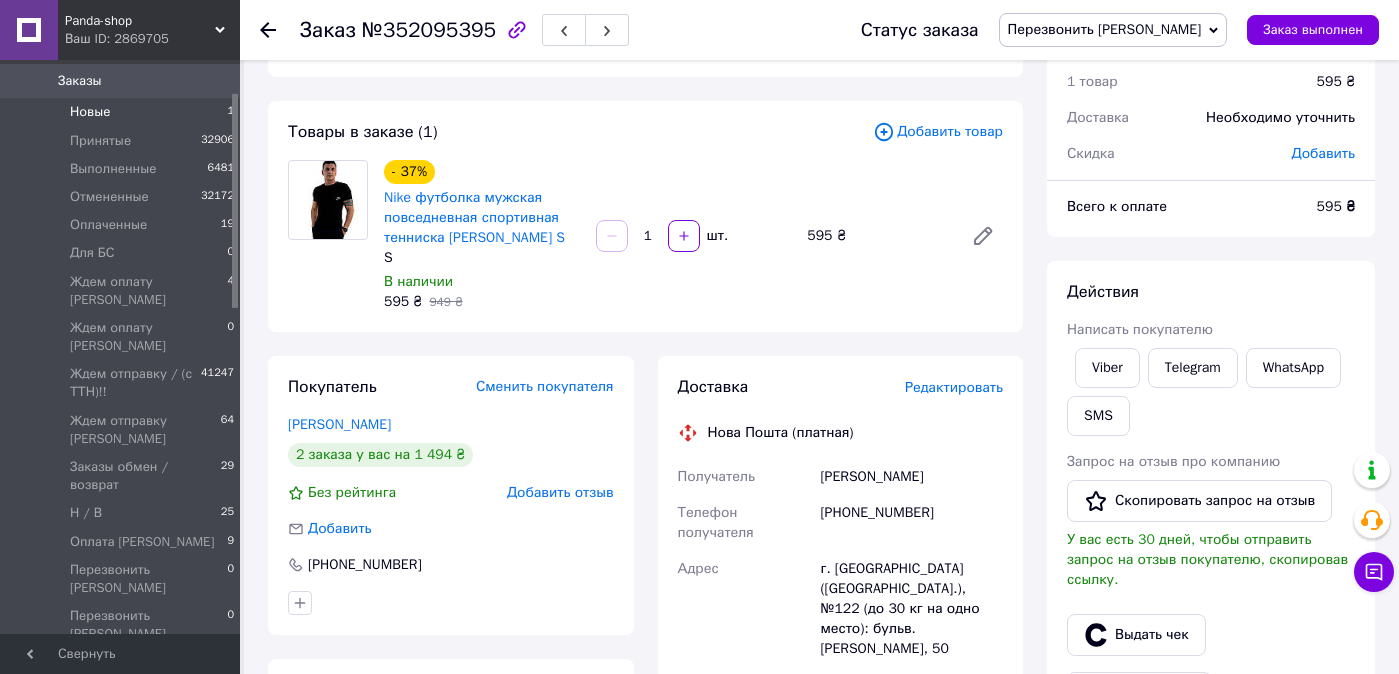 click on "Новые 1" at bounding box center (123, 112) 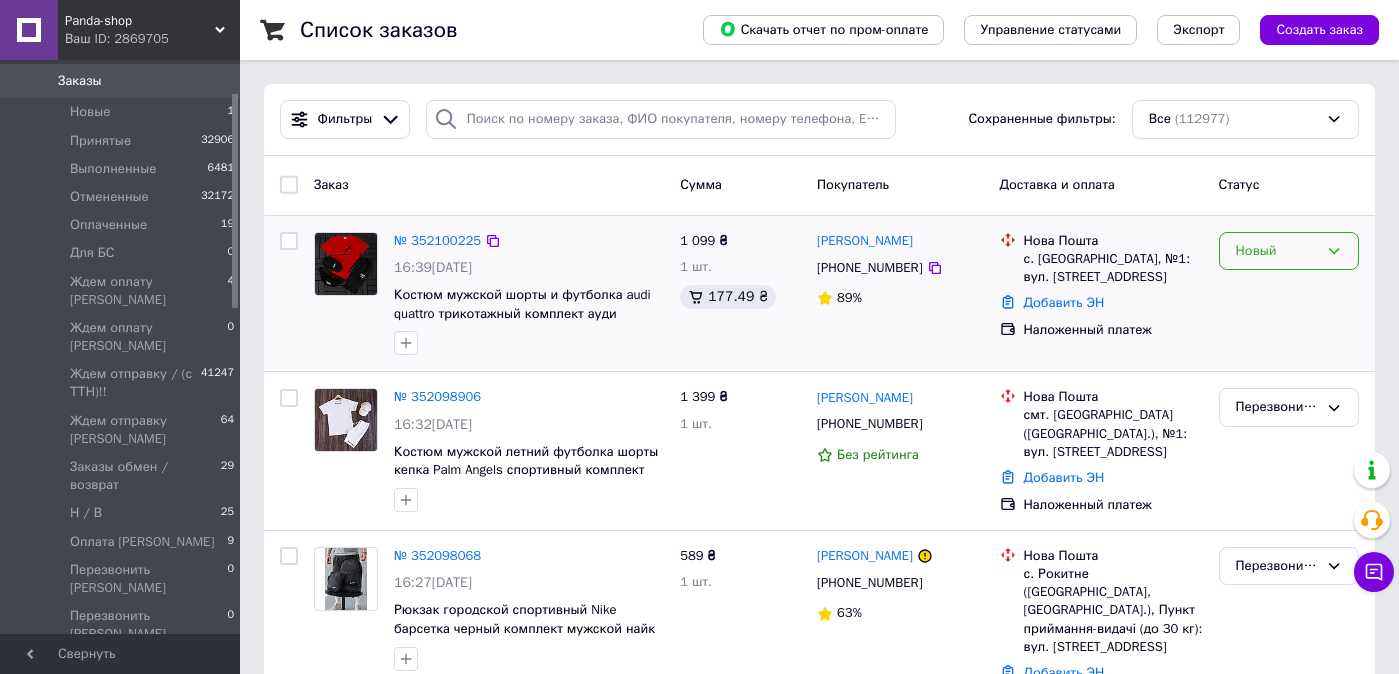 click on "Новый" at bounding box center (1289, 251) 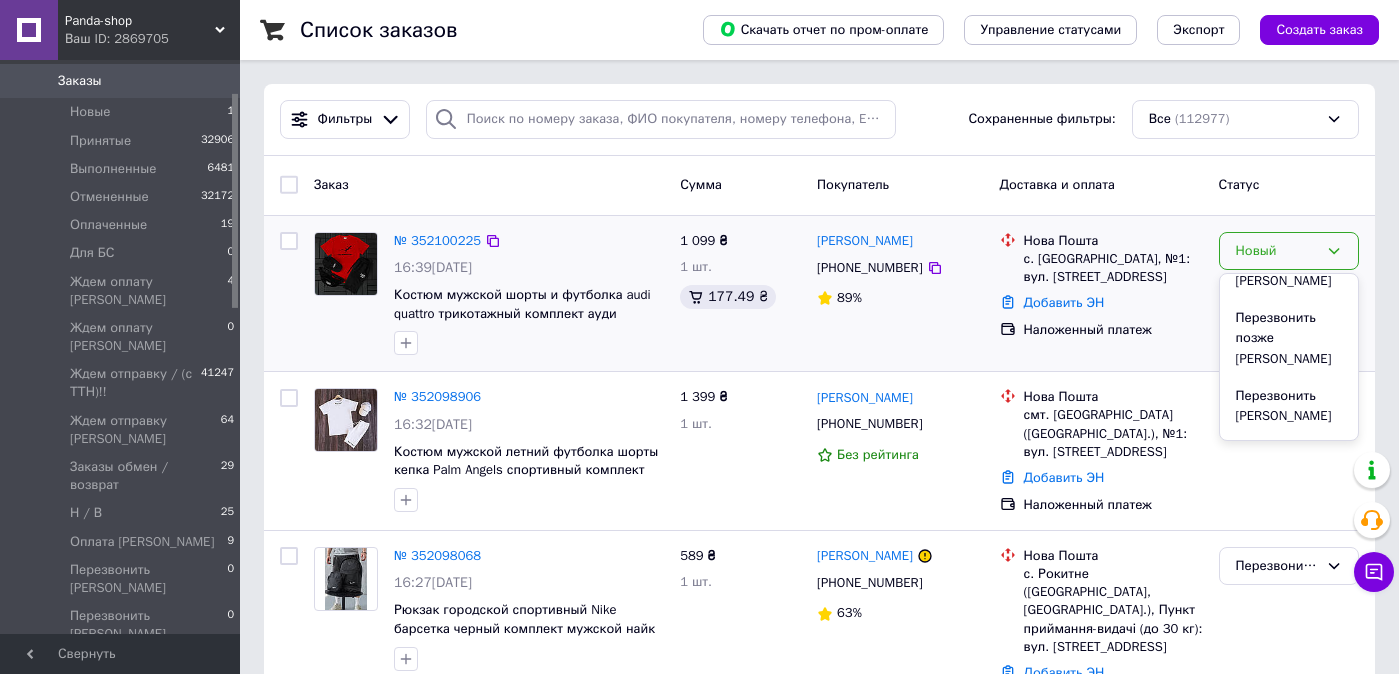 scroll, scrollTop: 794, scrollLeft: 0, axis: vertical 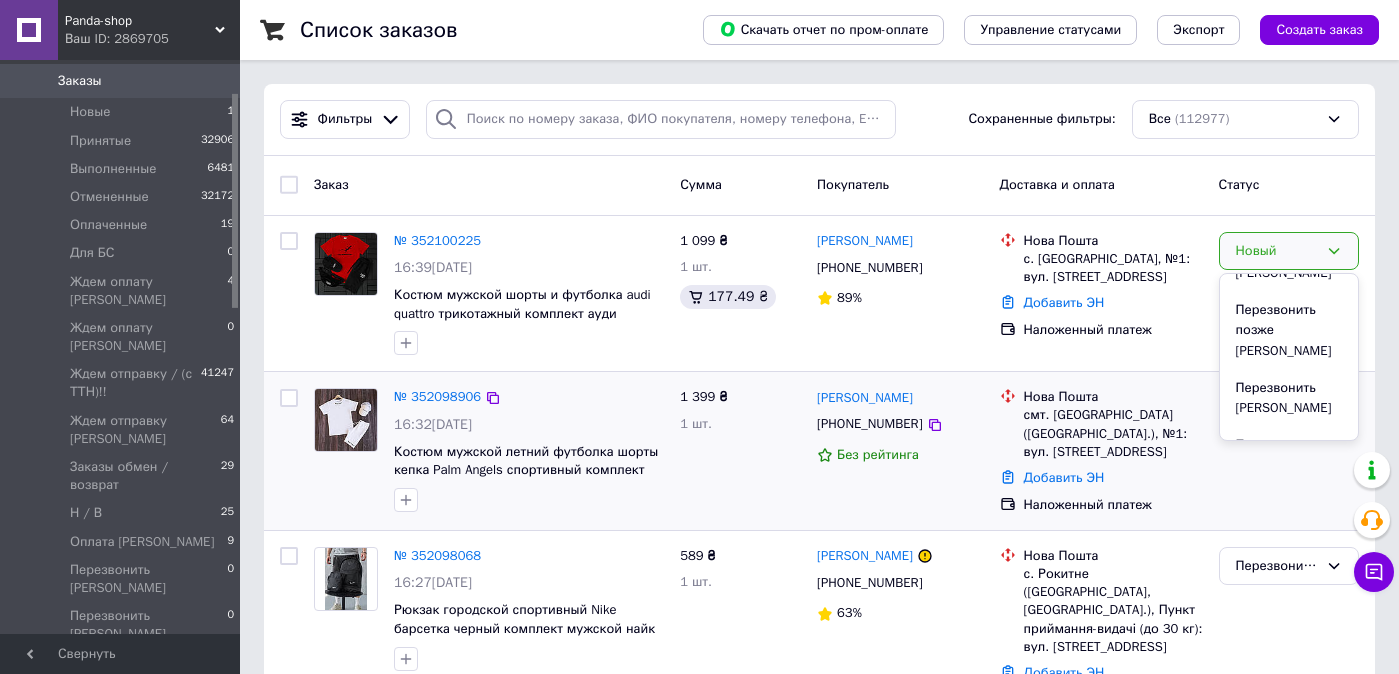 click on "Перезвонить [PERSON_NAME]" at bounding box center (1289, 455) 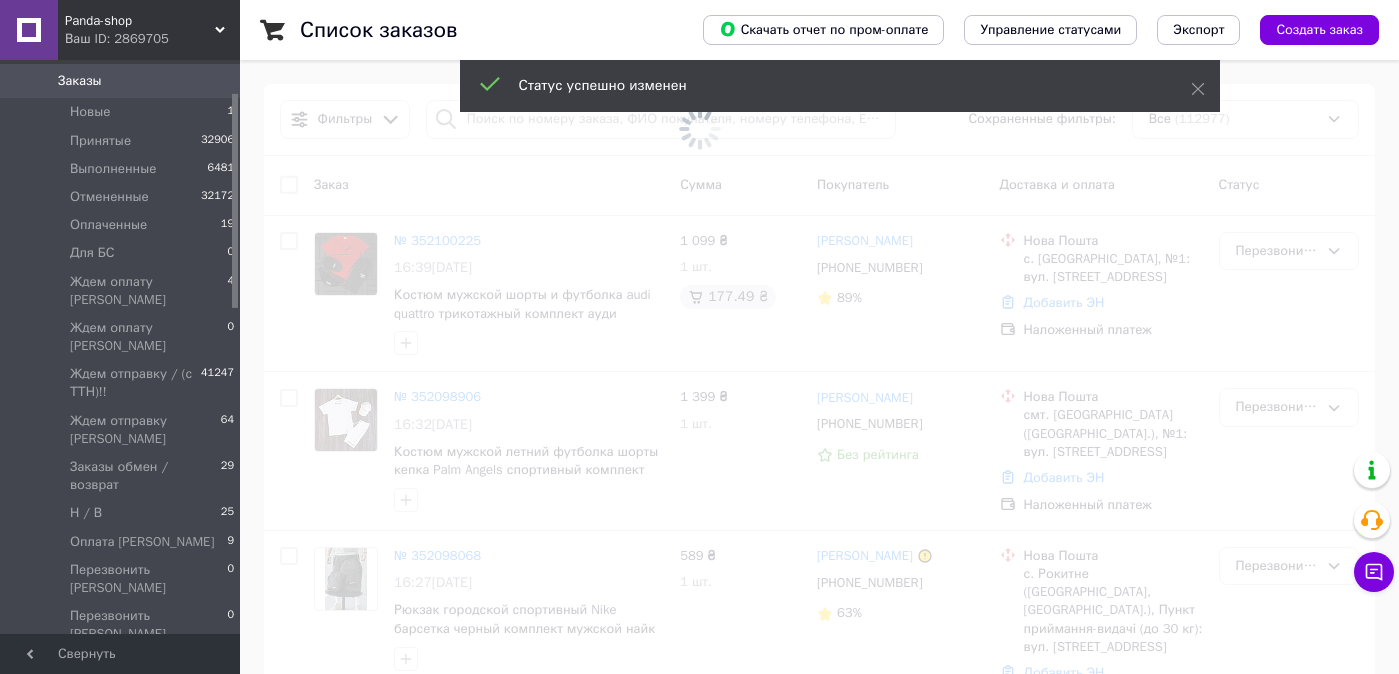 click at bounding box center (699, 128) 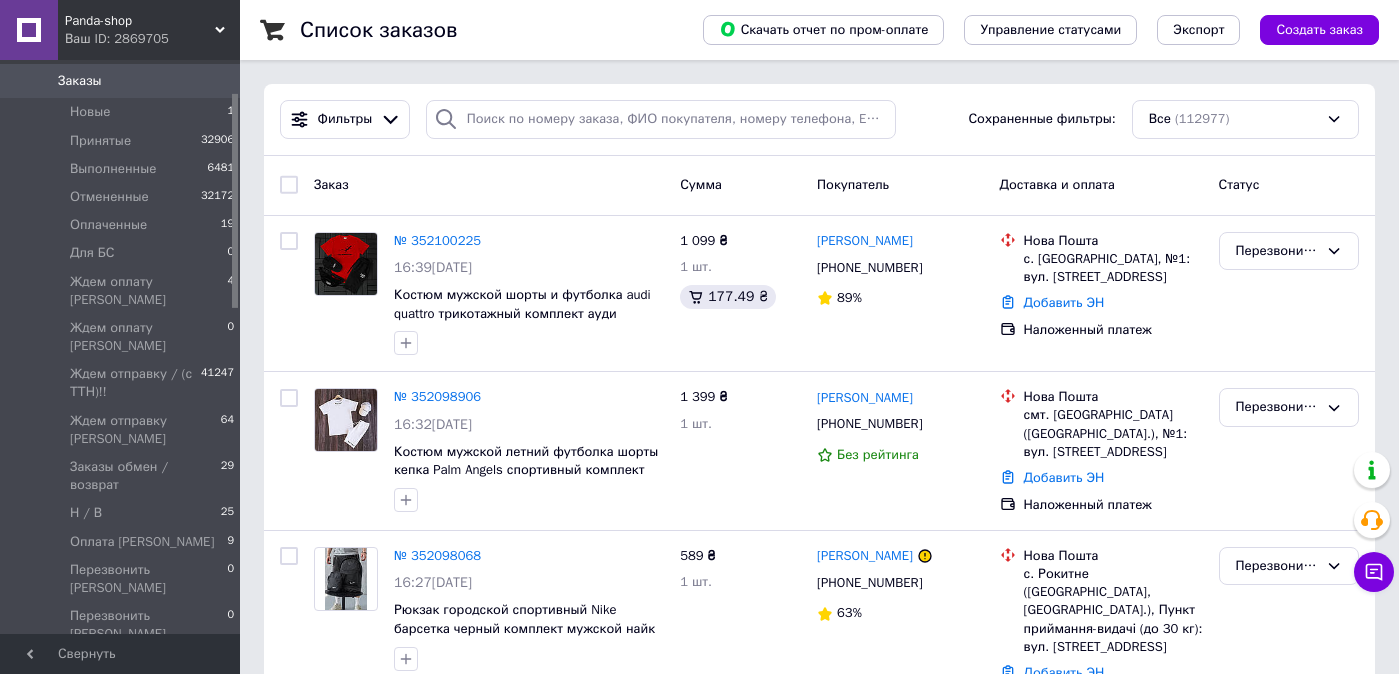 click on "№ 352100225" at bounding box center [437, 240] 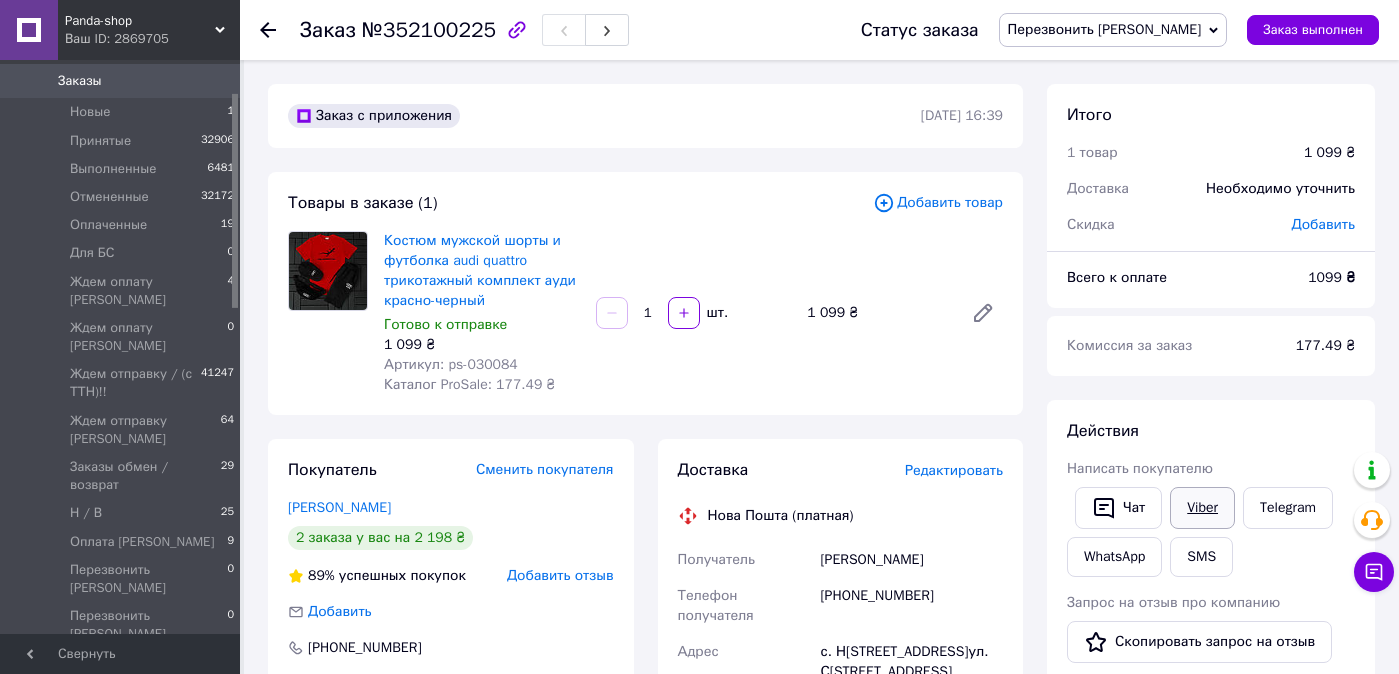 click on "Viber" at bounding box center [1202, 508] 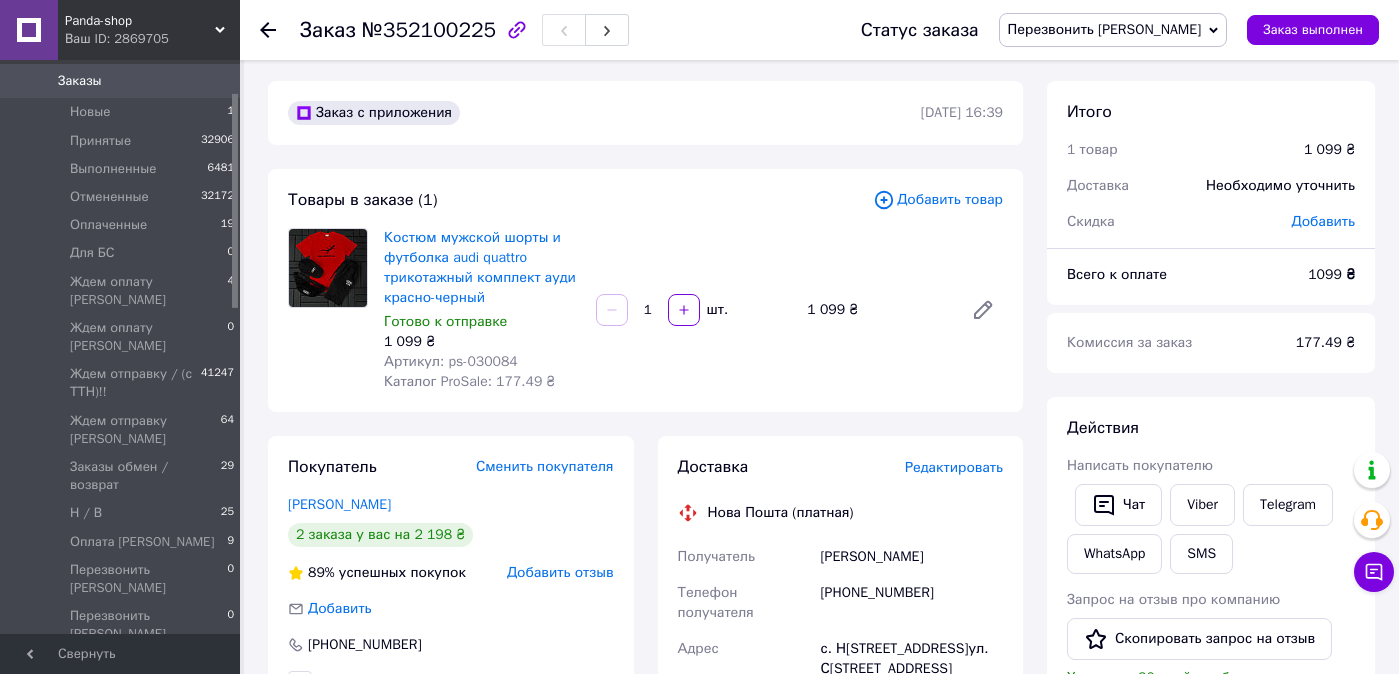 scroll, scrollTop: 4, scrollLeft: 0, axis: vertical 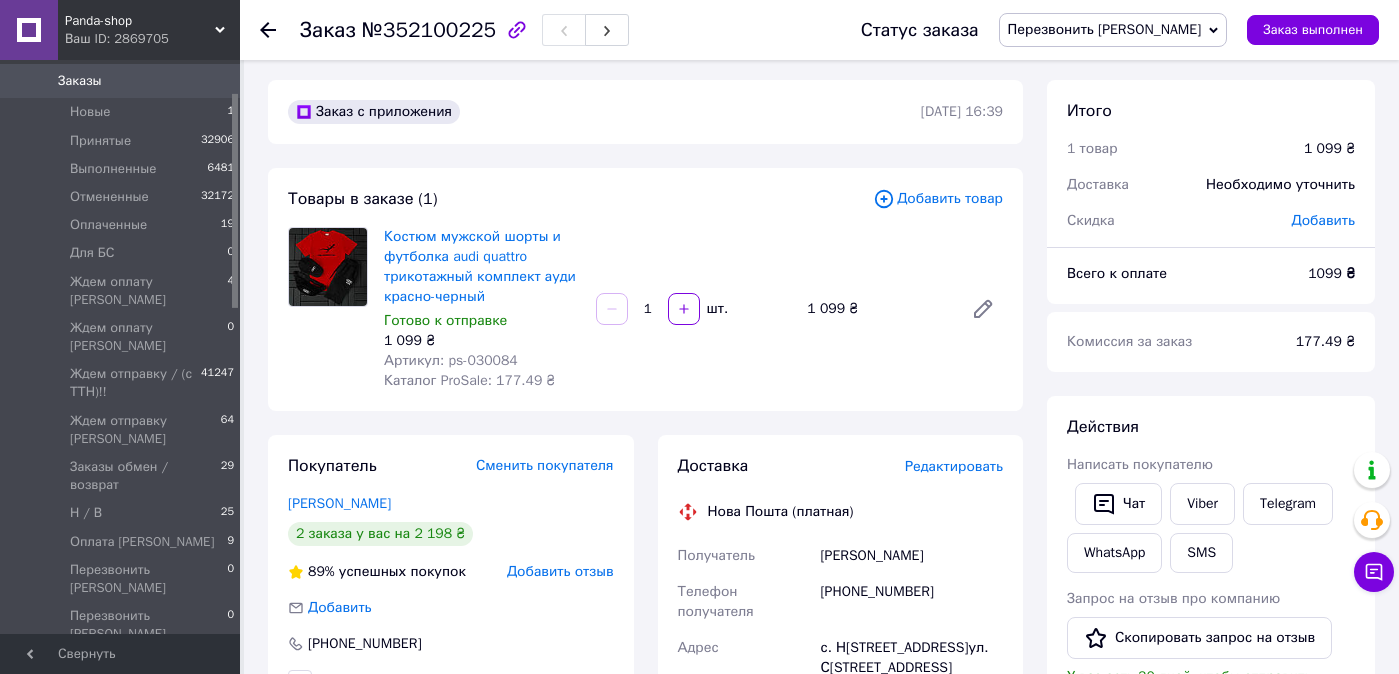 click on "Лех Олександр" at bounding box center (339, 503) 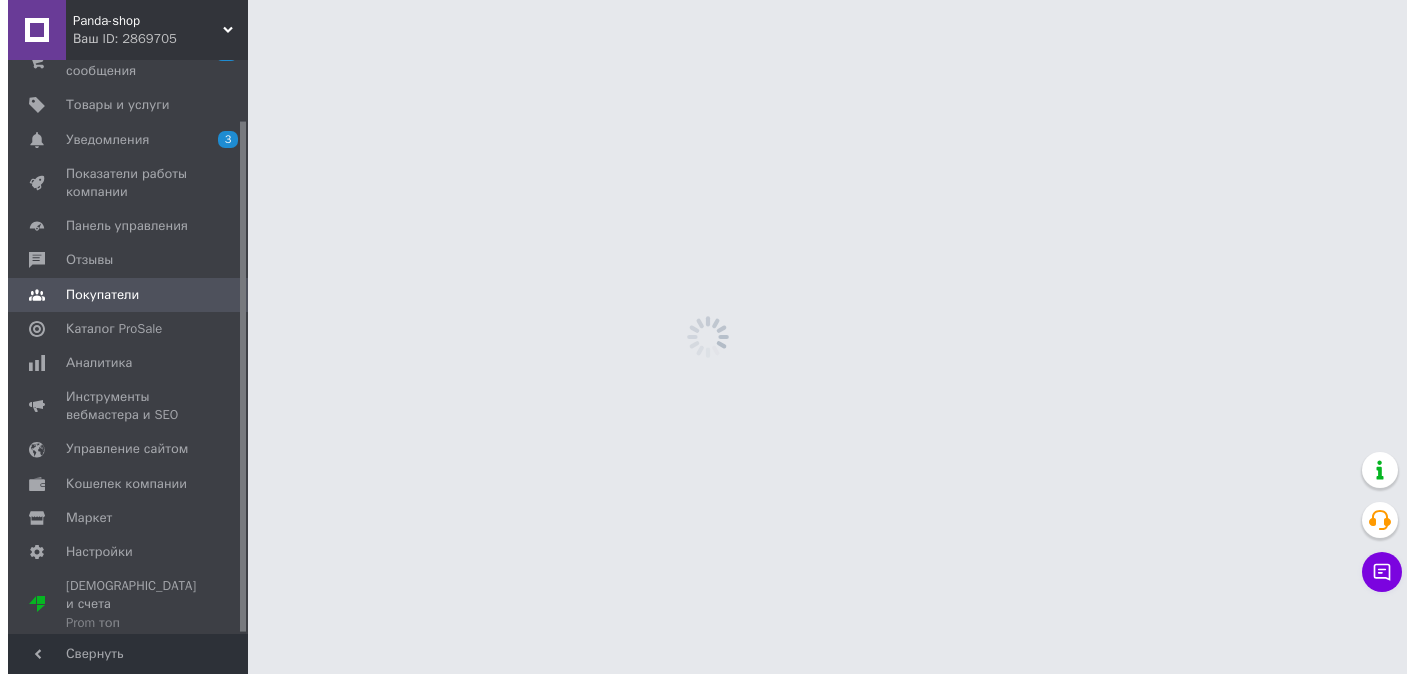 scroll, scrollTop: 0, scrollLeft: 0, axis: both 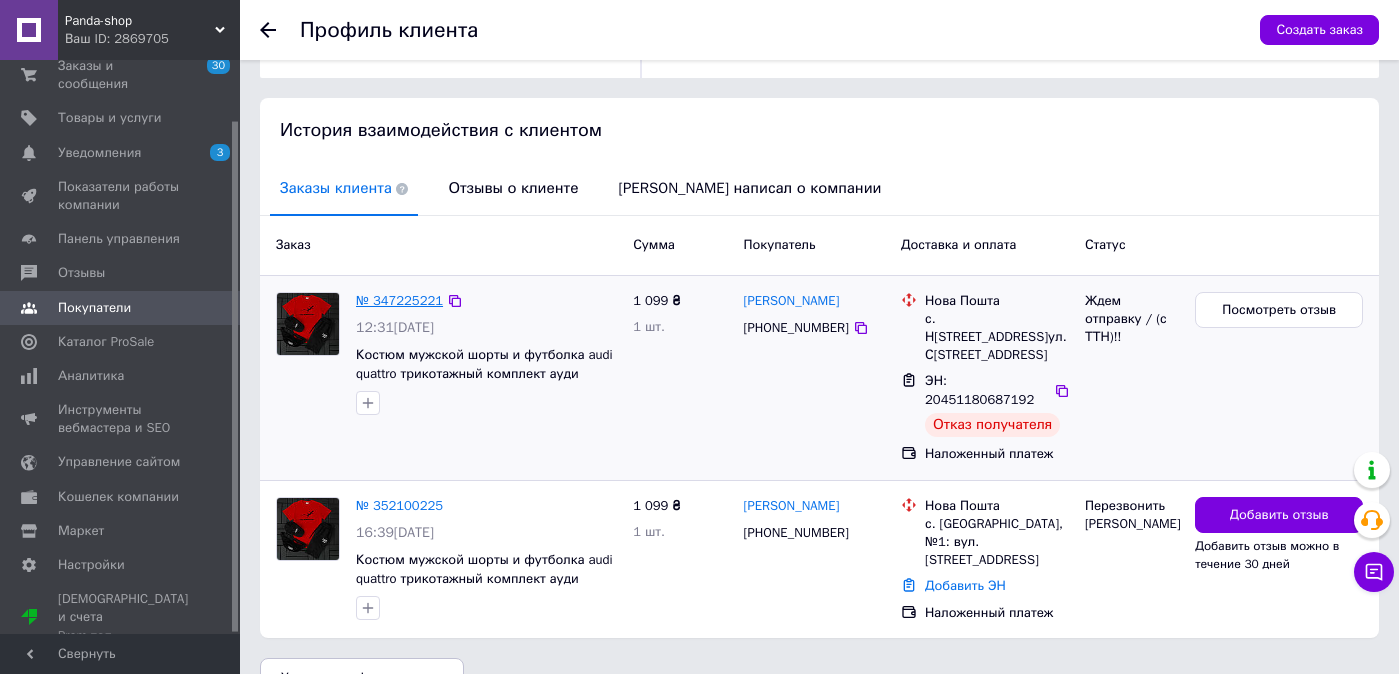click on "№ 347225221" at bounding box center (399, 300) 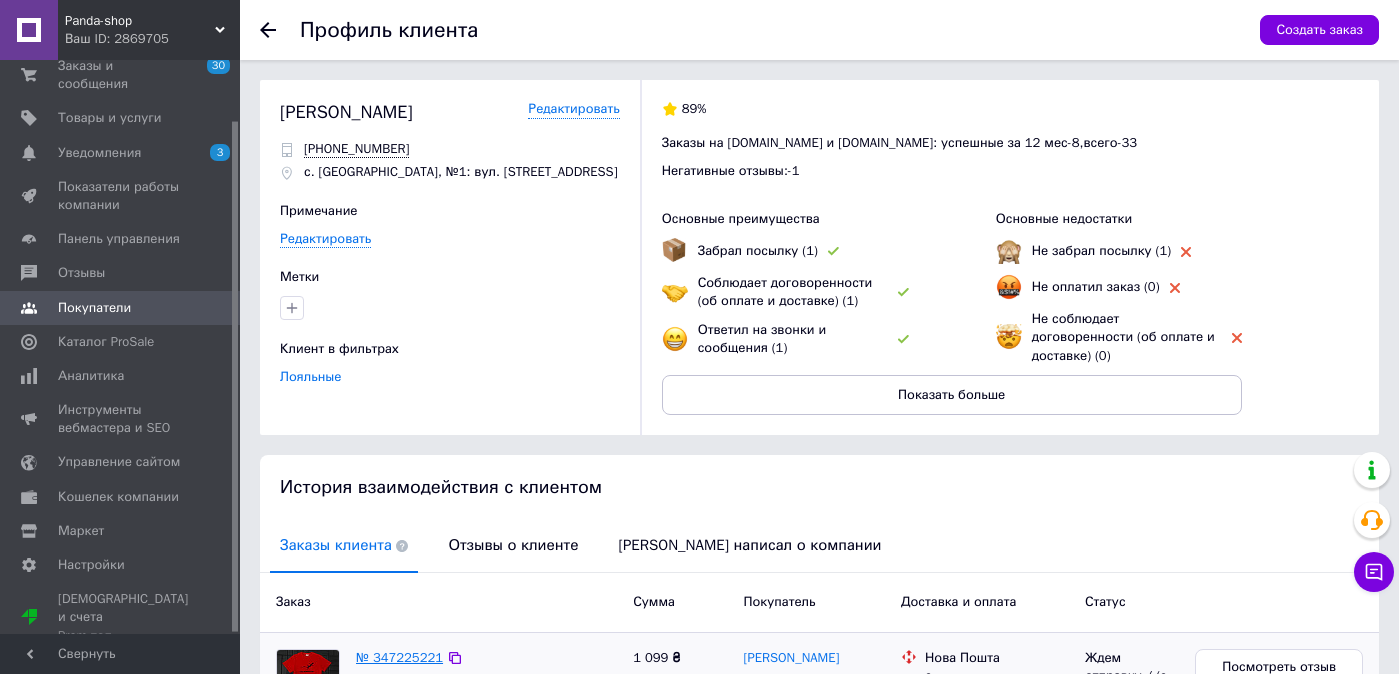 scroll, scrollTop: 86, scrollLeft: 0, axis: vertical 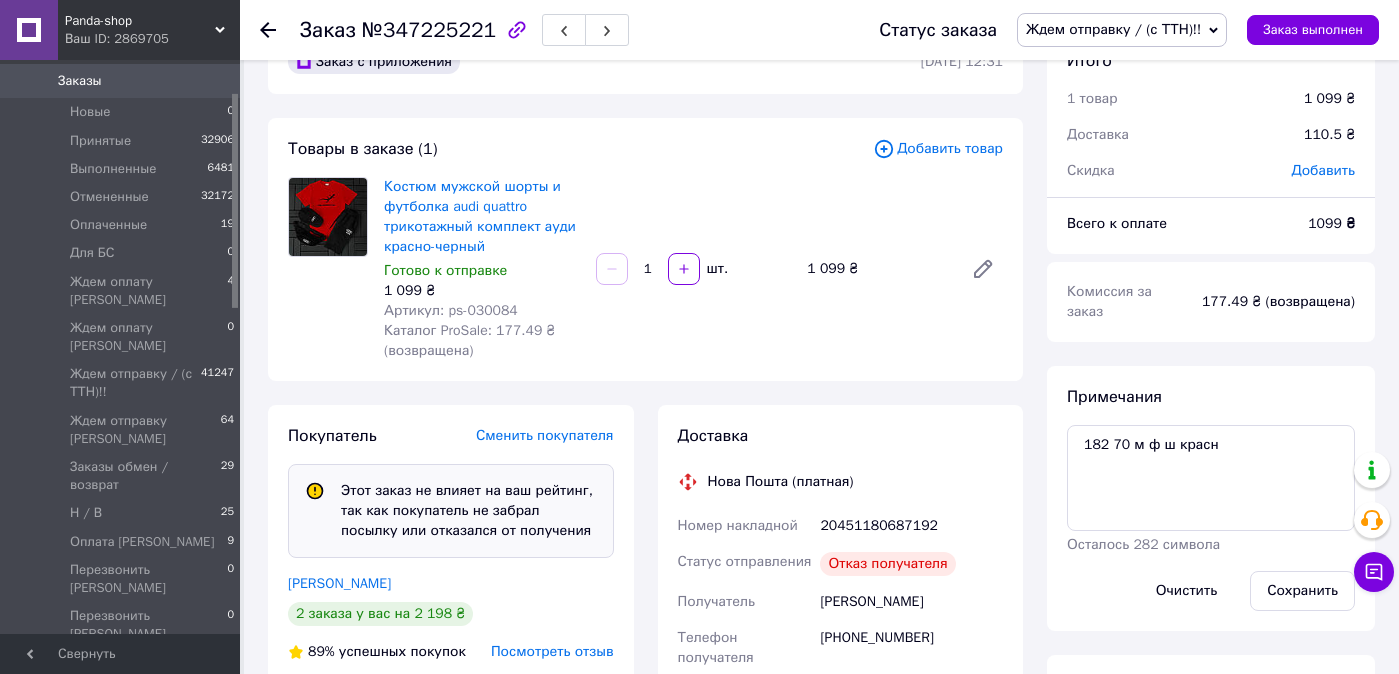 click on "Заказы" at bounding box center (80, 81) 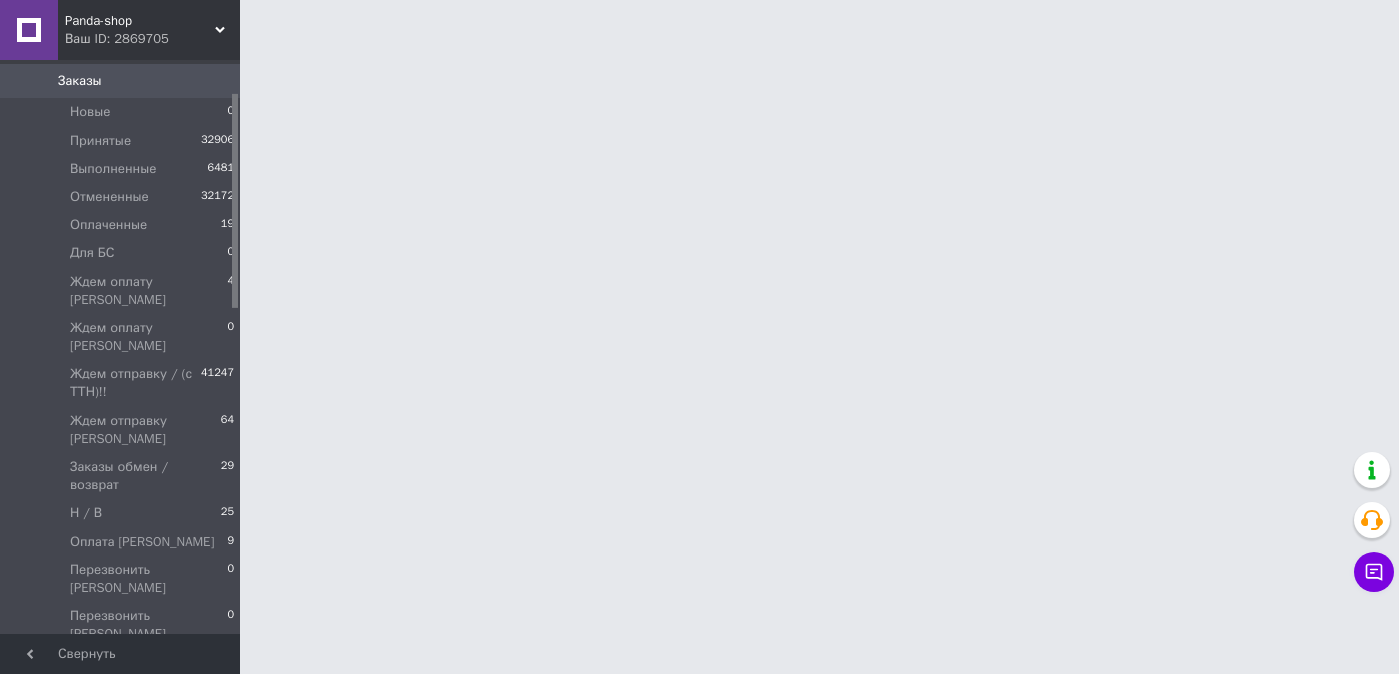 scroll, scrollTop: 0, scrollLeft: 0, axis: both 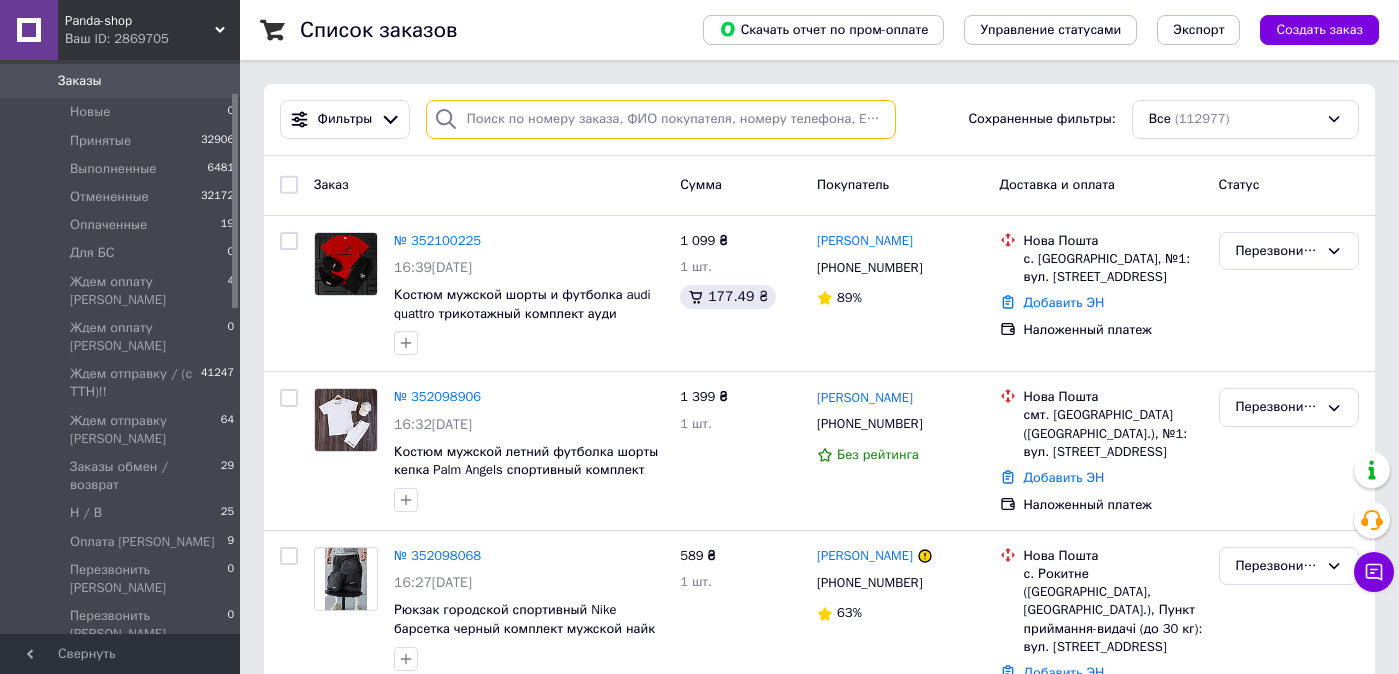 click at bounding box center [661, 119] 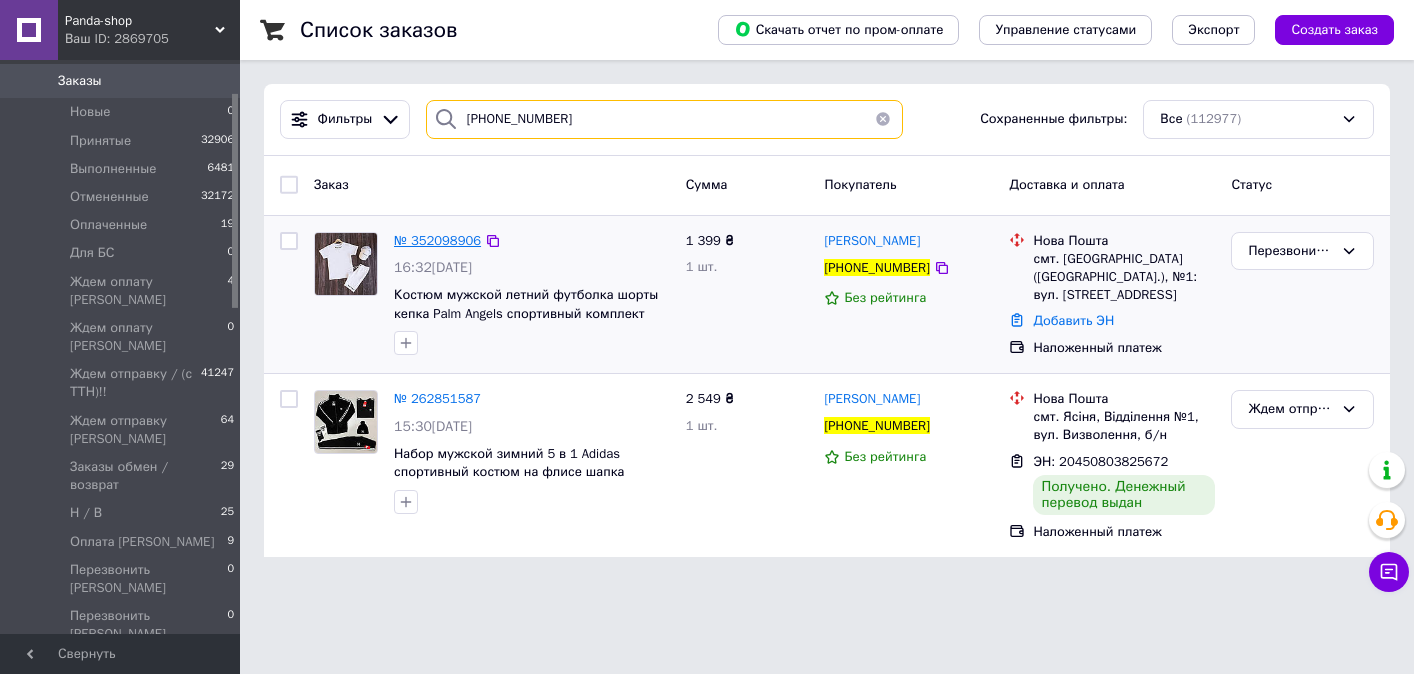 type on "[PHONE_NUMBER]" 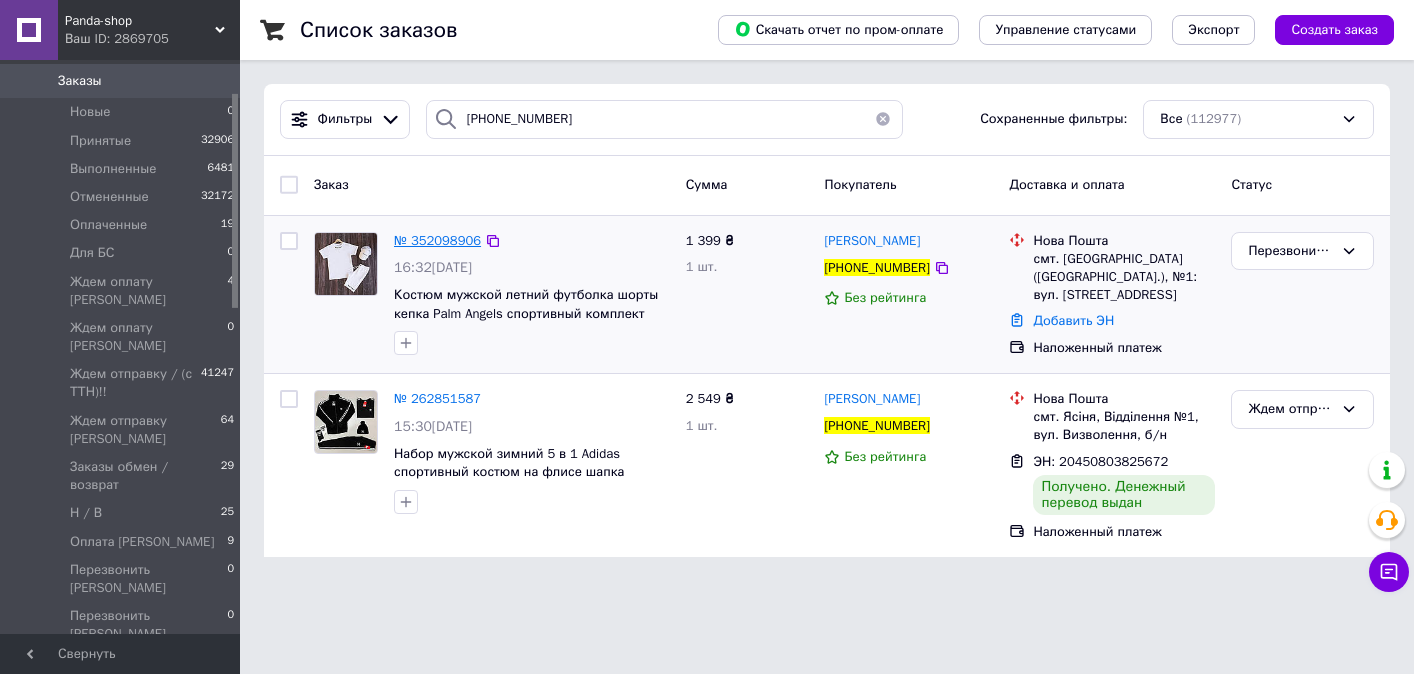 click on "№ 352098906" at bounding box center [437, 240] 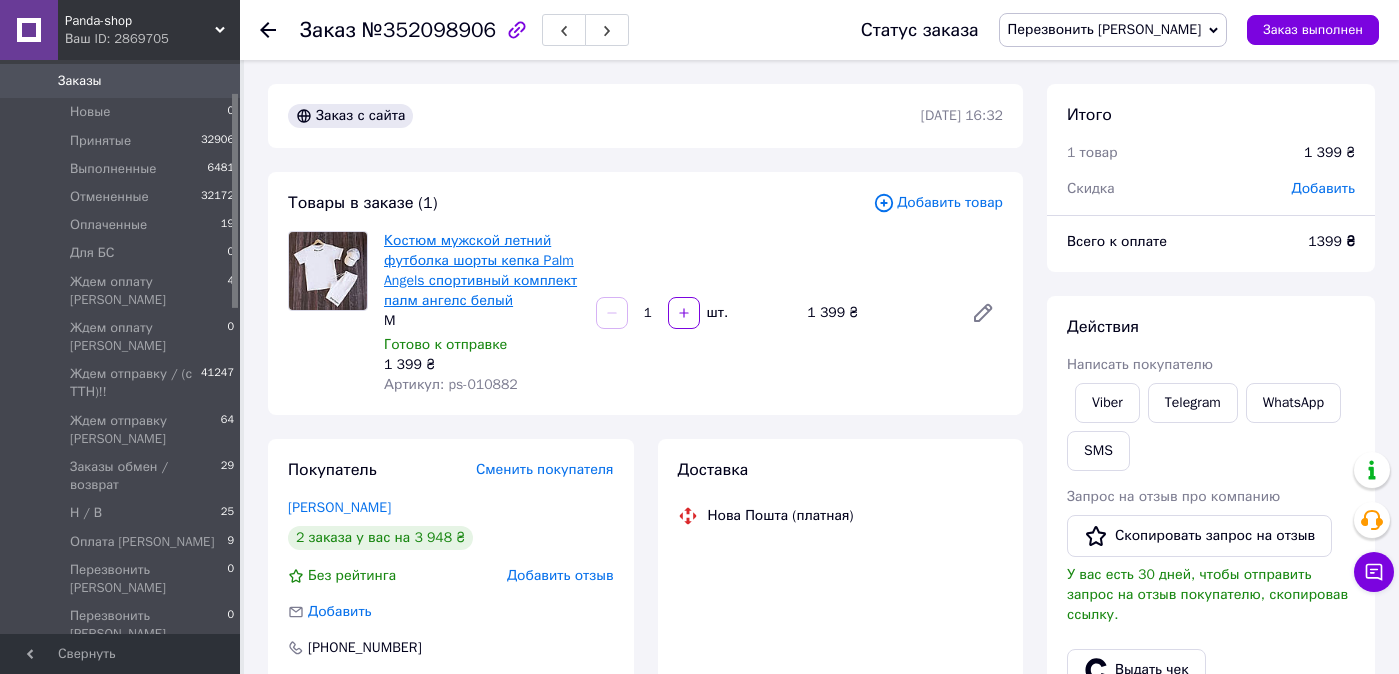 click on "Костюм мужской летний футболка шорты кепка Palm Angels спортивный комплект палм ангелс белый" at bounding box center [480, 270] 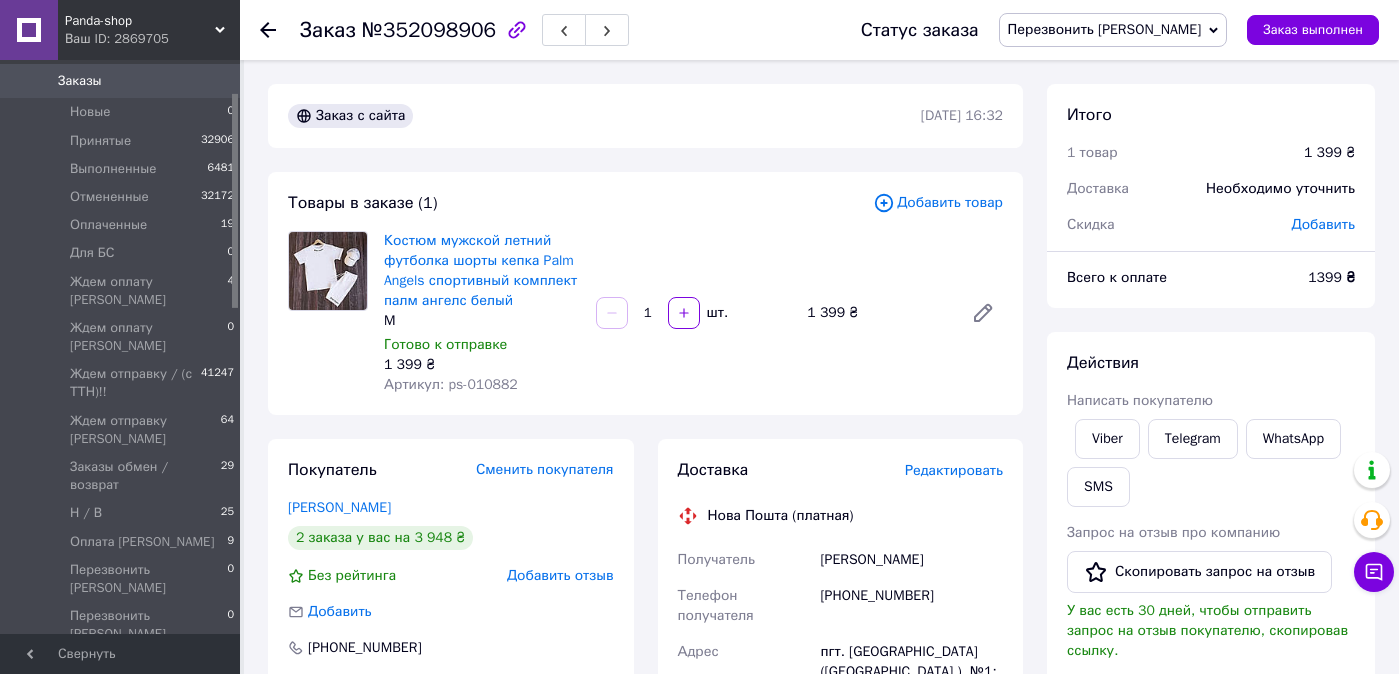 click on "Заказы 0" at bounding box center [123, 81] 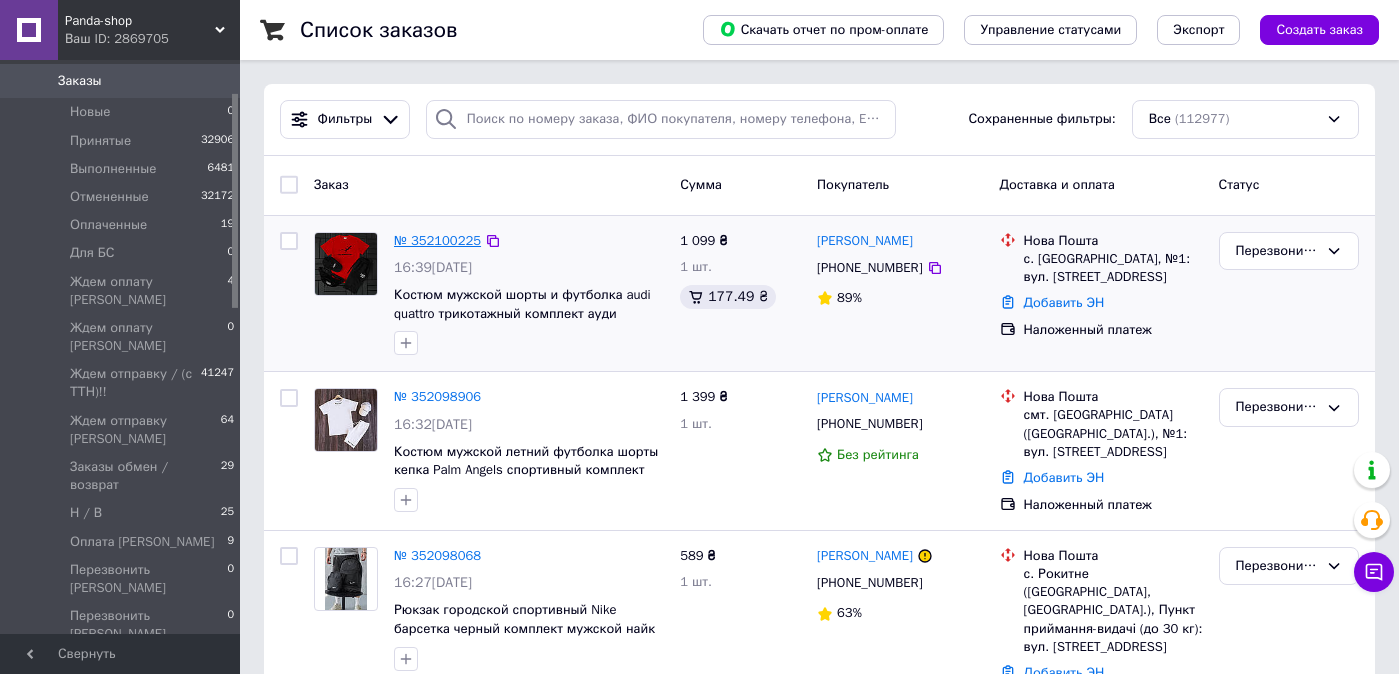 click on "№ 352100225" at bounding box center (437, 240) 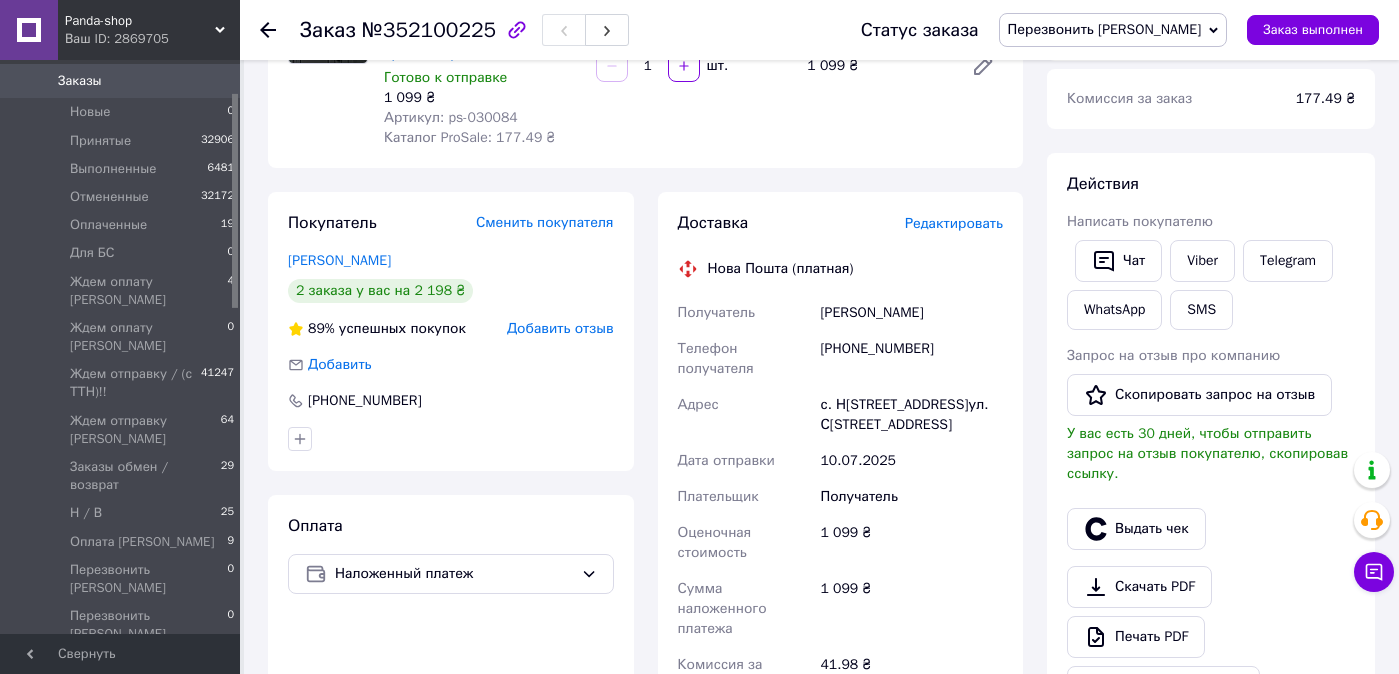 scroll, scrollTop: 249, scrollLeft: 0, axis: vertical 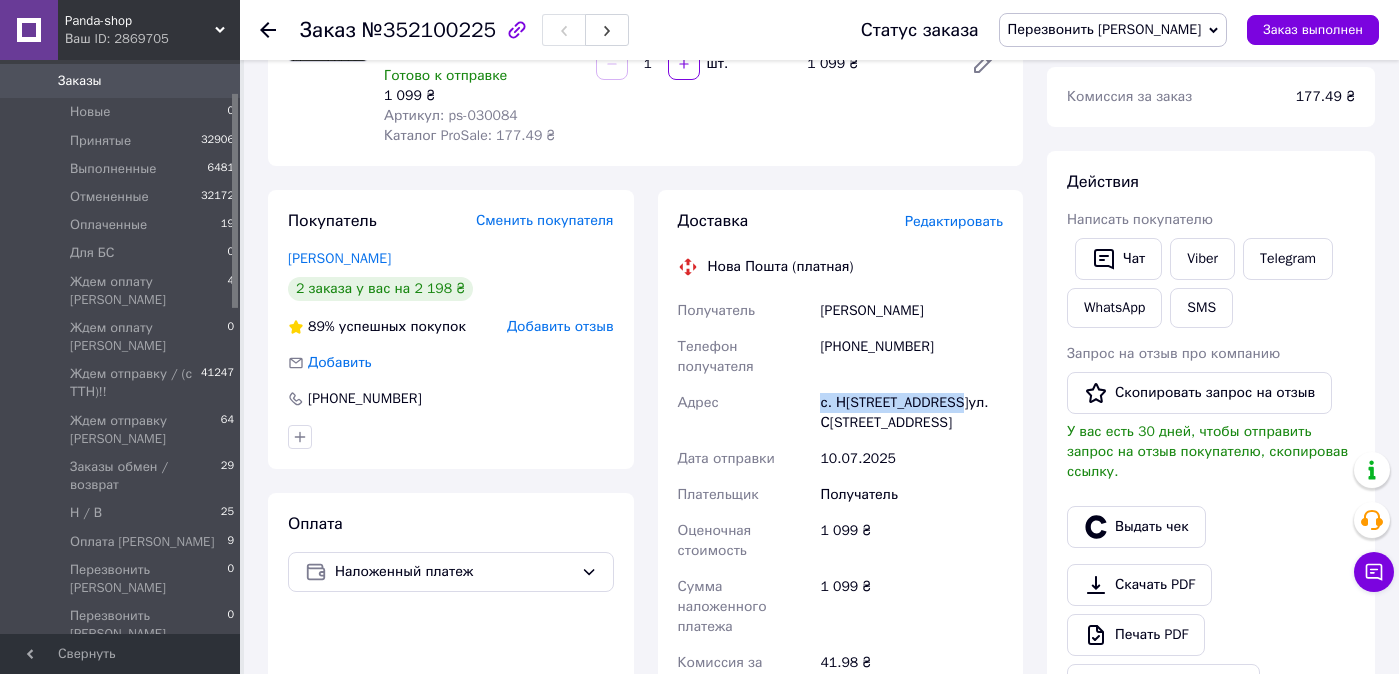 drag, startPoint x: 815, startPoint y: 405, endPoint x: 965, endPoint y: 406, distance: 150.00333 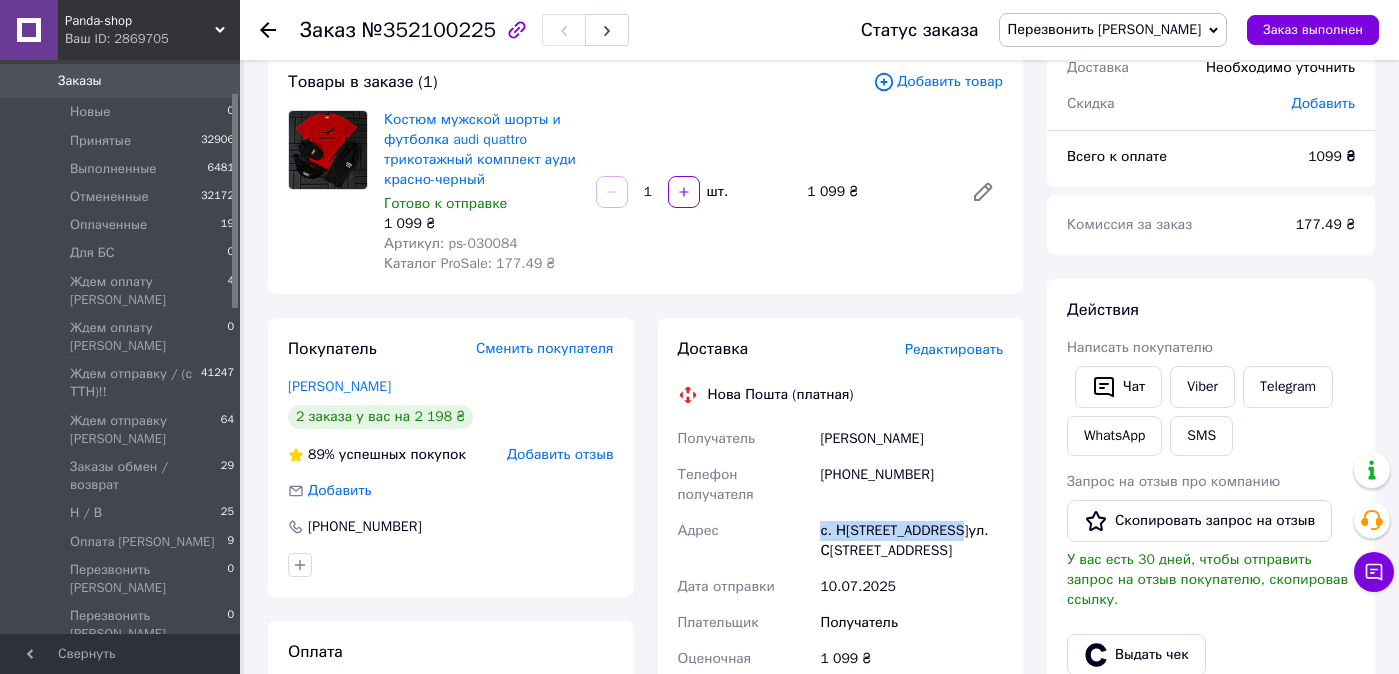 scroll, scrollTop: 116, scrollLeft: 0, axis: vertical 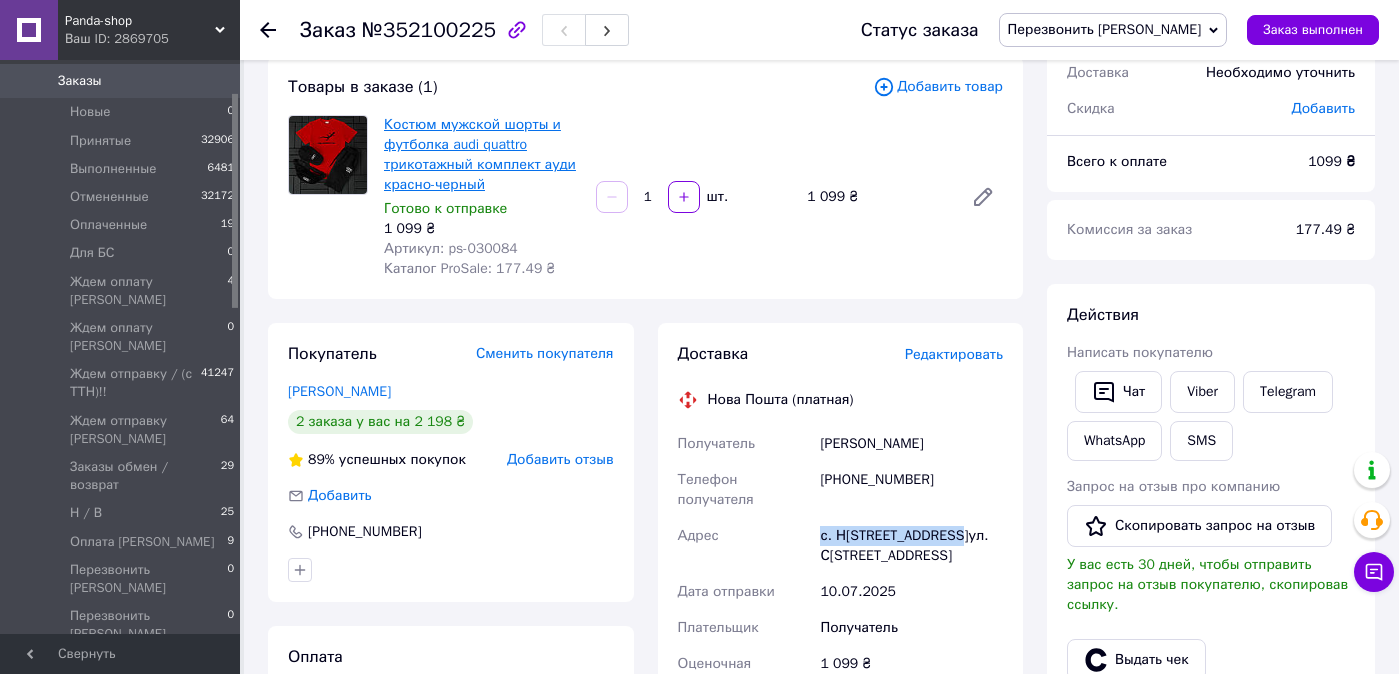 click on "Костюм мужской шорты и футболка audi quattro трикотажный комплект ауди красно-черный" at bounding box center (480, 154) 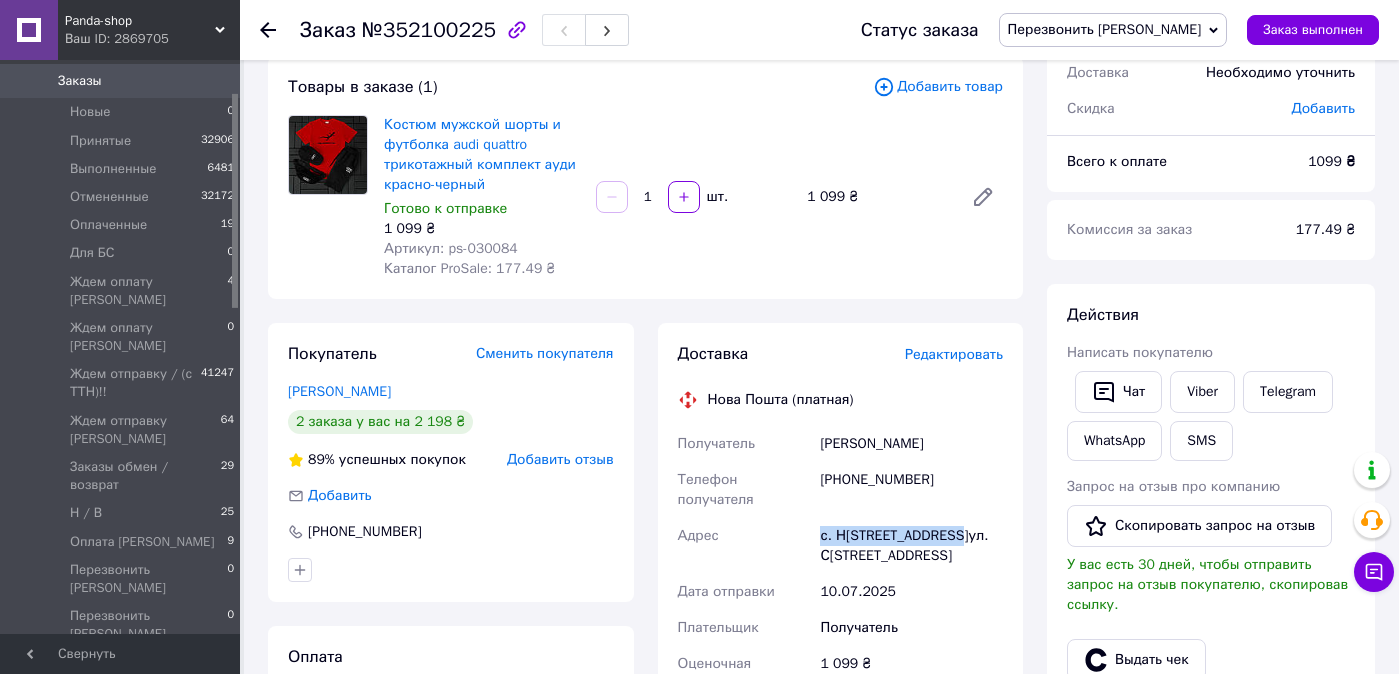 click on "Заказы" at bounding box center (121, 81) 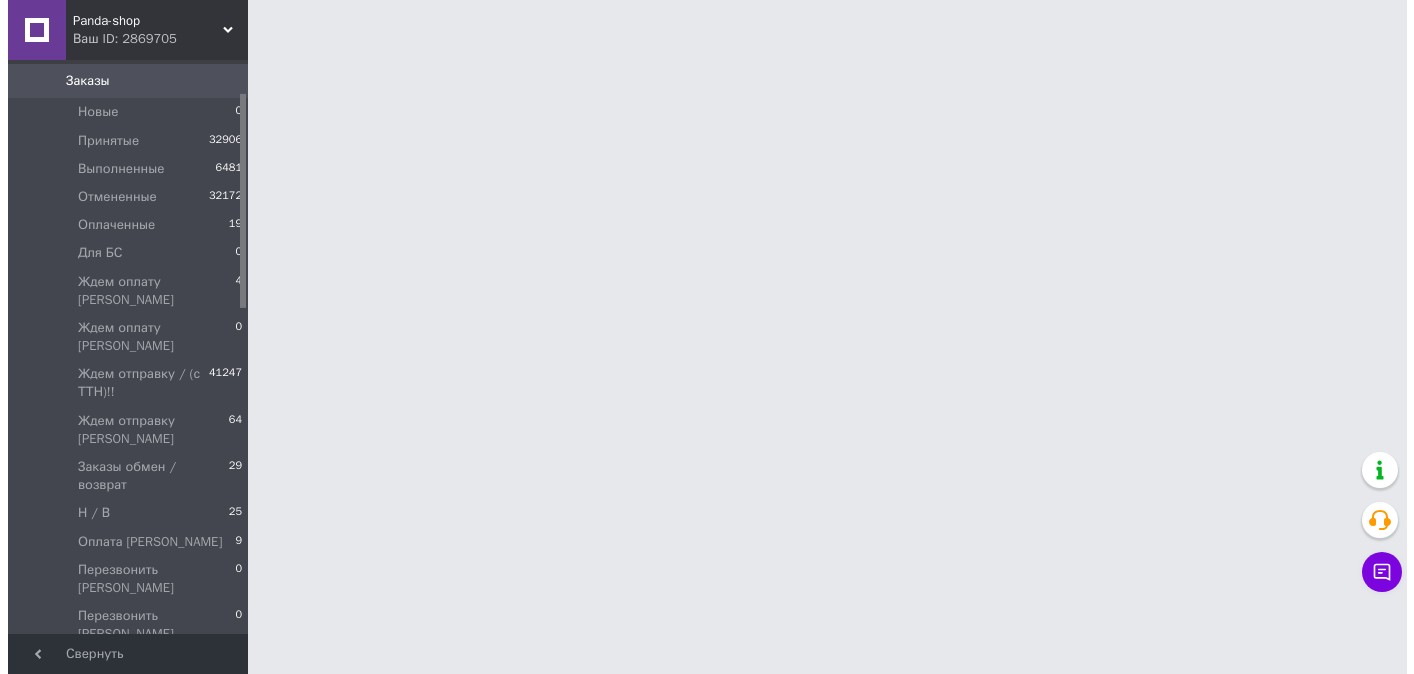 scroll, scrollTop: 0, scrollLeft: 0, axis: both 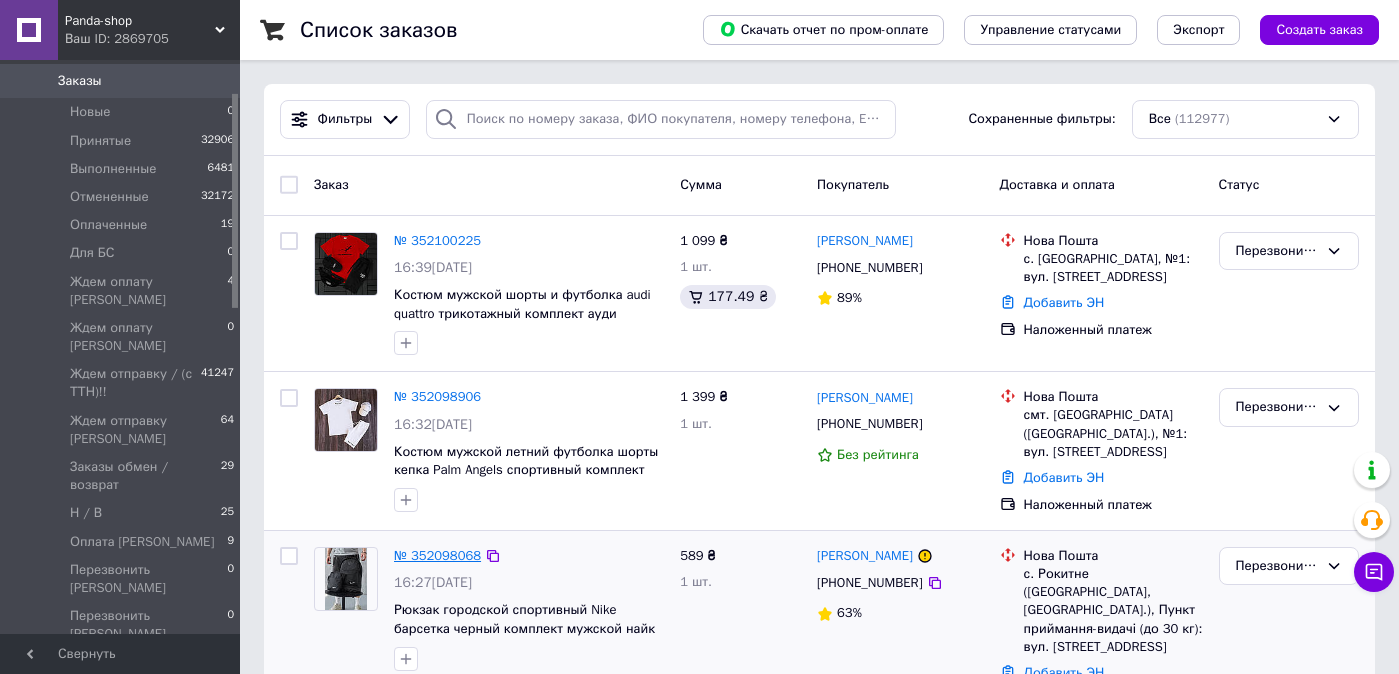 click on "№ 352098068" at bounding box center [437, 555] 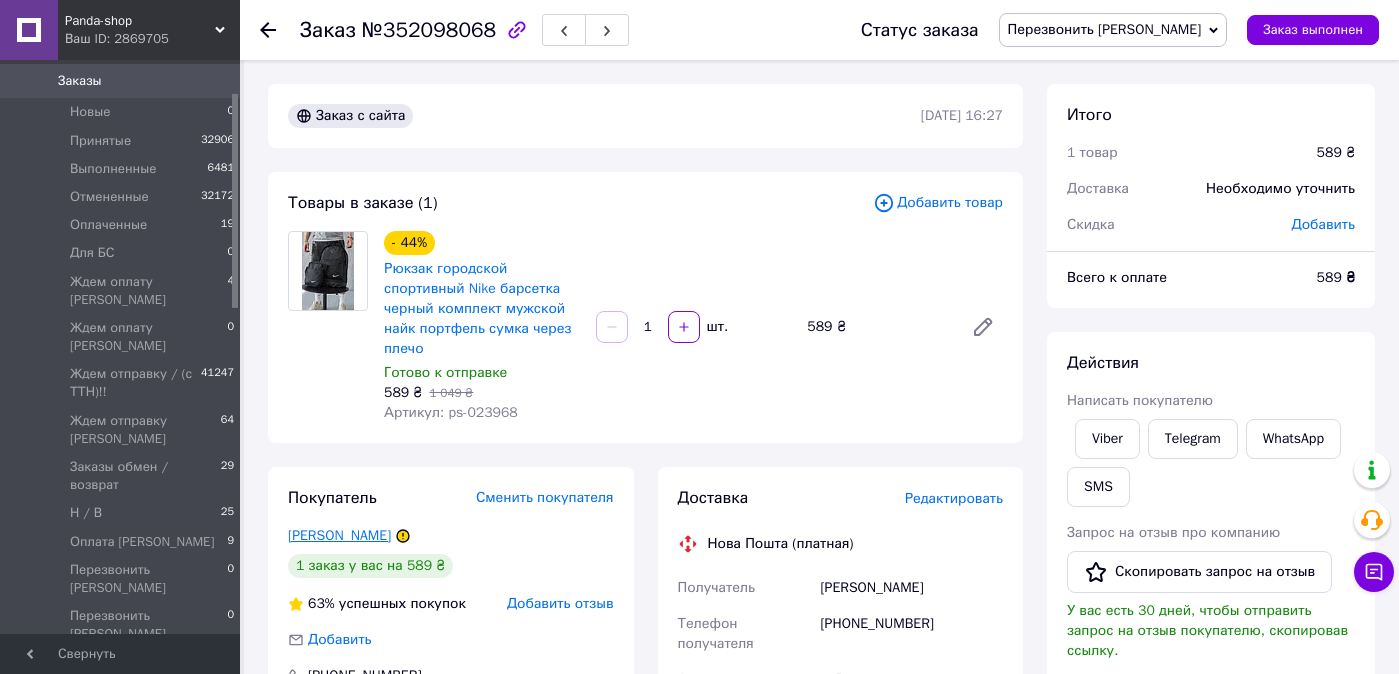 click on "Купріяненко Анастасія" at bounding box center [339, 535] 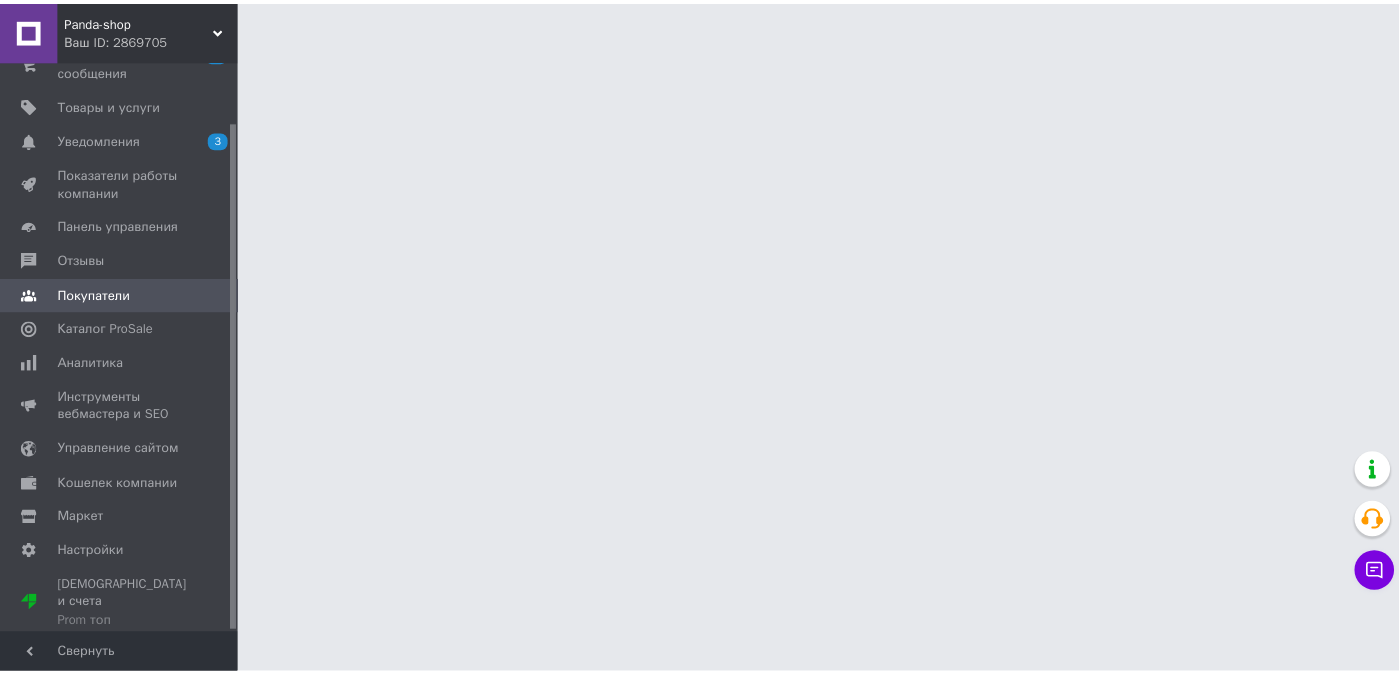 scroll, scrollTop: 67, scrollLeft: 0, axis: vertical 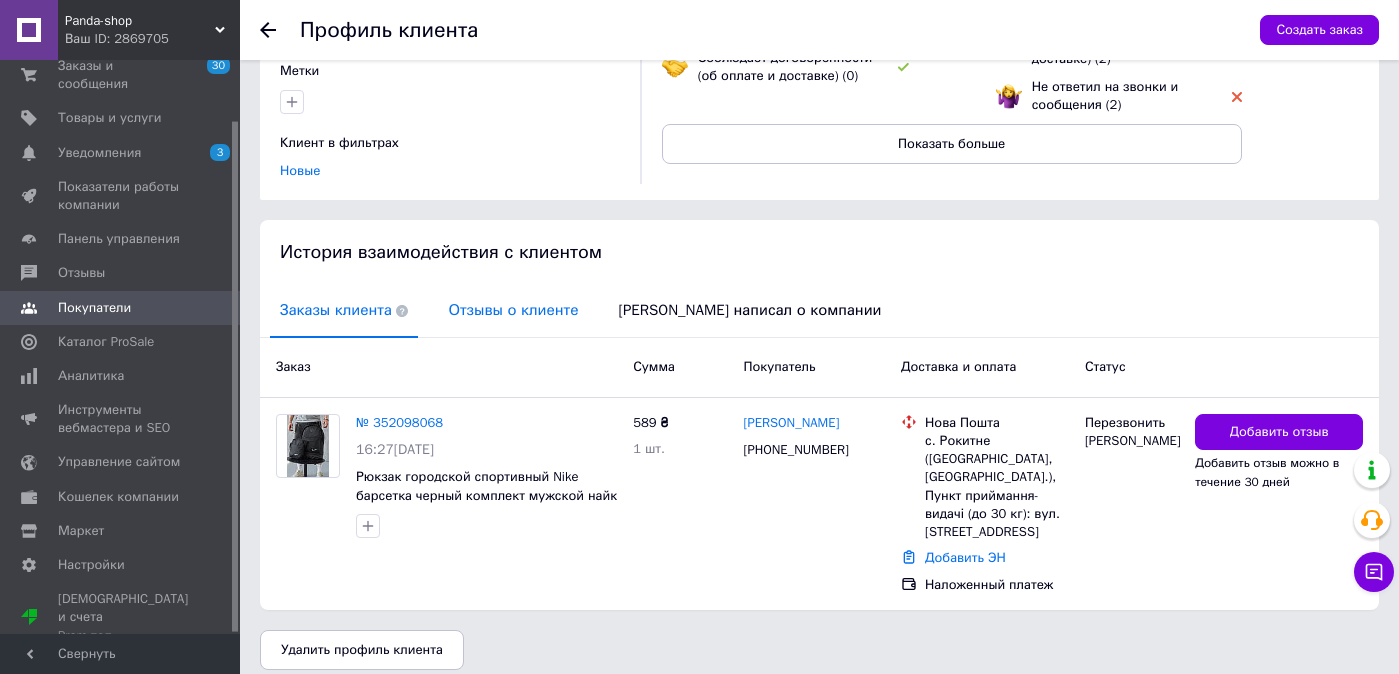 click on "Отзывы о клиенте" at bounding box center [513, 310] 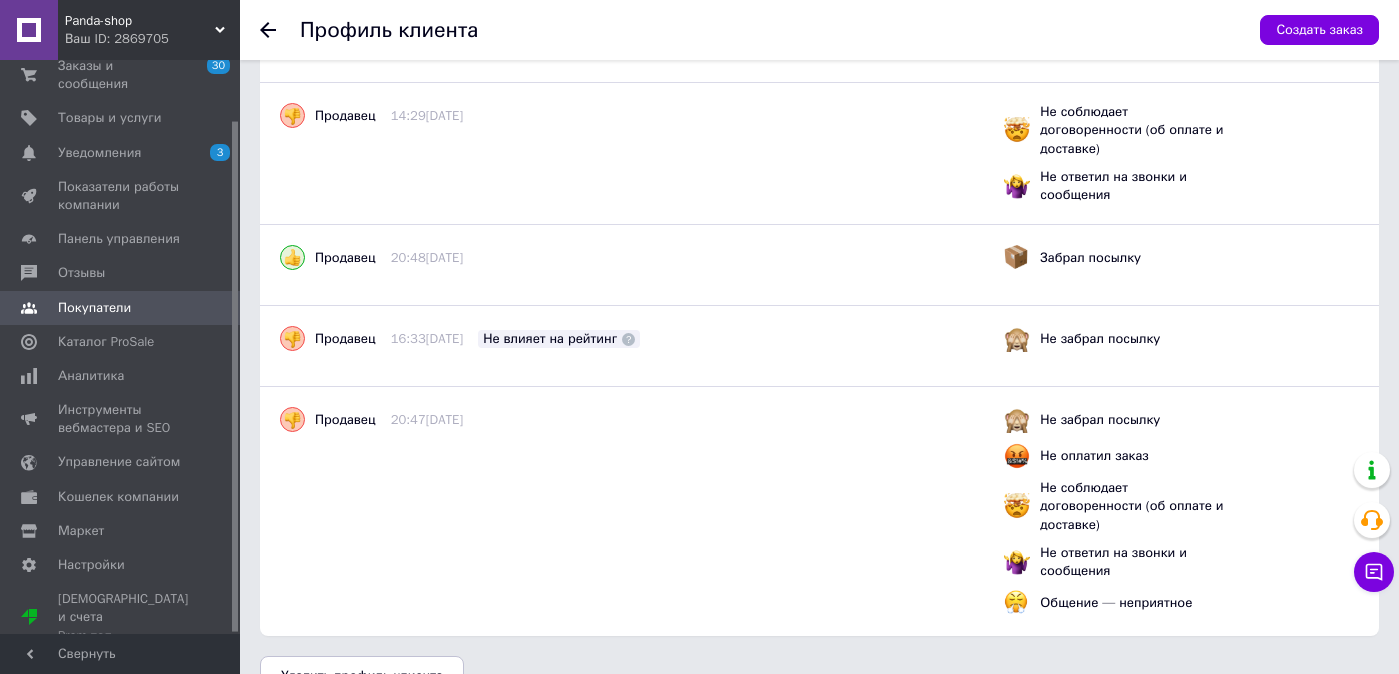 scroll, scrollTop: 886, scrollLeft: 0, axis: vertical 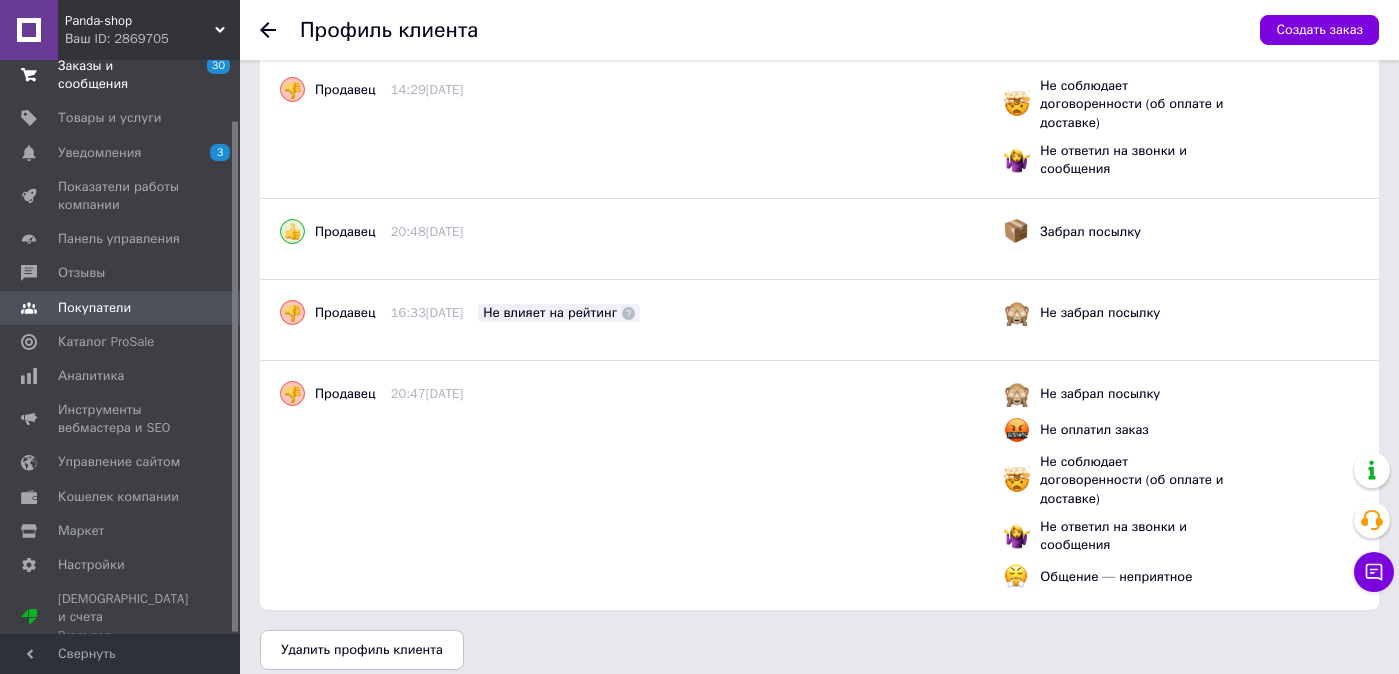 click on "Заказы и сообщения" at bounding box center (121, 75) 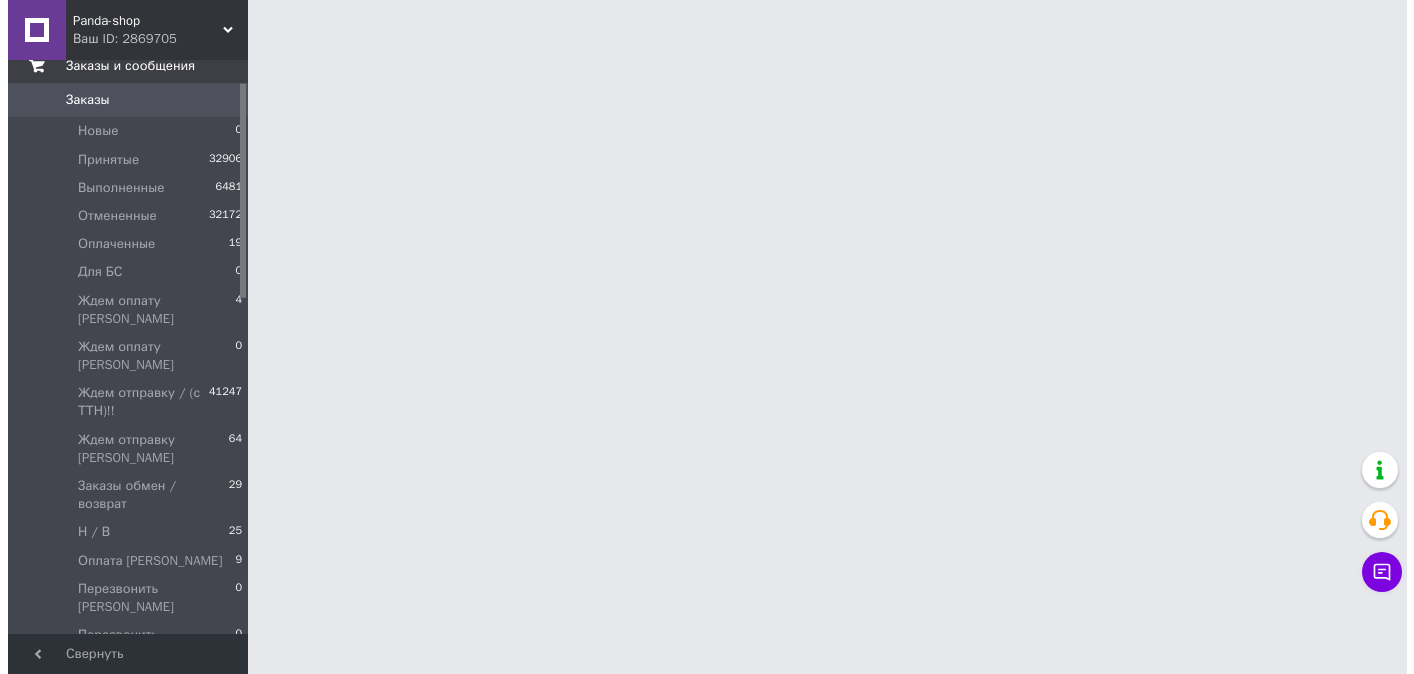 scroll, scrollTop: 0, scrollLeft: 0, axis: both 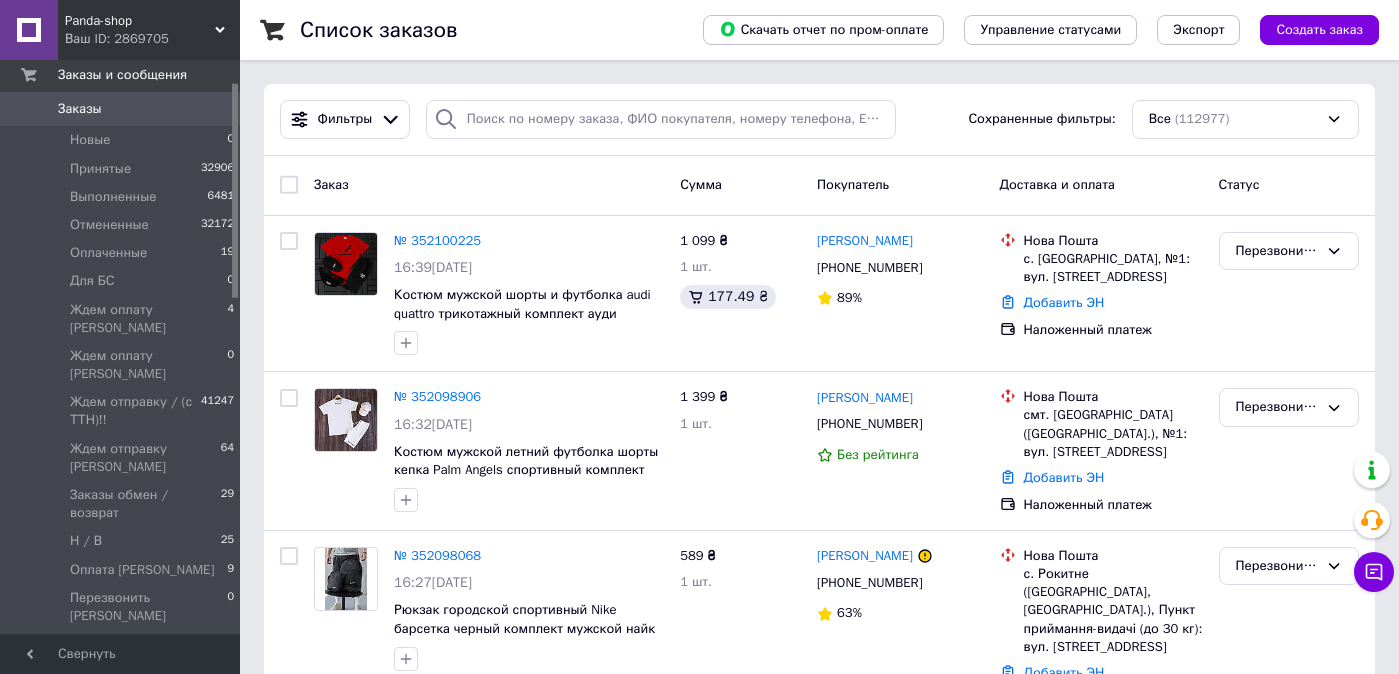 click on "Заказы" at bounding box center (121, 109) 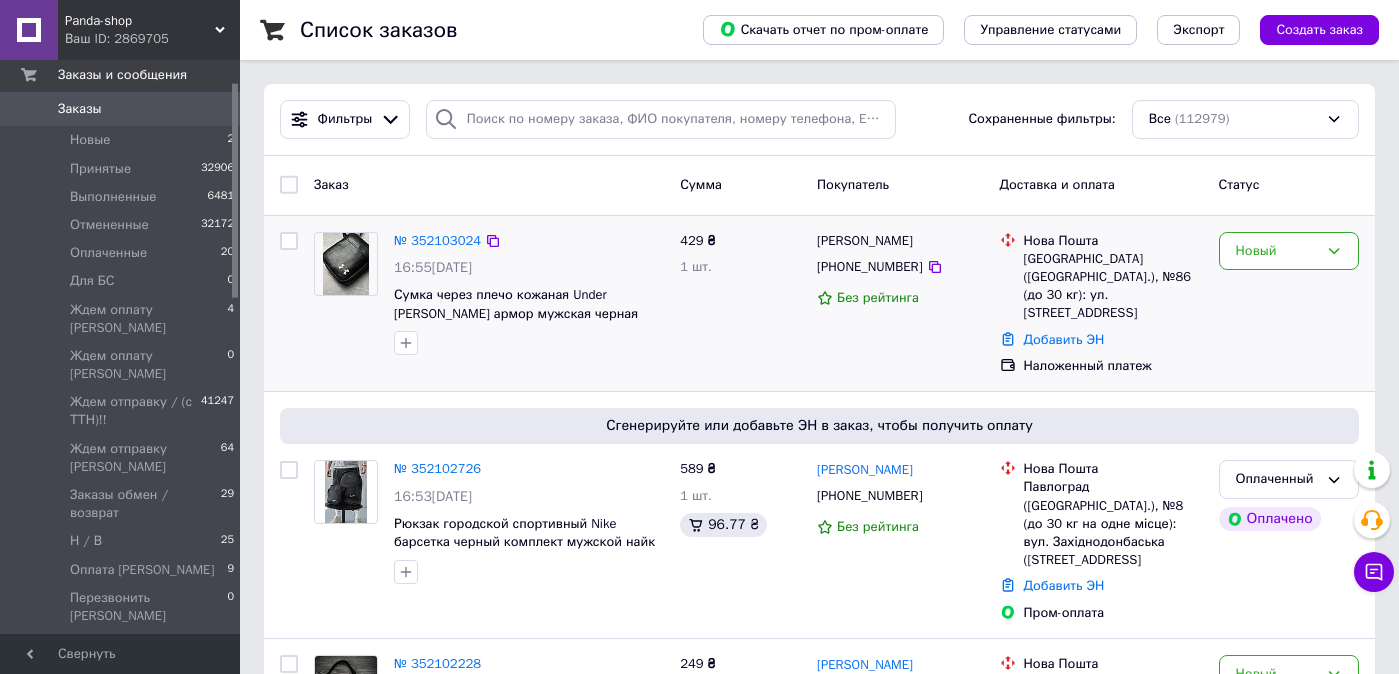 click at bounding box center (289, 241) 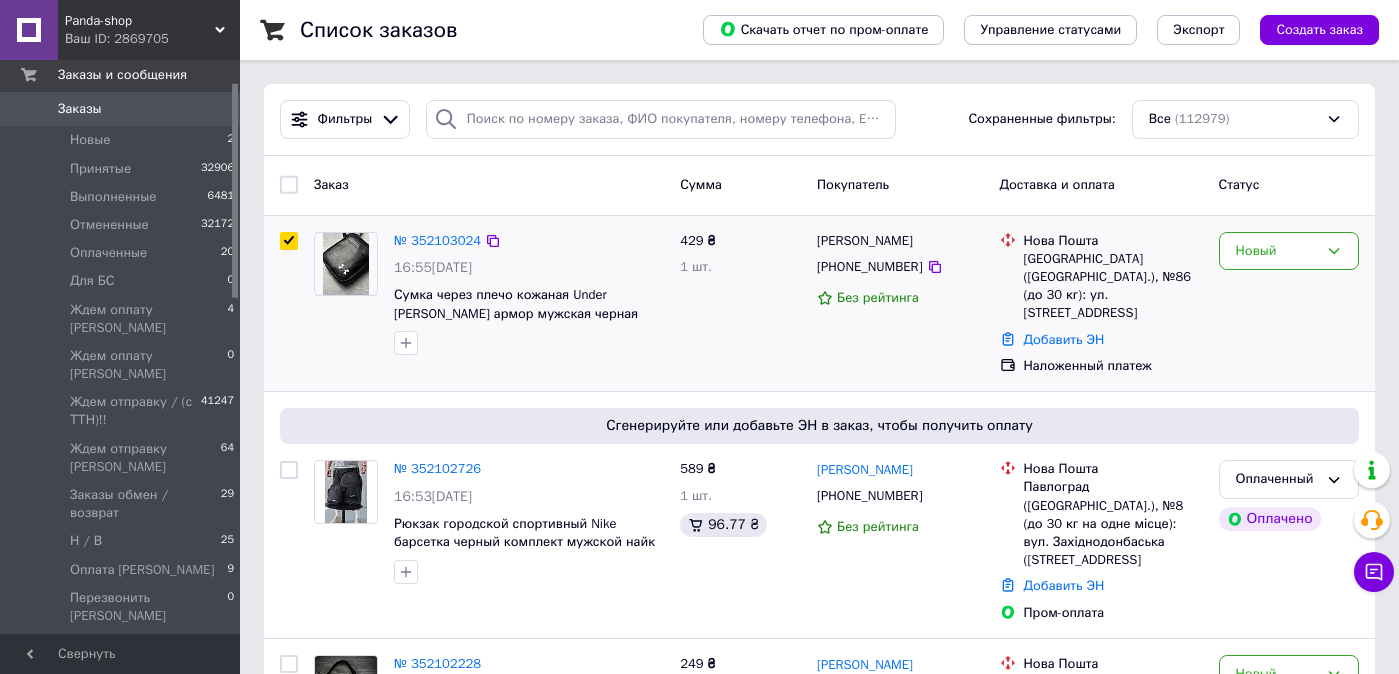 checkbox on "true" 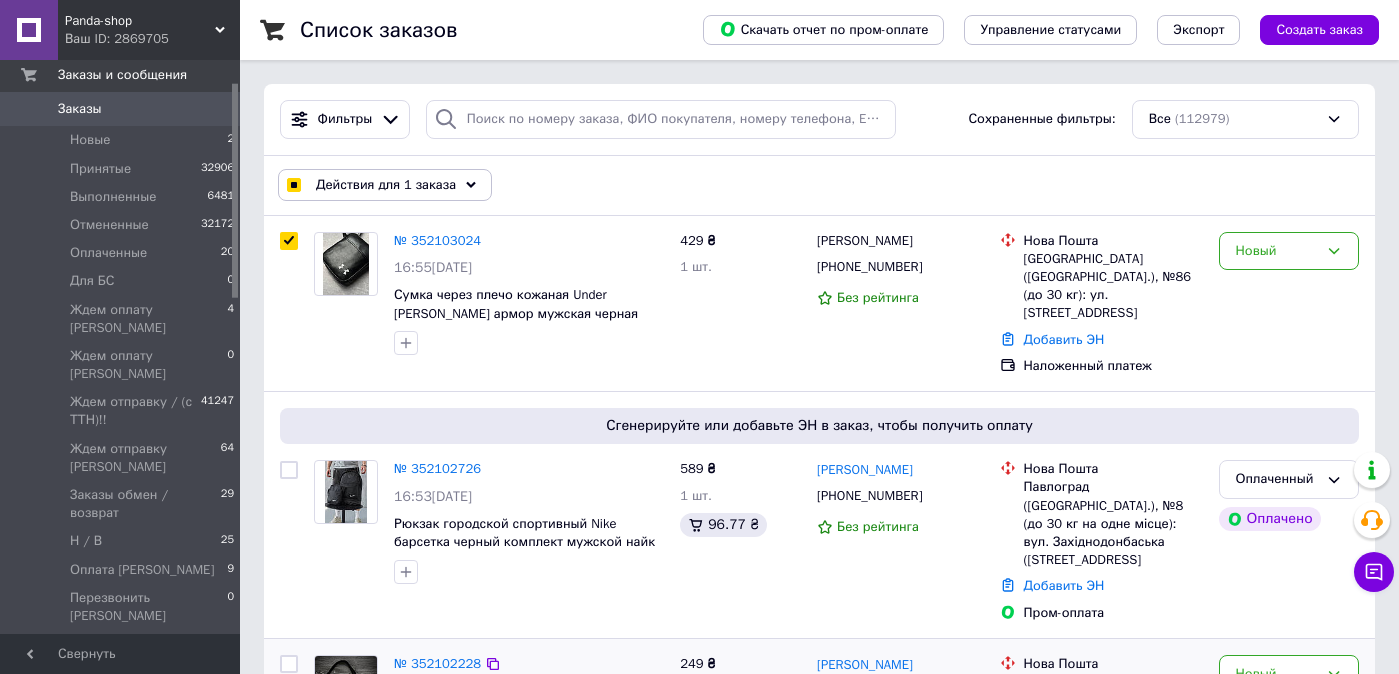 click at bounding box center (289, 664) 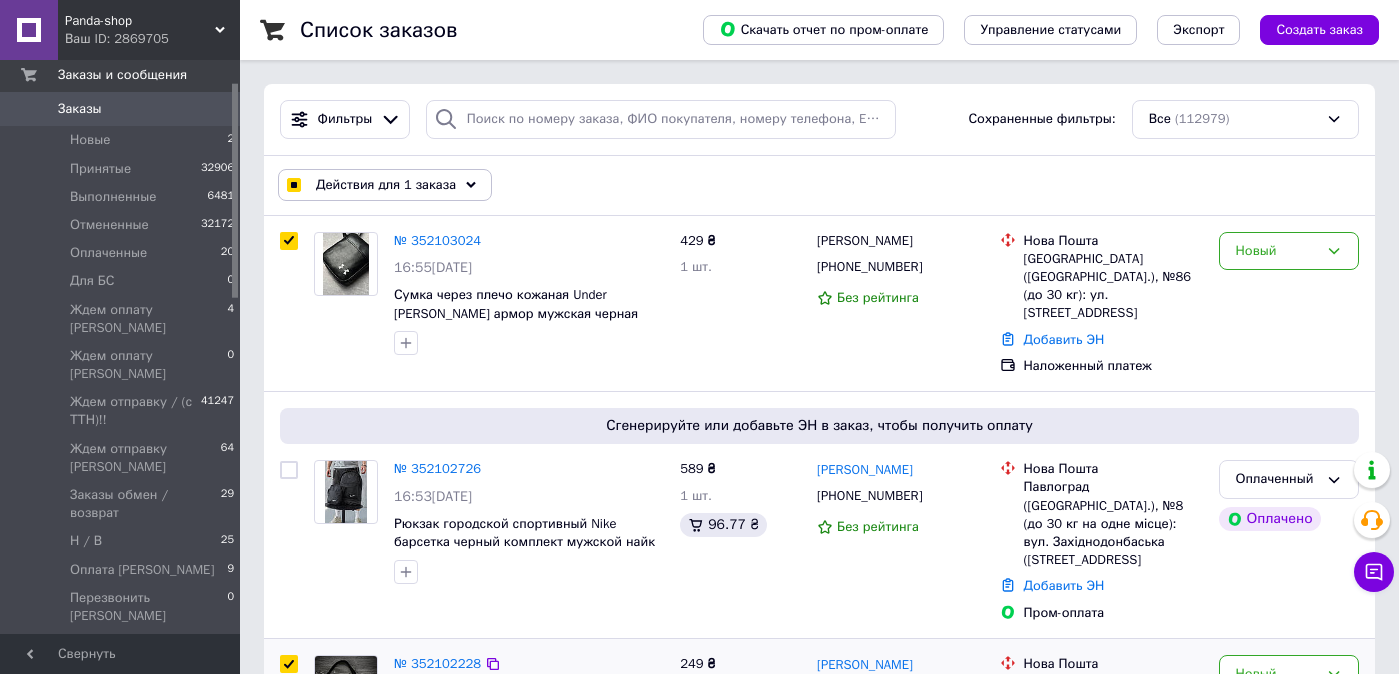 checkbox on "true" 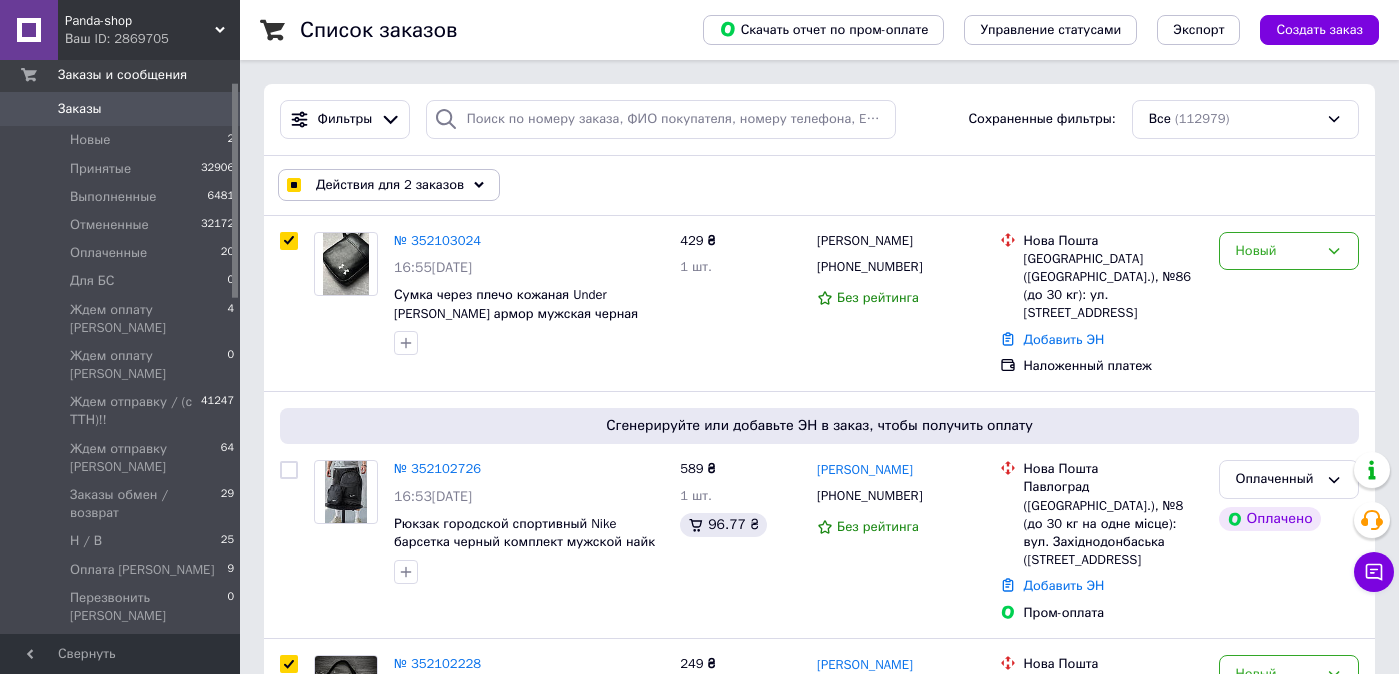 click on "Действия для 2 заказов" at bounding box center [390, 185] 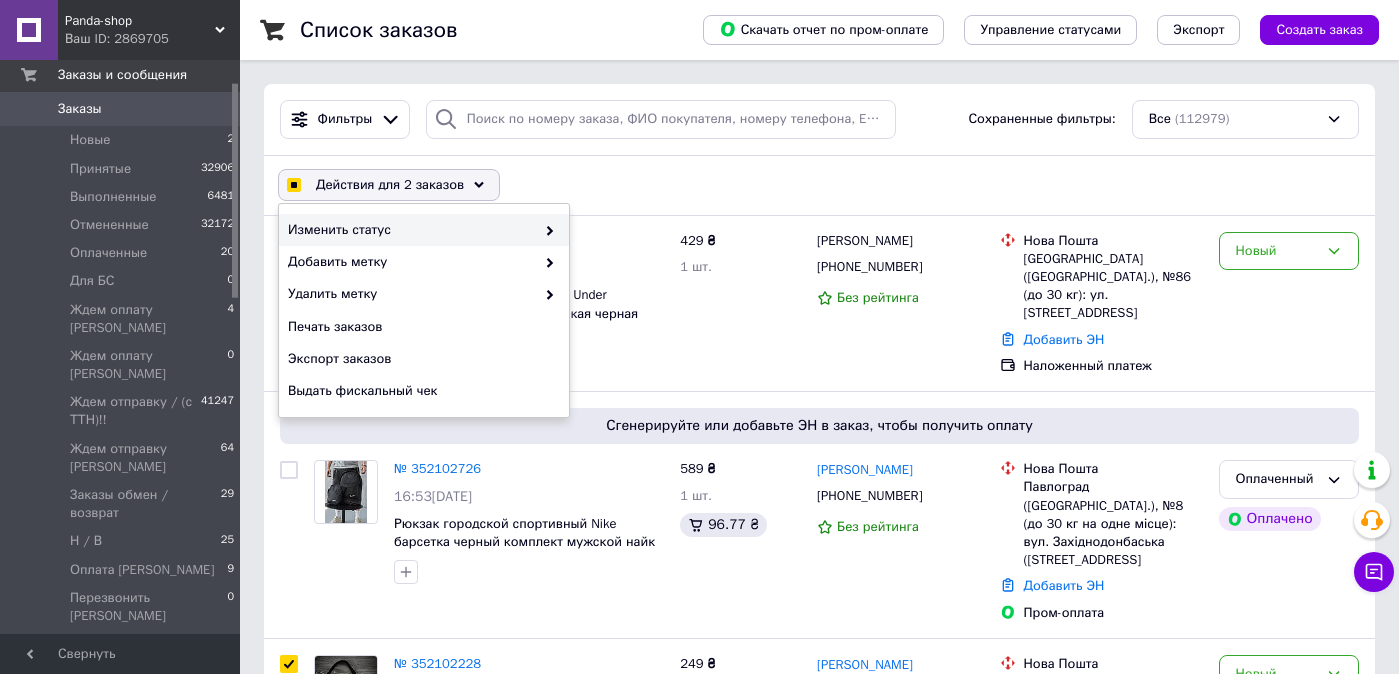 click on "Изменить статус" at bounding box center (411, 230) 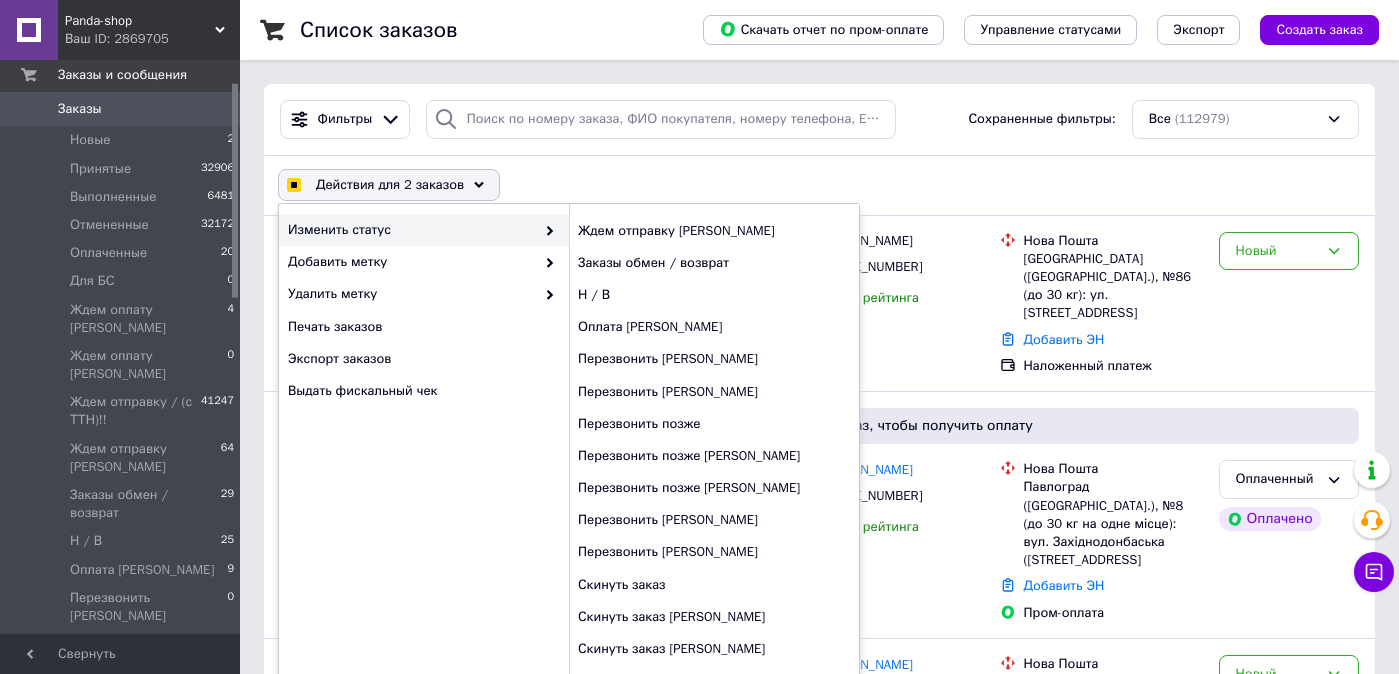 scroll, scrollTop: 267, scrollLeft: 0, axis: vertical 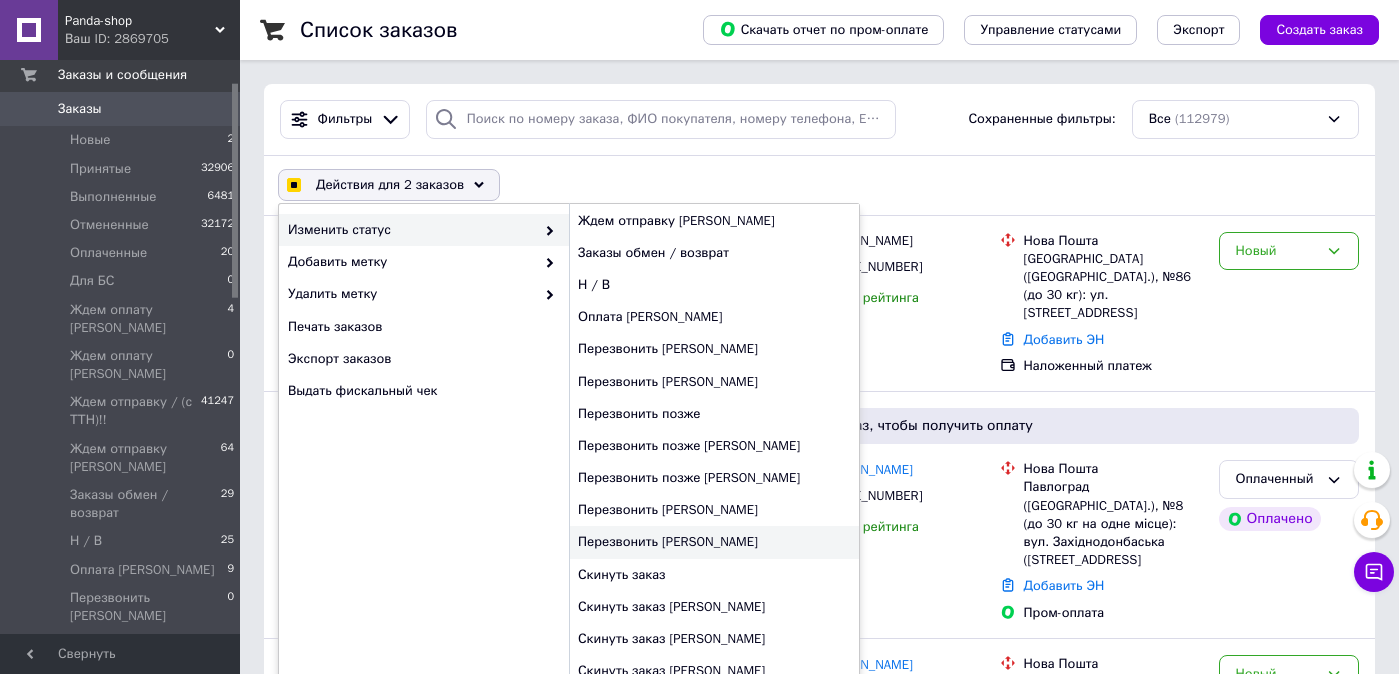 checkbox on "true" 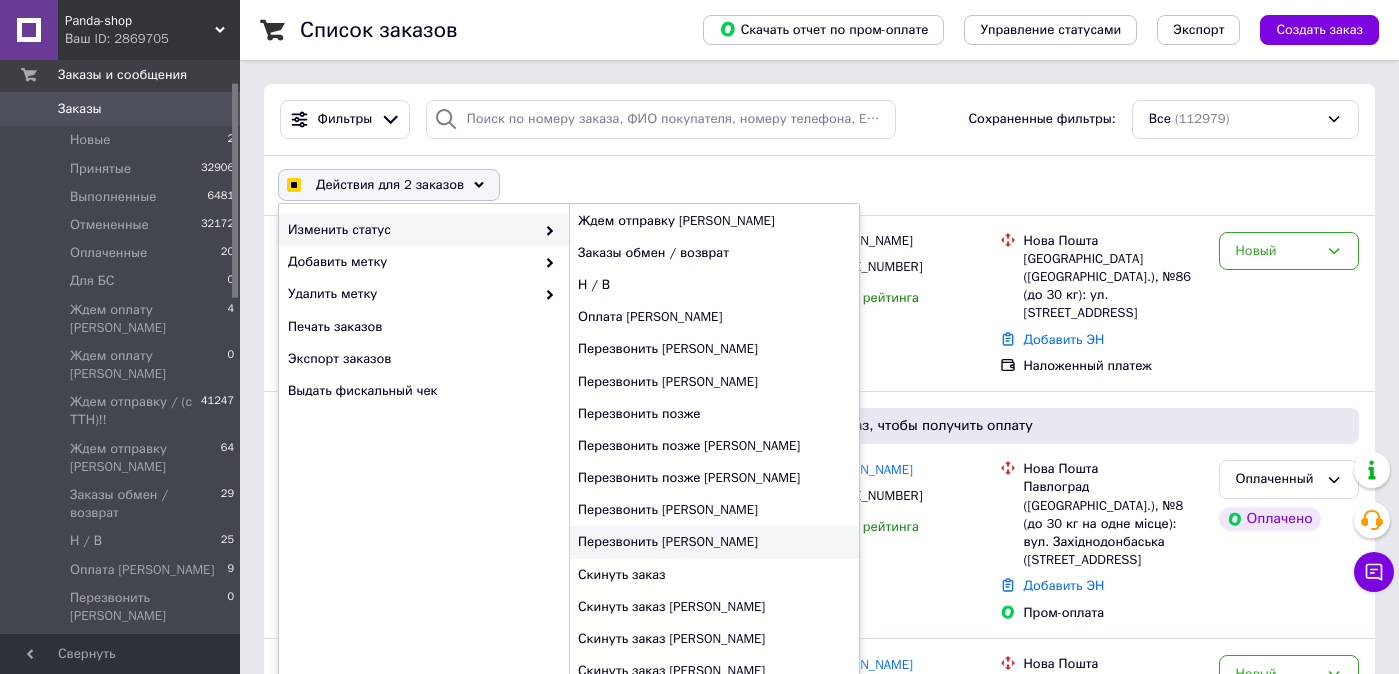 checkbox on "false" 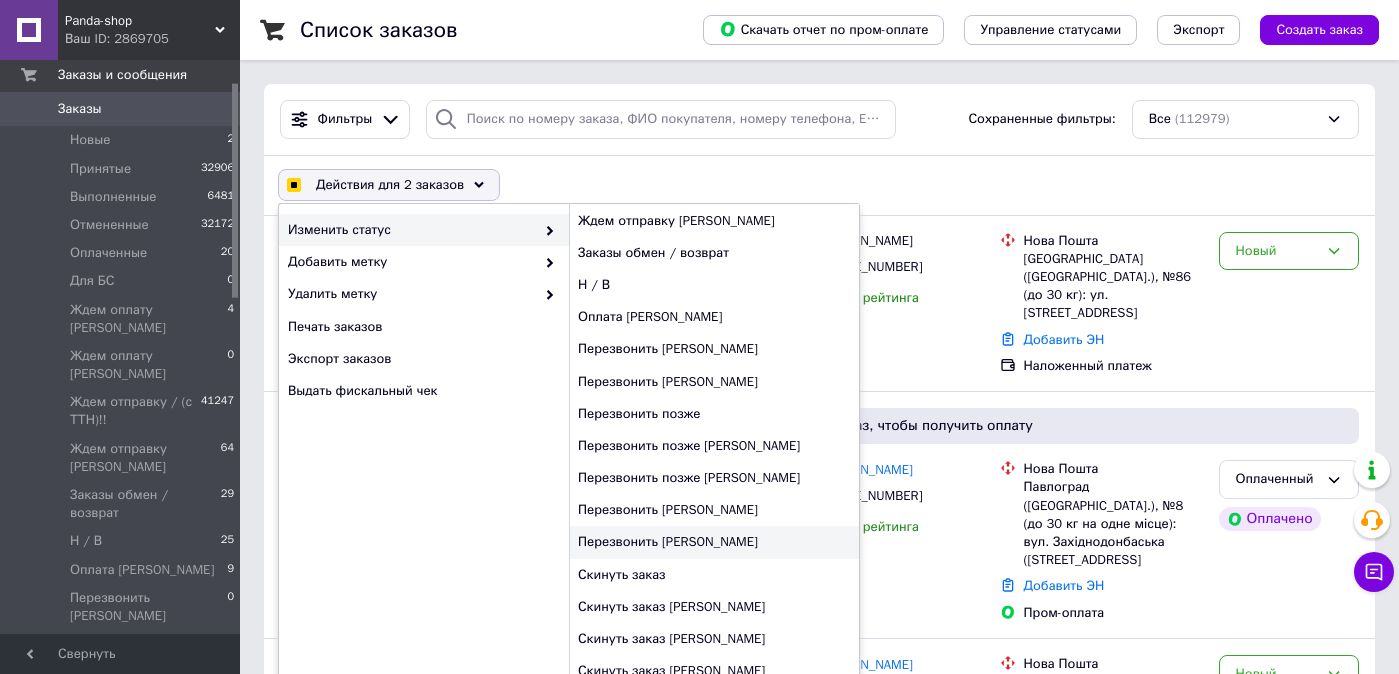 checkbox on "false" 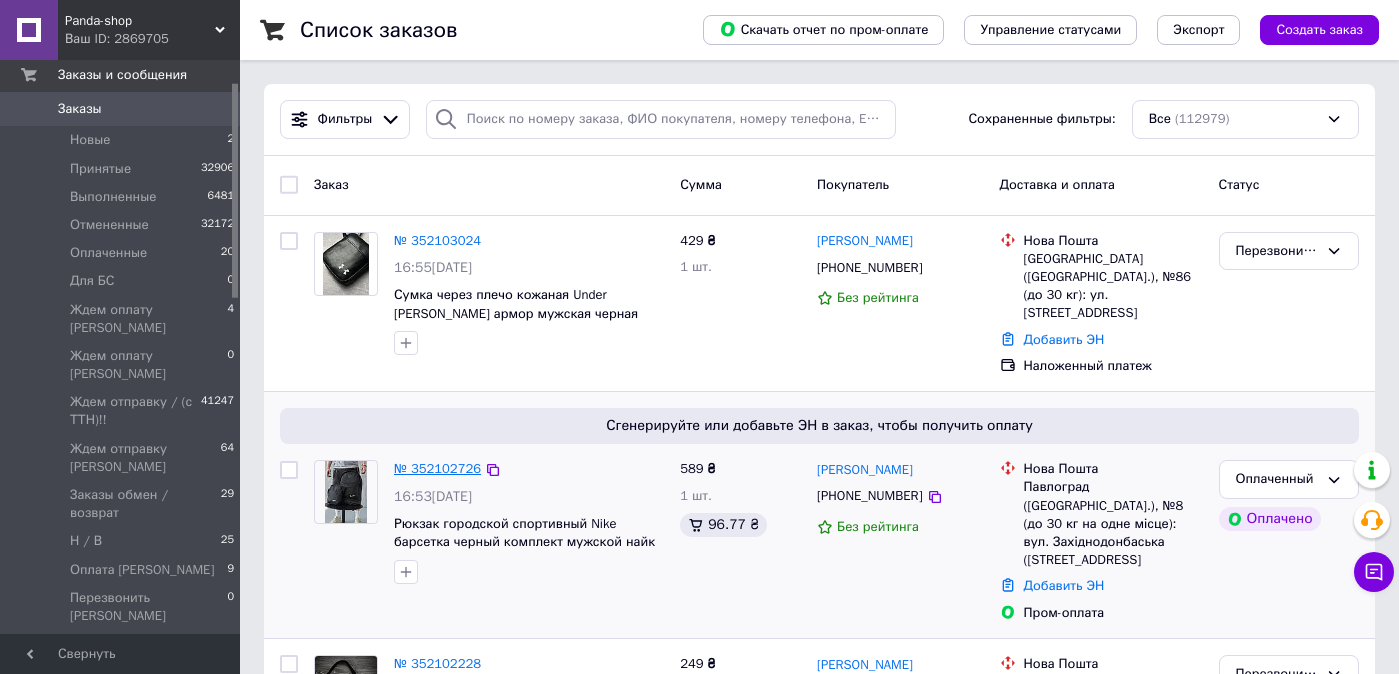 click on "№ 352102726" at bounding box center [437, 468] 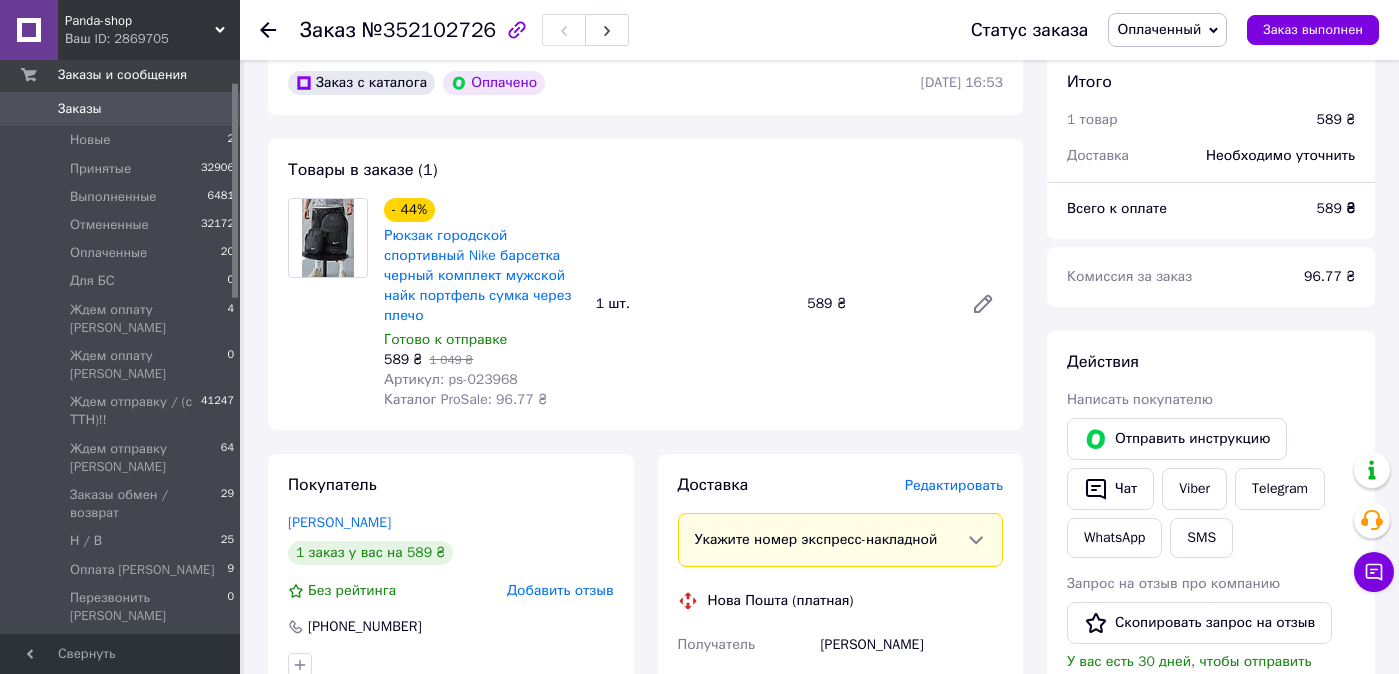 scroll, scrollTop: 593, scrollLeft: 0, axis: vertical 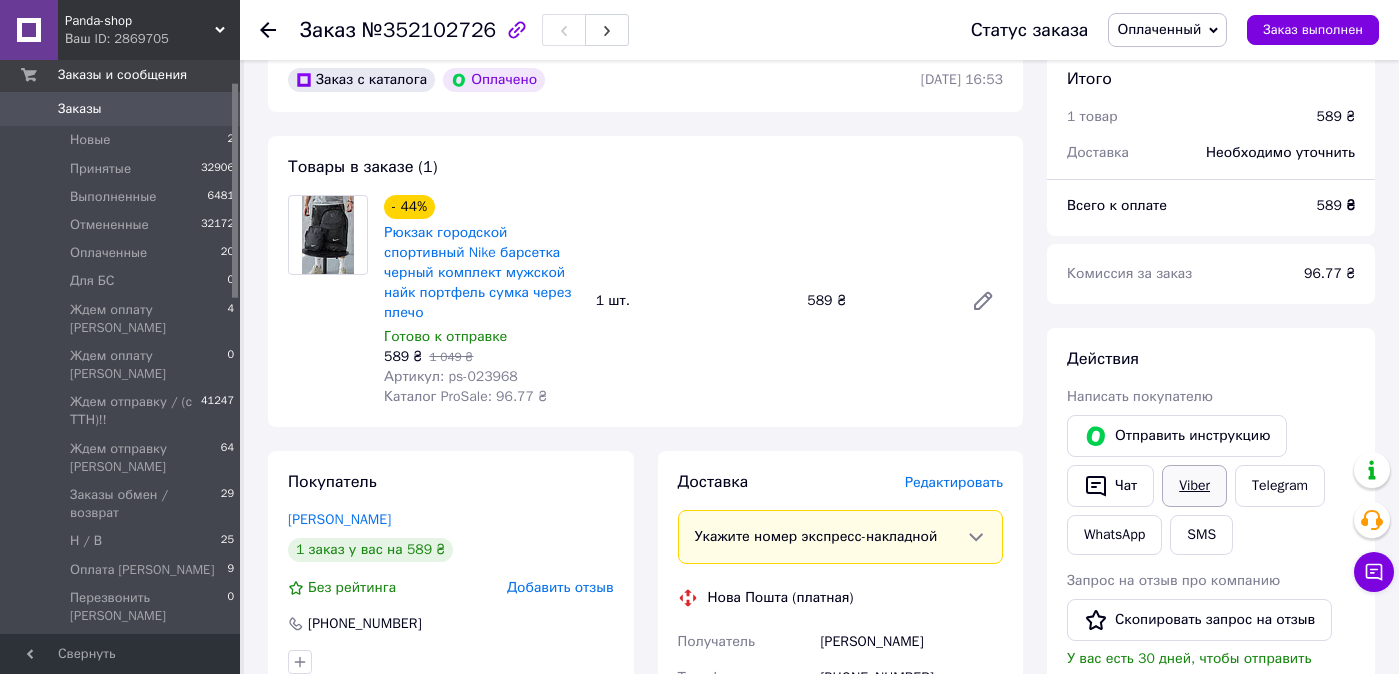 click on "Viber" at bounding box center (1194, 486) 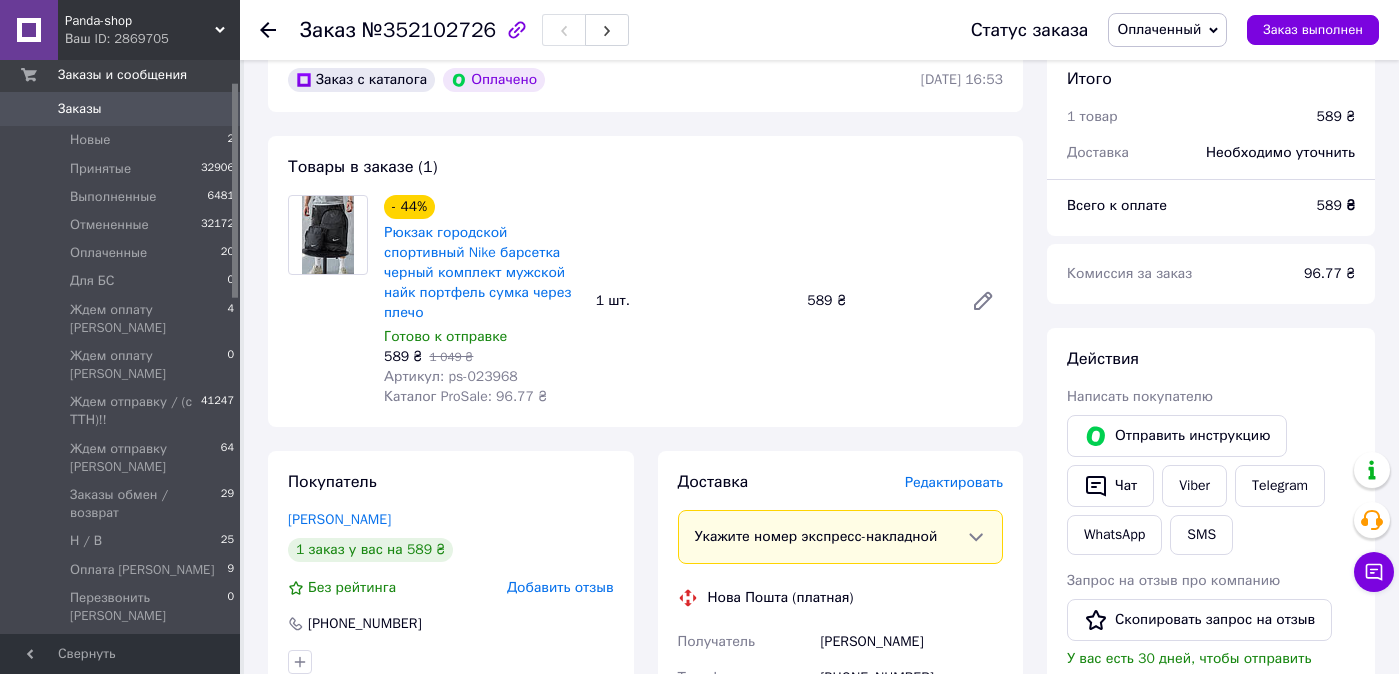 click on "Заказы" at bounding box center (121, 109) 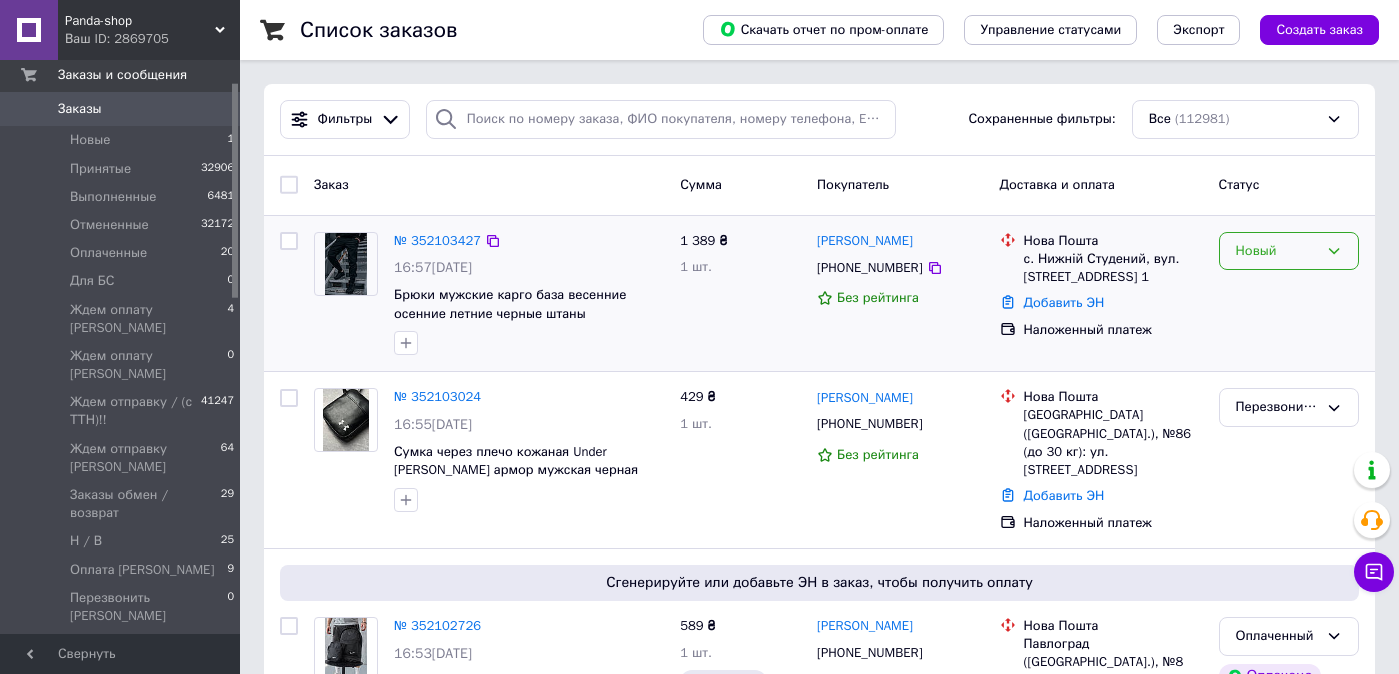 drag, startPoint x: 1279, startPoint y: 256, endPoint x: 1301, endPoint y: 269, distance: 25.553865 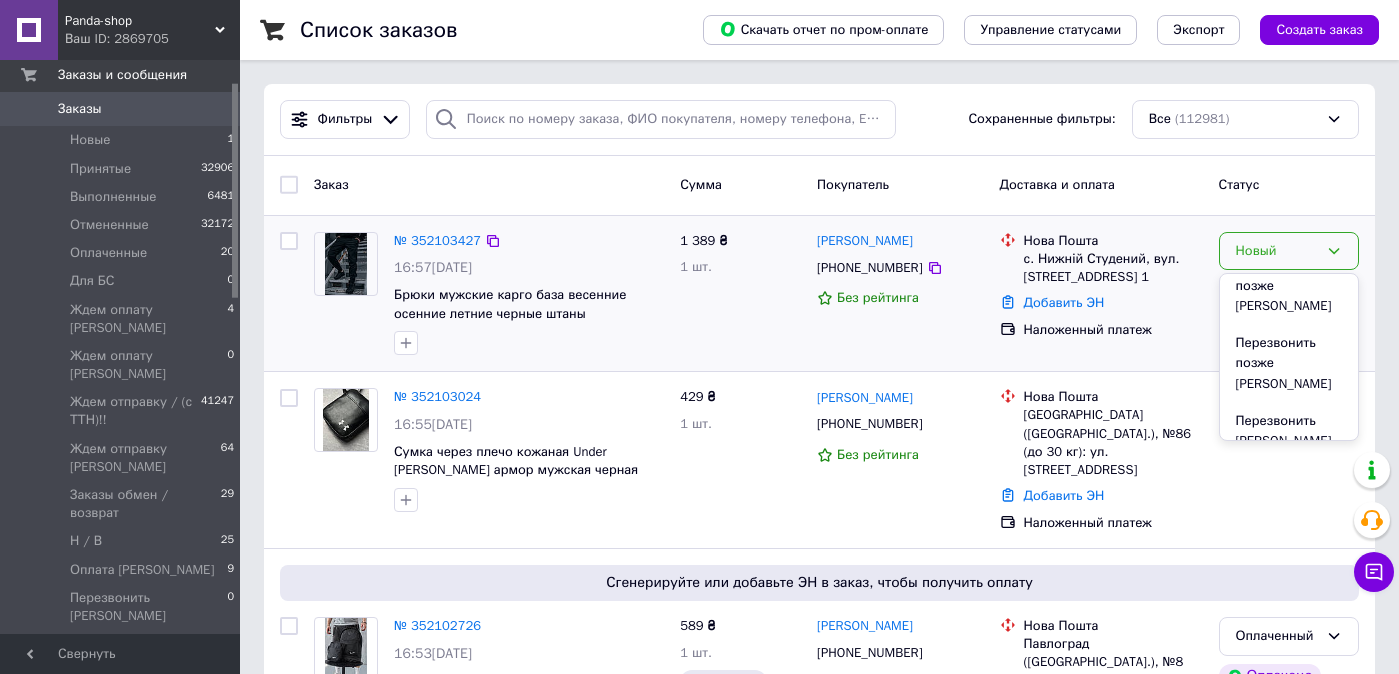 scroll, scrollTop: 812, scrollLeft: 0, axis: vertical 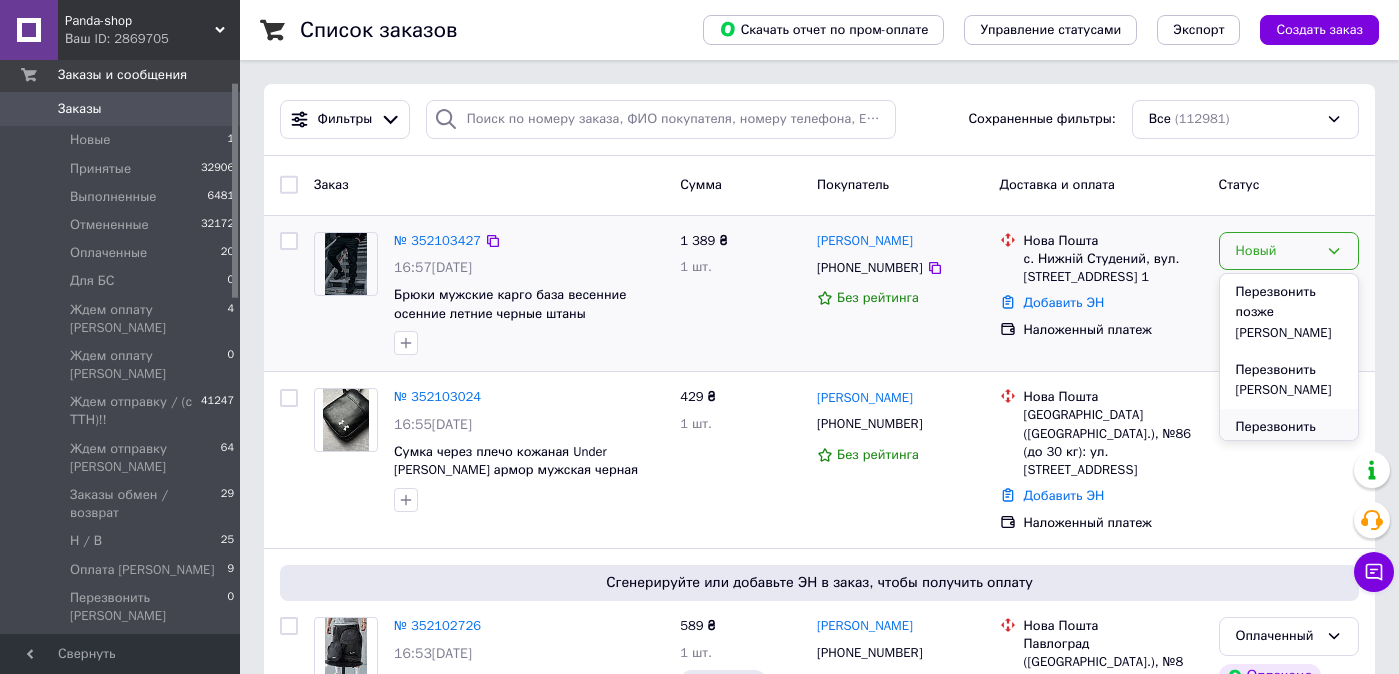 click on "Перезвонить [PERSON_NAME]" at bounding box center (1289, 437) 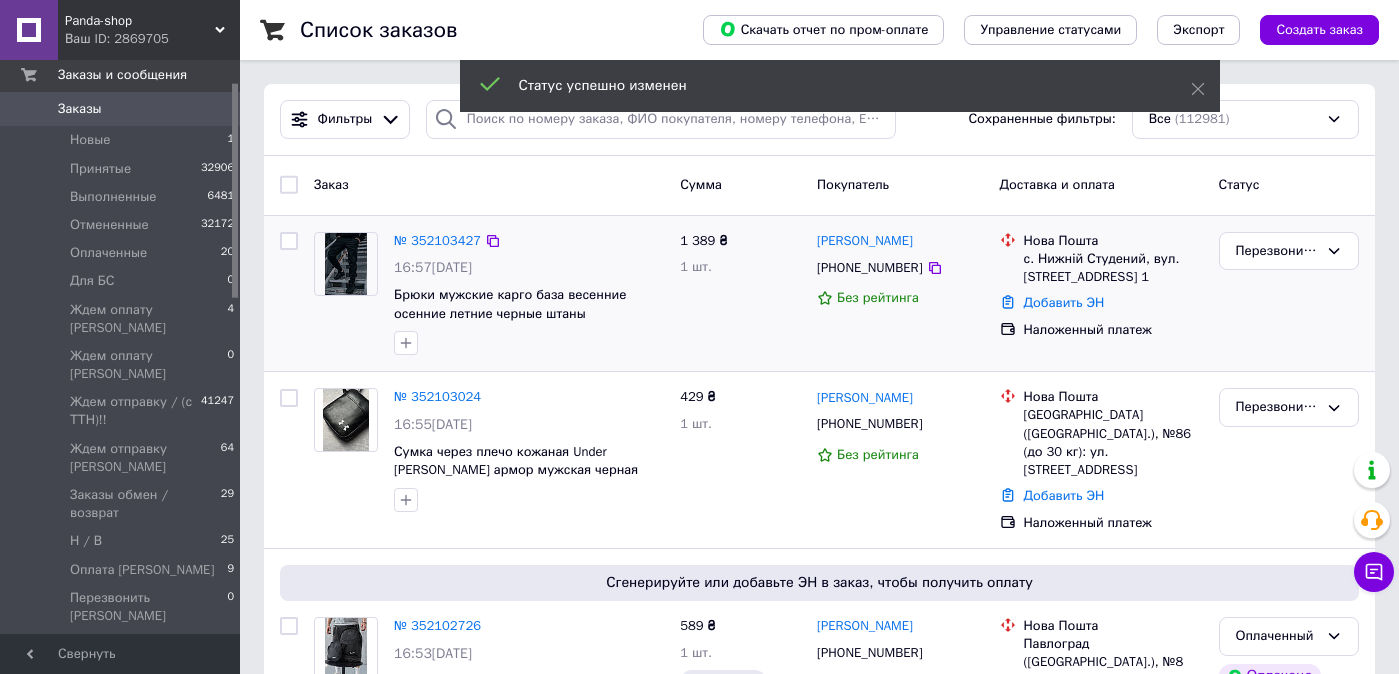 click on "Статус успешно изменен" at bounding box center (840, 88) 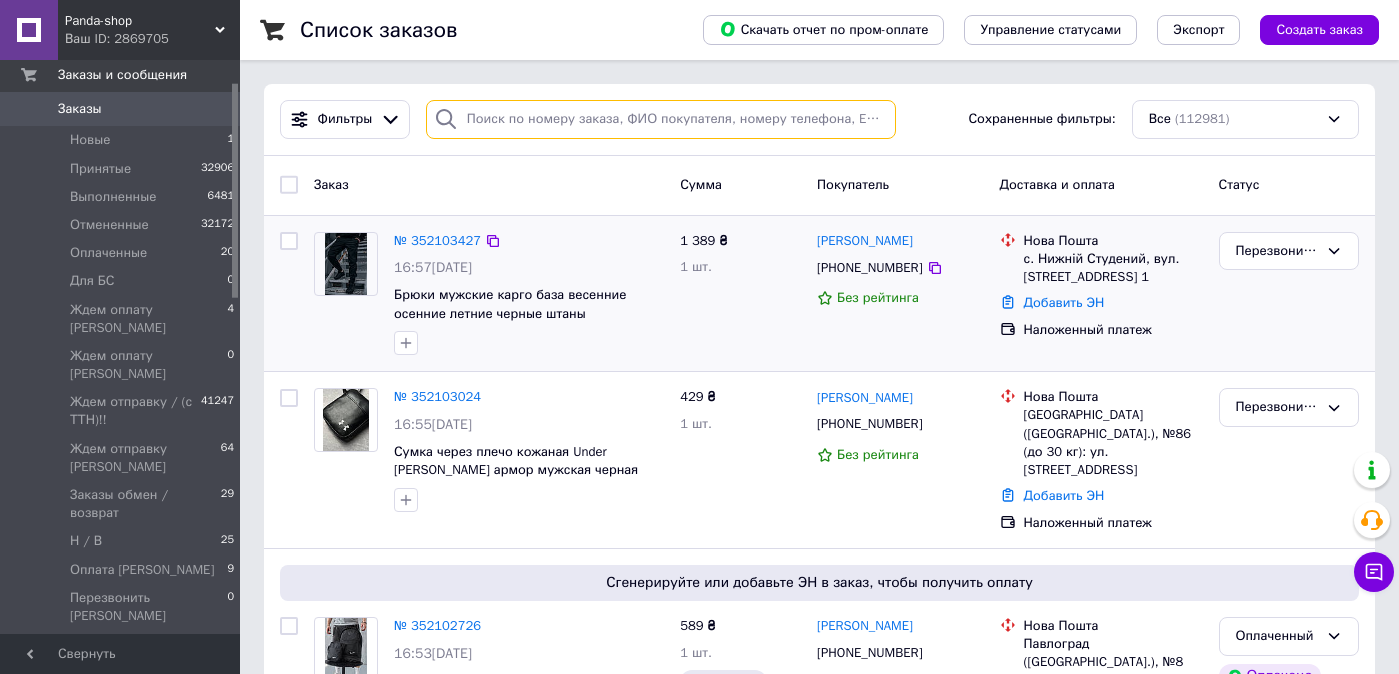 click at bounding box center [661, 119] 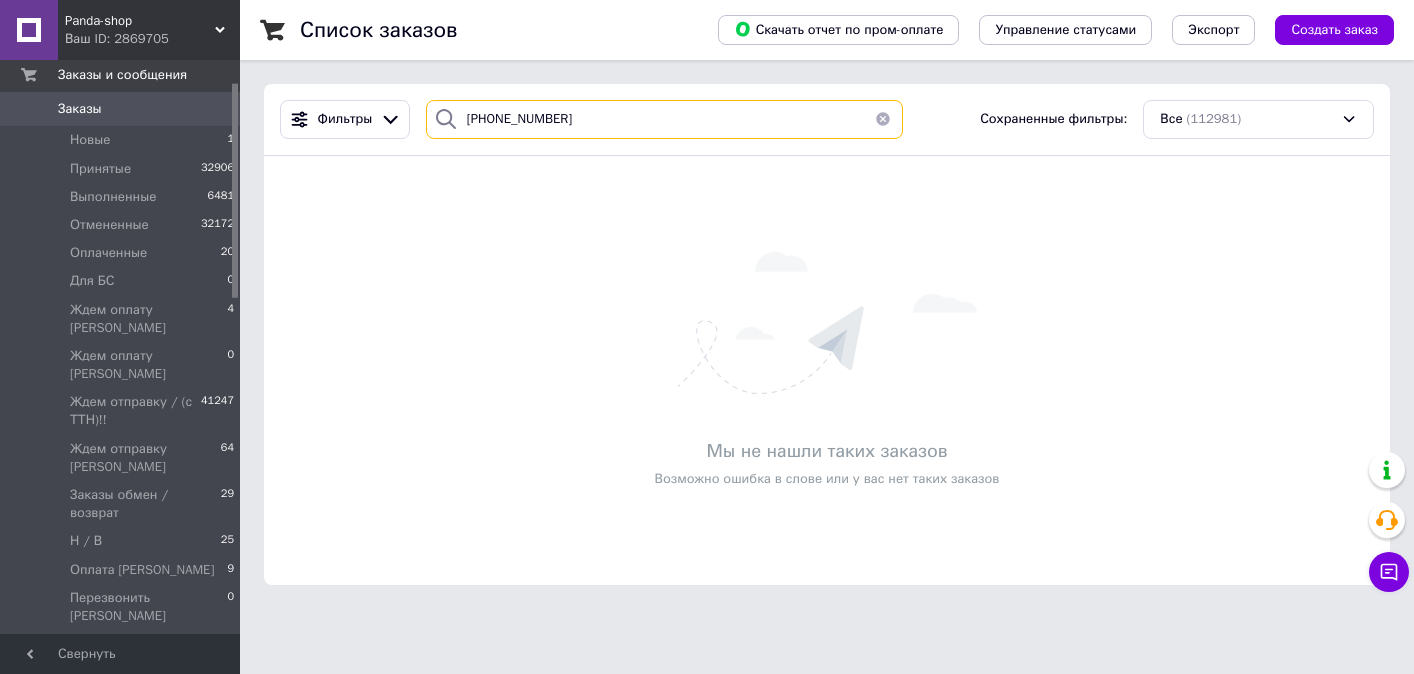 type on "+380934643046" 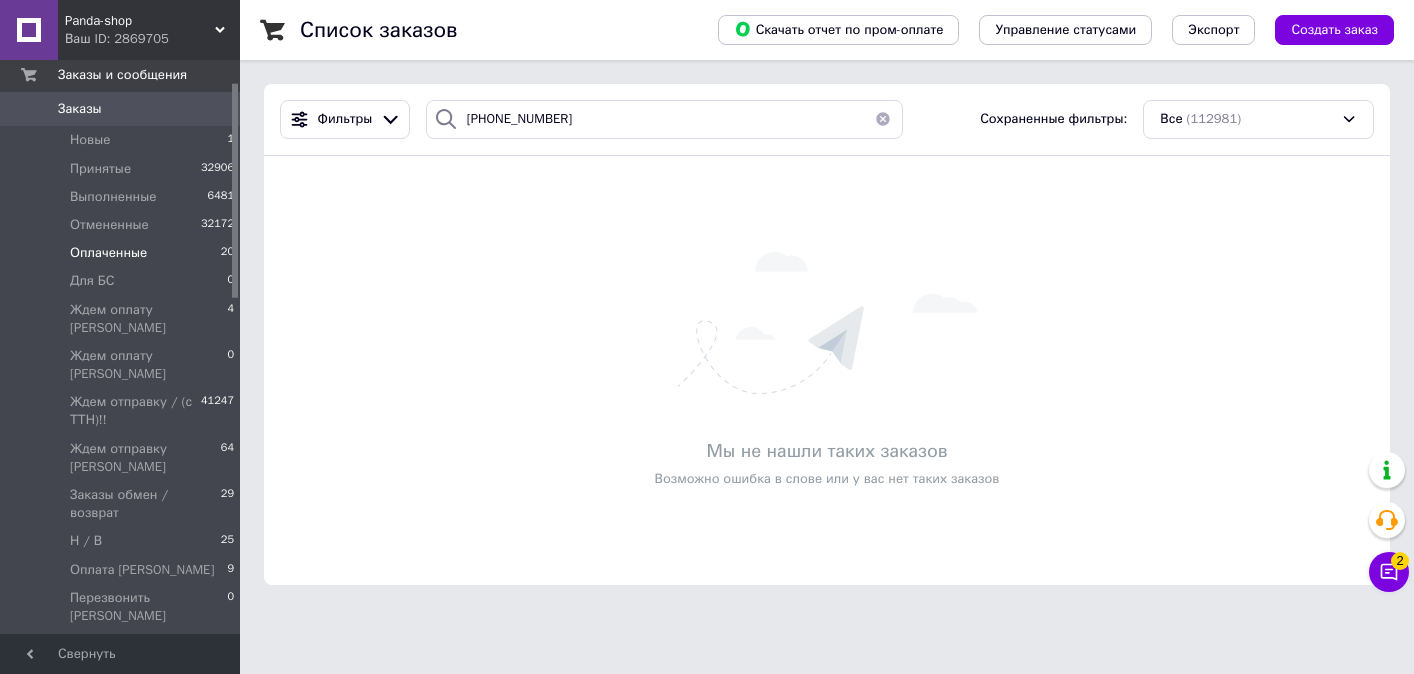 click on "Оплаченные 20" at bounding box center (123, 253) 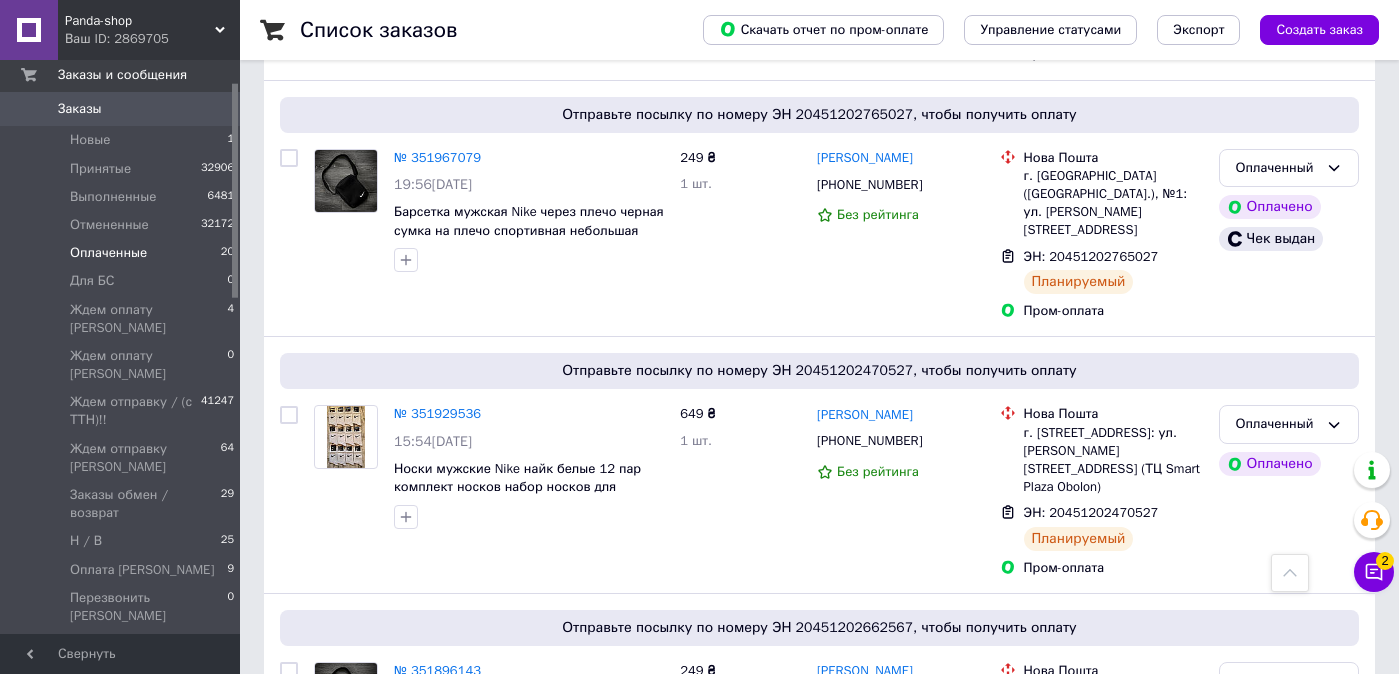 scroll, scrollTop: 1508, scrollLeft: 0, axis: vertical 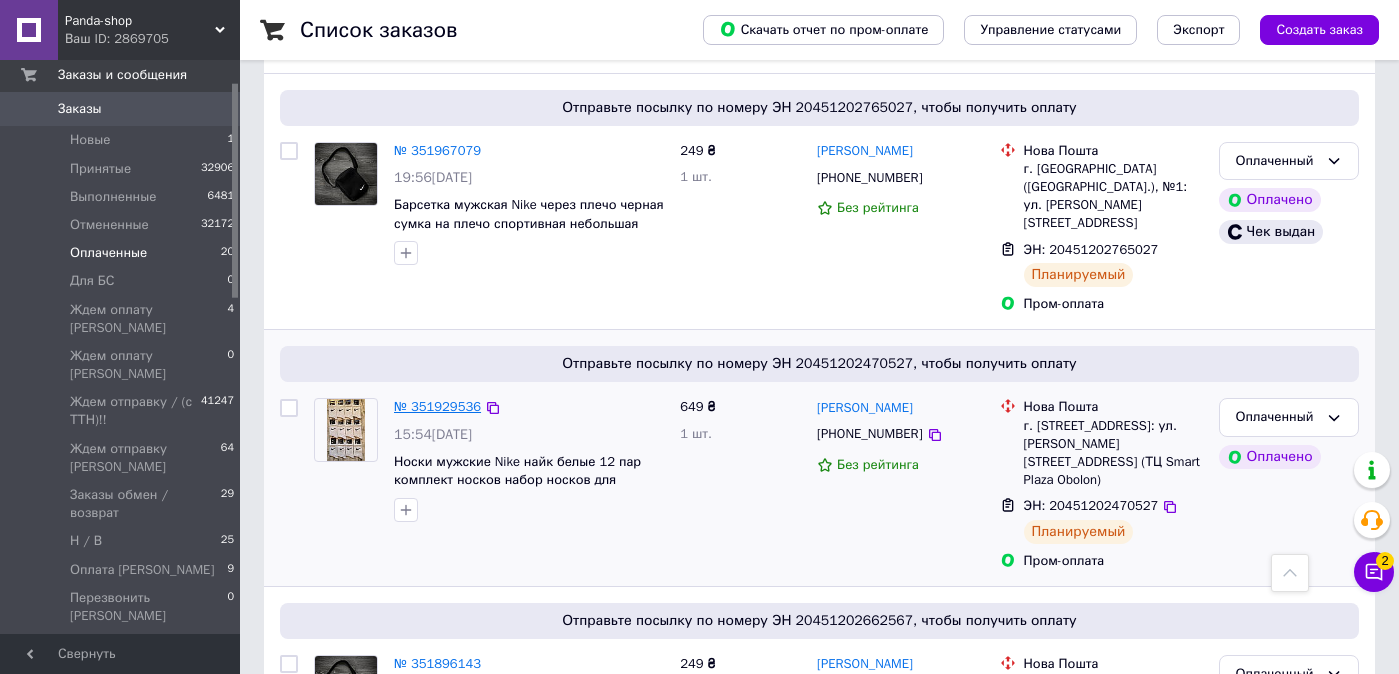 click on "№ 351929536" at bounding box center [437, 406] 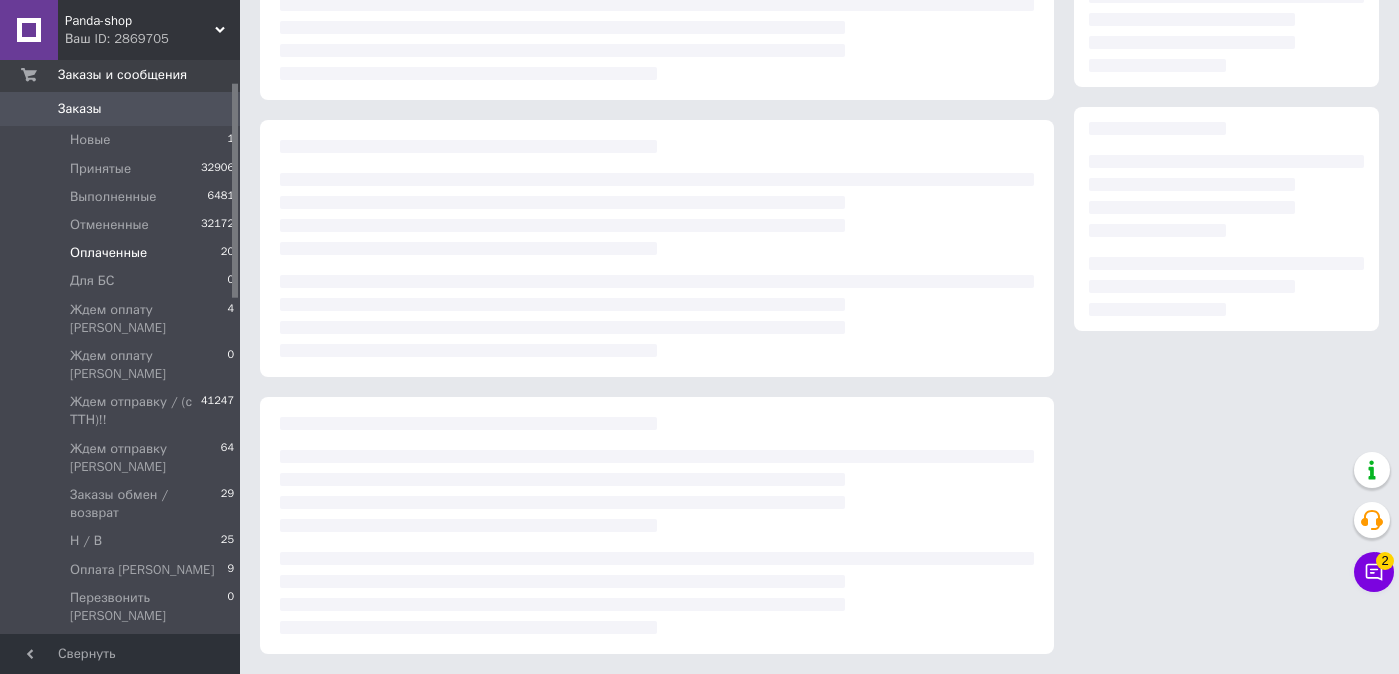 scroll, scrollTop: 0, scrollLeft: 0, axis: both 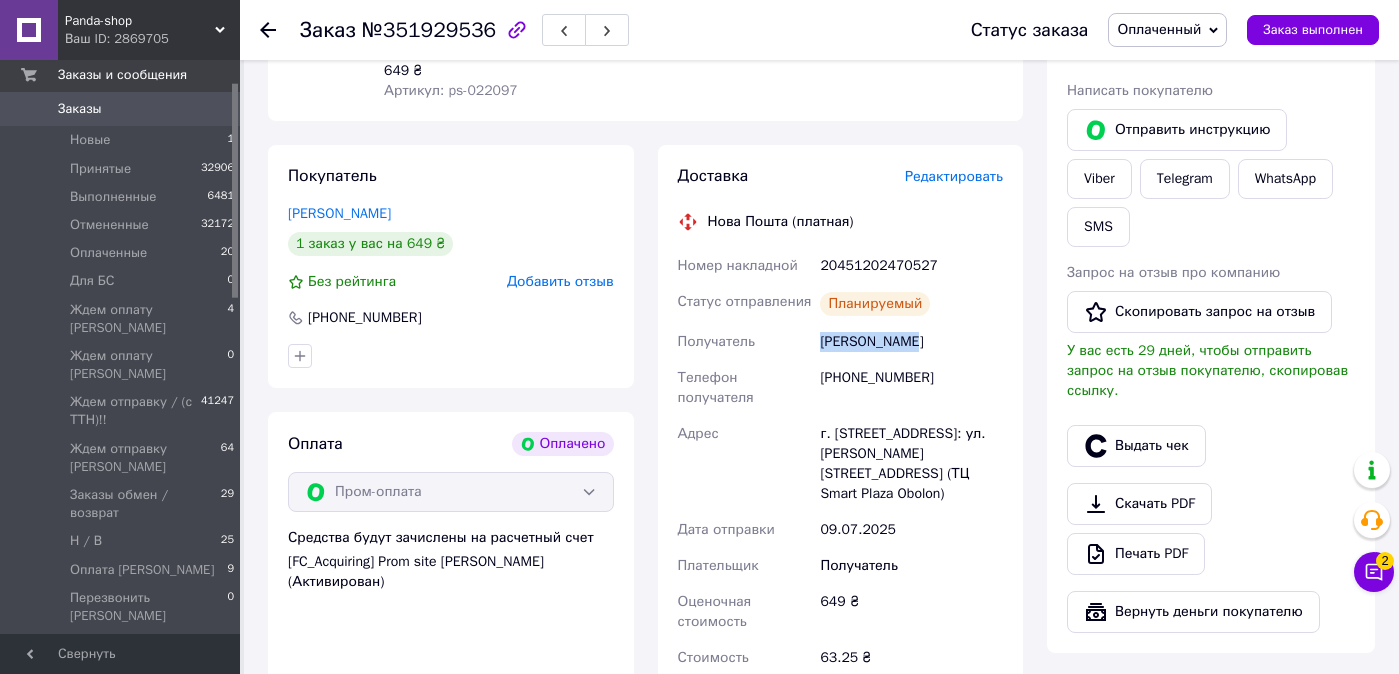 drag, startPoint x: 929, startPoint y: 365, endPoint x: 821, endPoint y: 361, distance: 108.07405 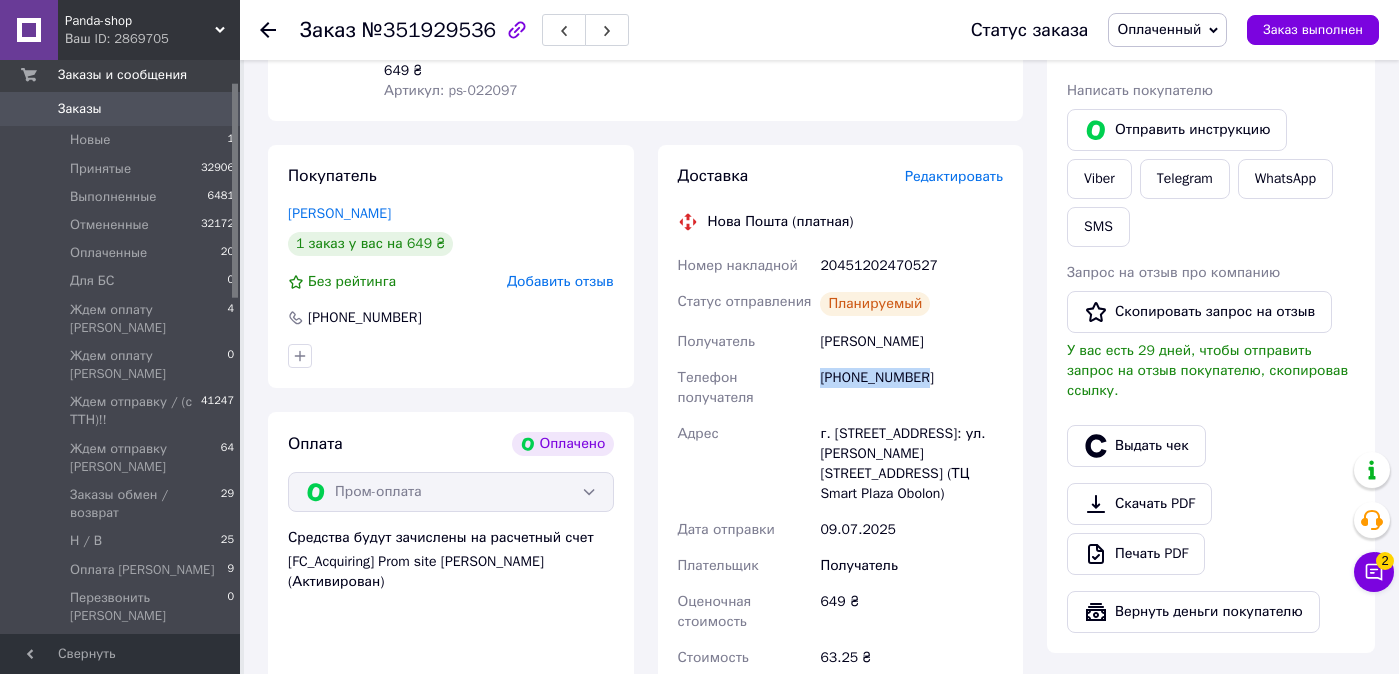 drag, startPoint x: 875, startPoint y: 383, endPoint x: 821, endPoint y: 395, distance: 55.31727 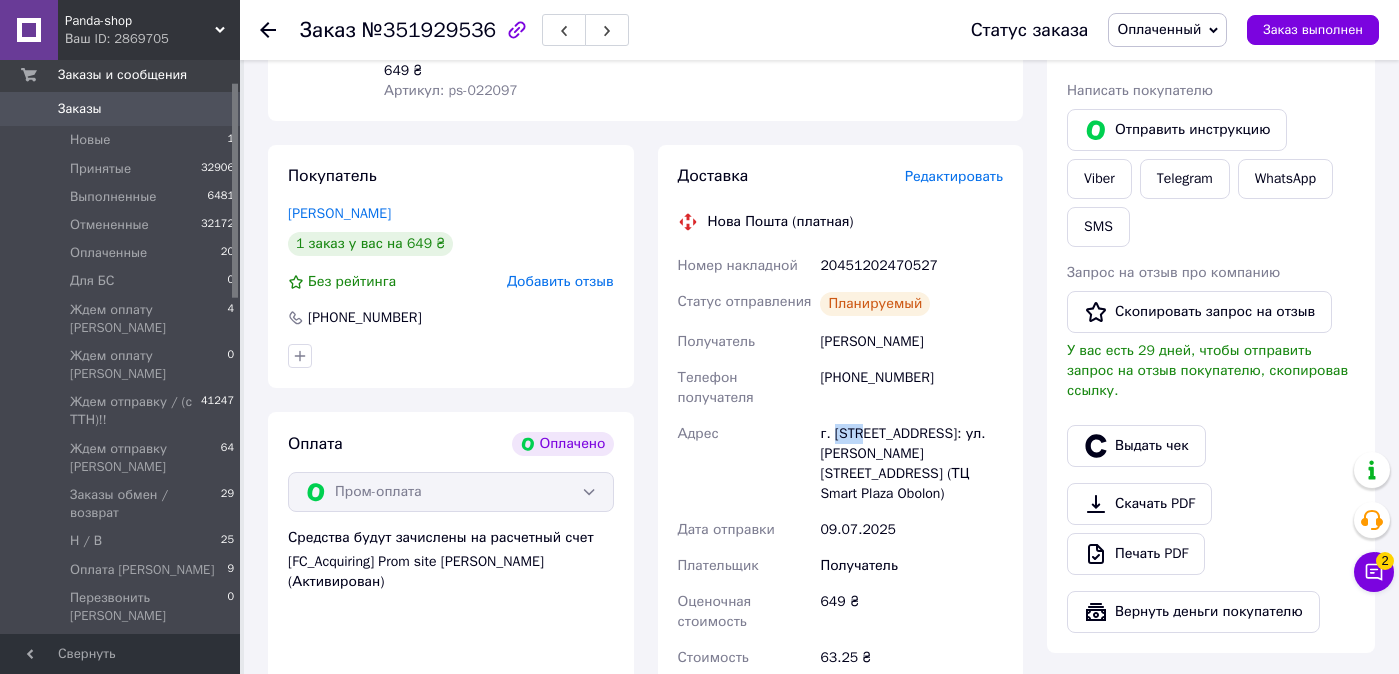 drag, startPoint x: 867, startPoint y: 449, endPoint x: 835, endPoint y: 449, distance: 32 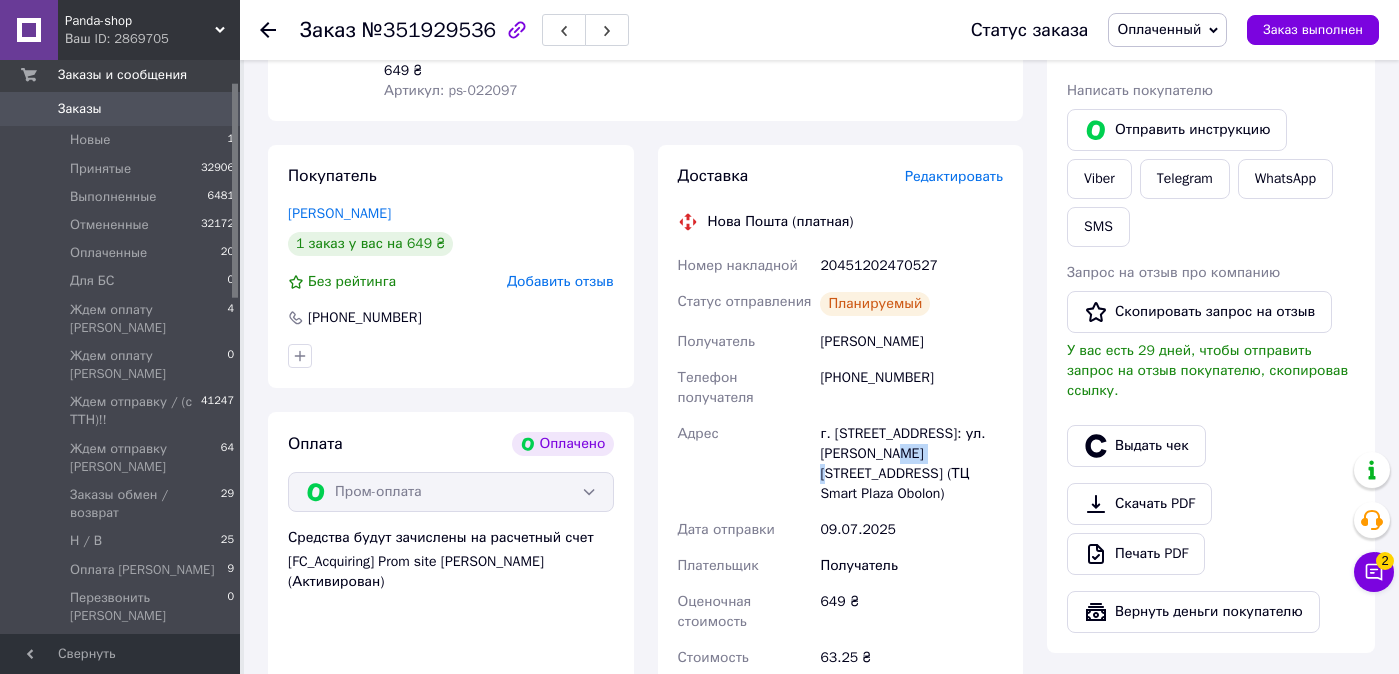 drag, startPoint x: 938, startPoint y: 469, endPoint x: 910, endPoint y: 469, distance: 28 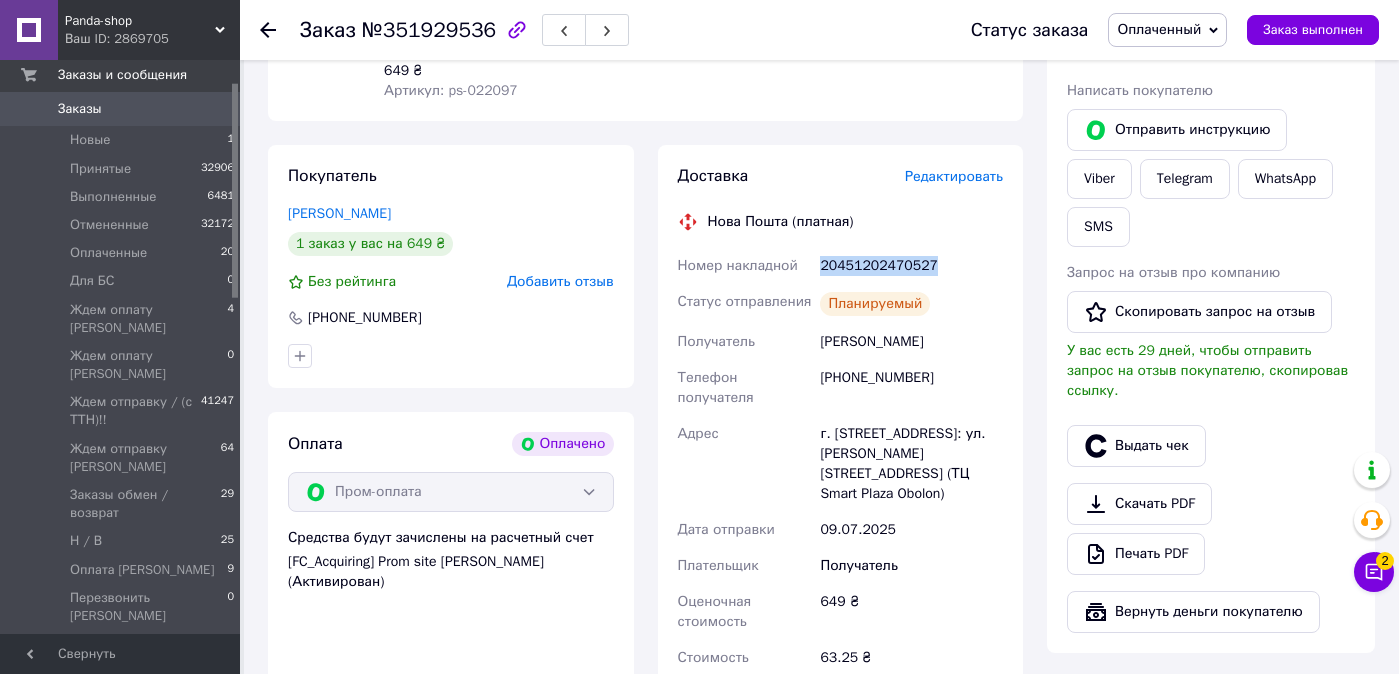 drag, startPoint x: 958, startPoint y: 272, endPoint x: 815, endPoint y: 265, distance: 143.17122 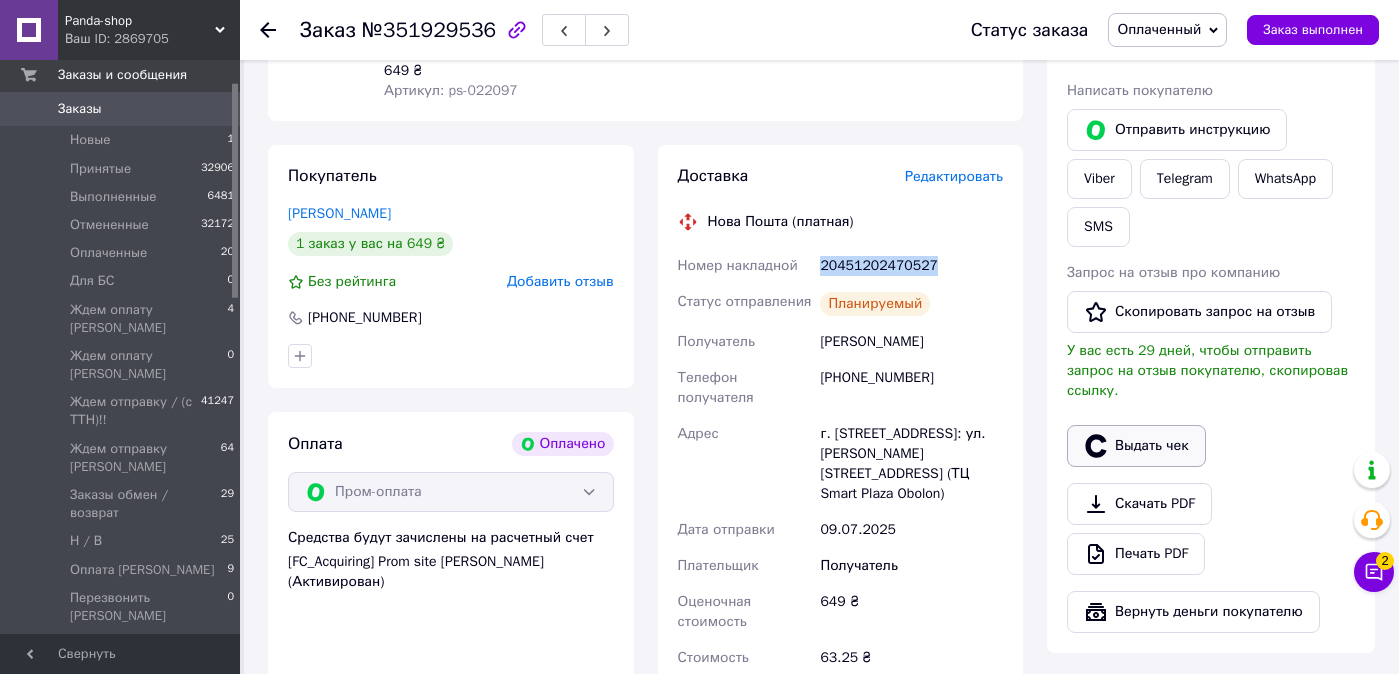 click on "Выдать чек" at bounding box center (1136, 446) 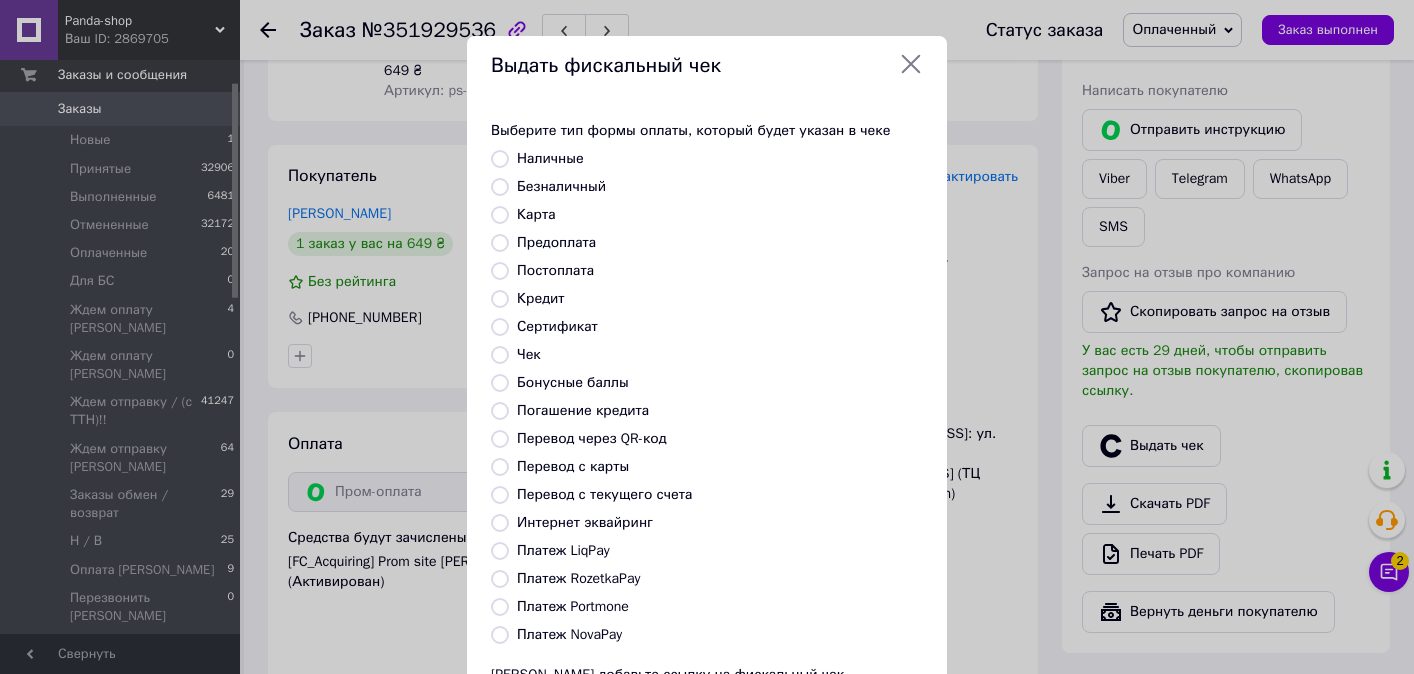 click on "Платеж RozetkaPay" at bounding box center [578, 578] 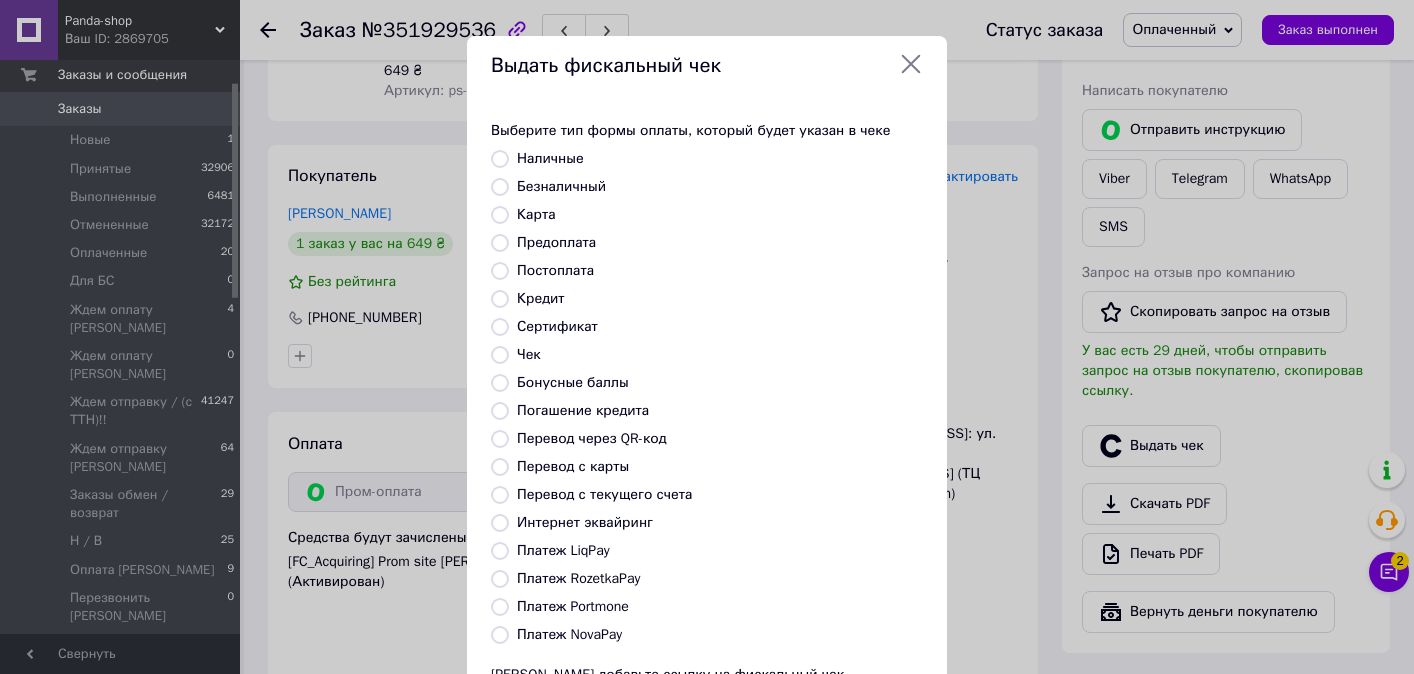 radio on "true" 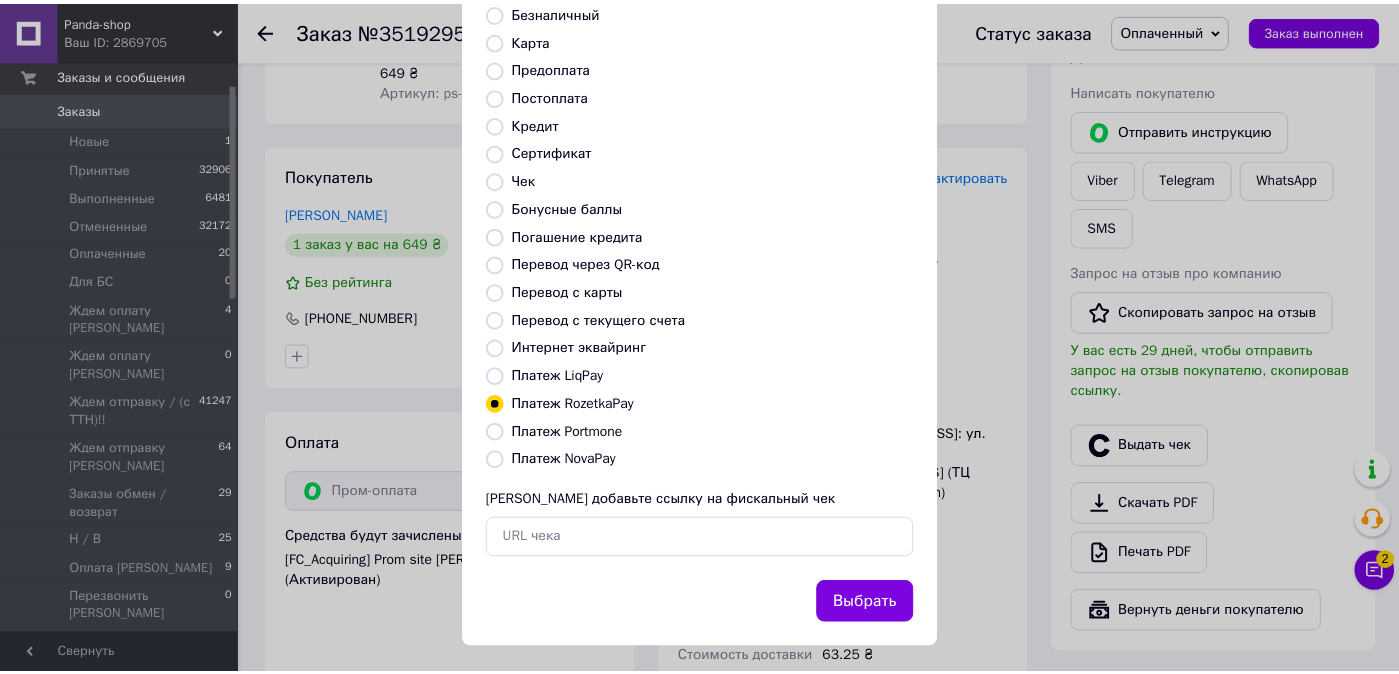 scroll, scrollTop: 182, scrollLeft: 0, axis: vertical 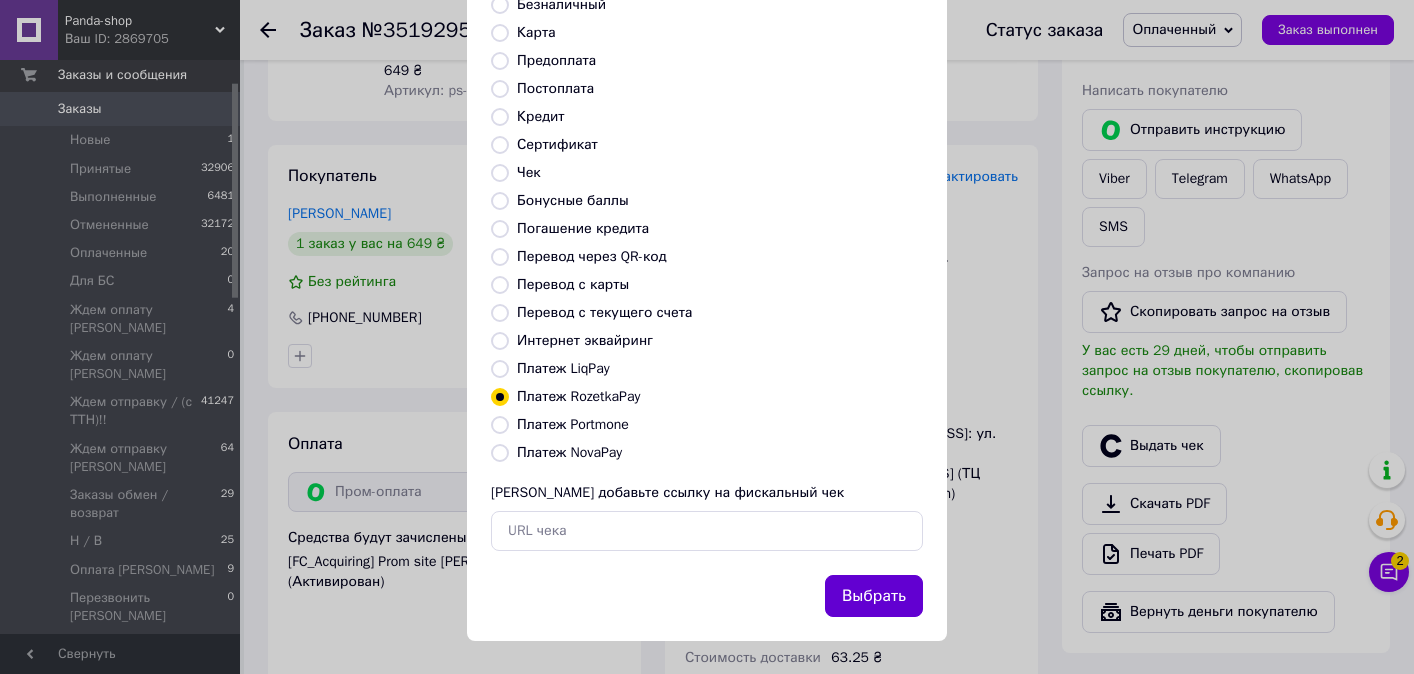 click on "Выбрать" at bounding box center [874, 596] 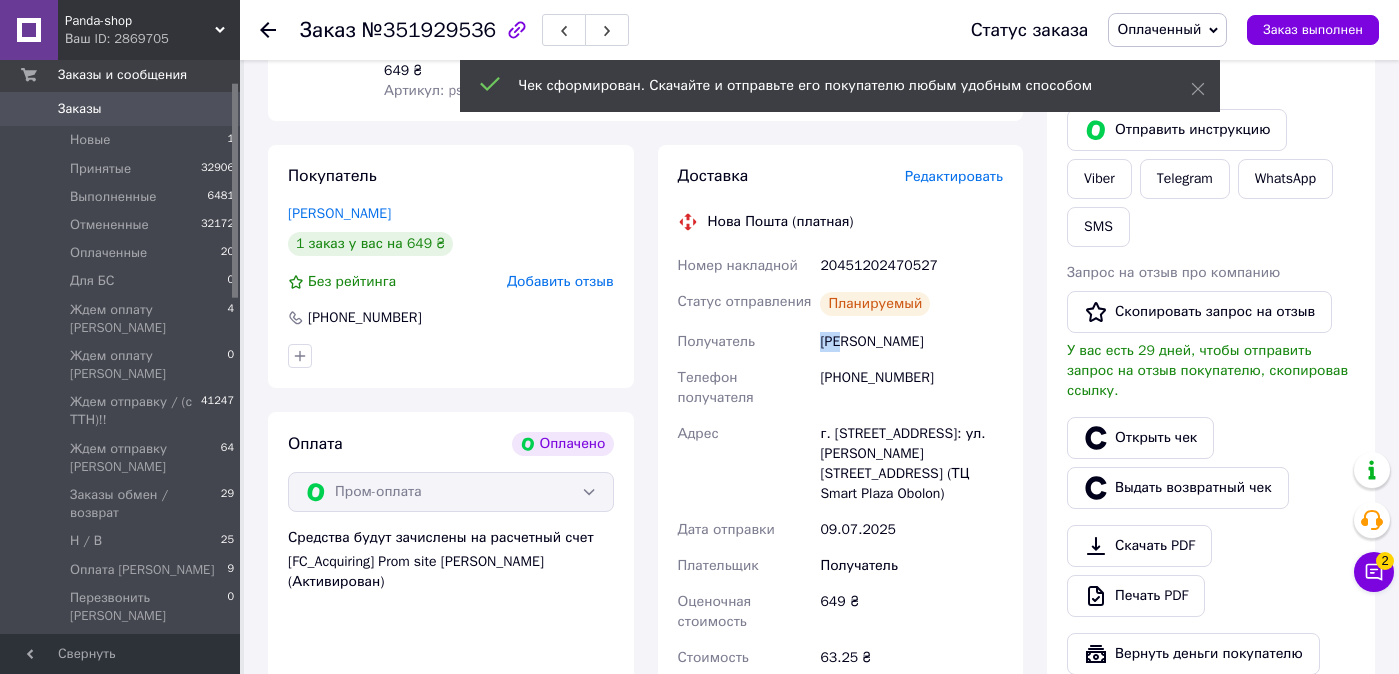 drag, startPoint x: 929, startPoint y: 361, endPoint x: 850, endPoint y: 358, distance: 79.05694 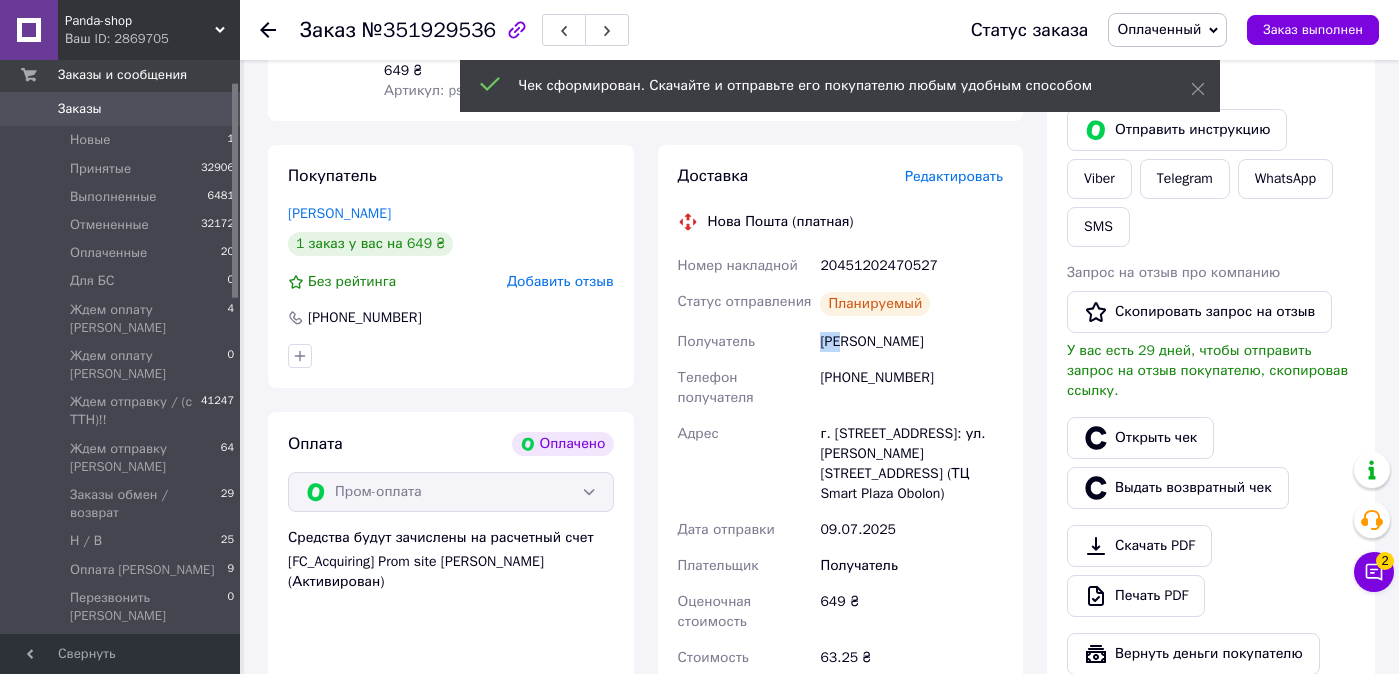 click on "Шешеня Ольга" at bounding box center [911, 342] 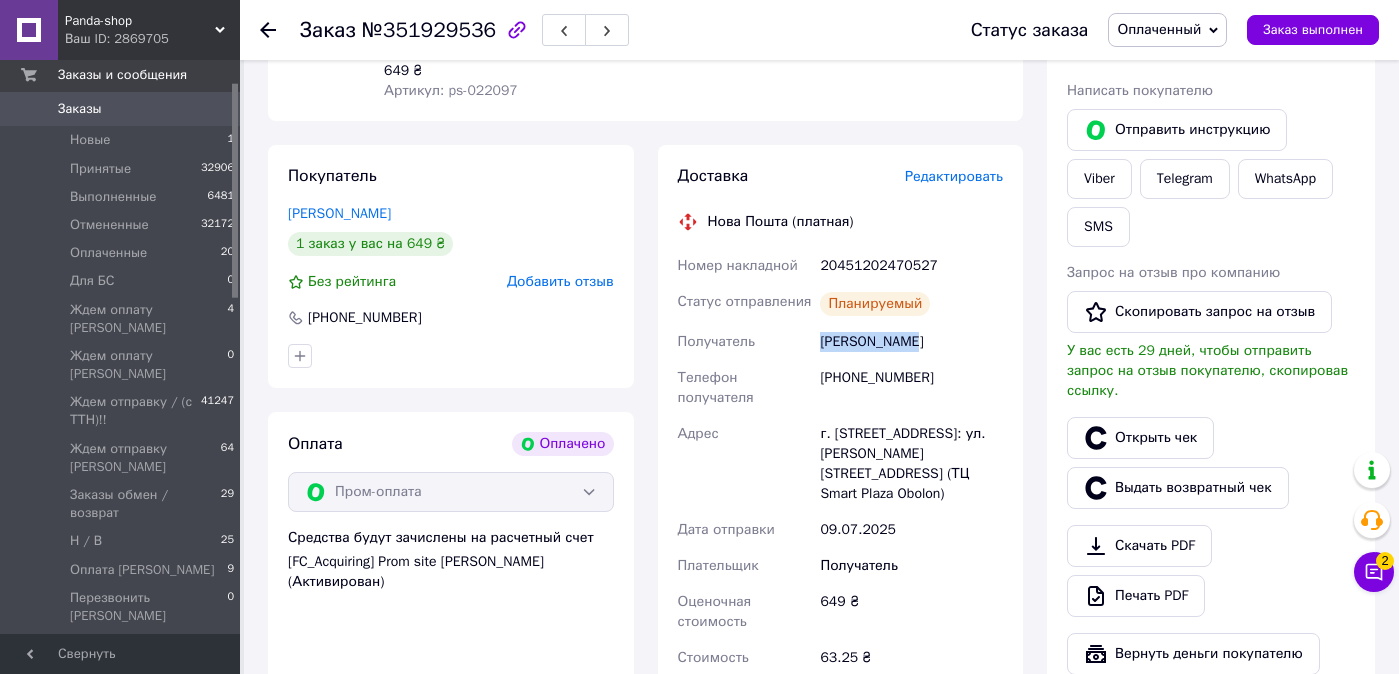 drag, startPoint x: 940, startPoint y: 357, endPoint x: 810, endPoint y: 358, distance: 130.00385 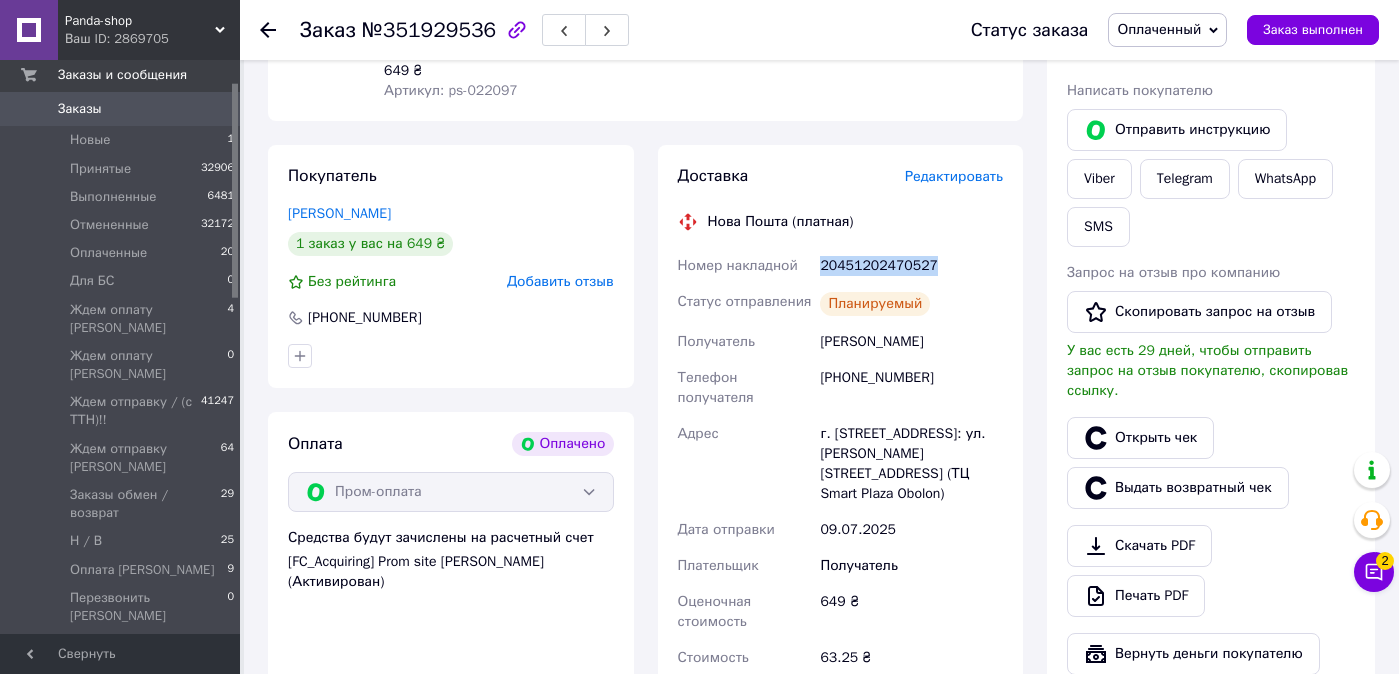 drag, startPoint x: 949, startPoint y: 276, endPoint x: 821, endPoint y: 276, distance: 128 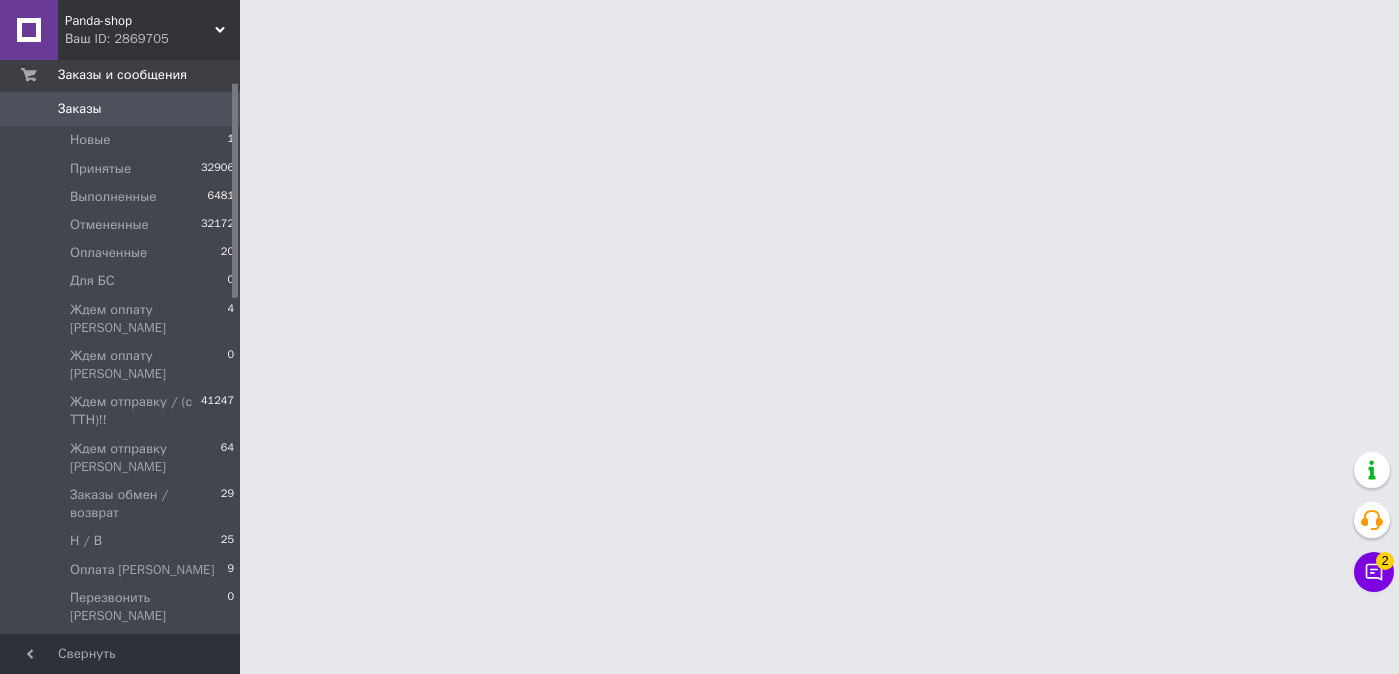scroll, scrollTop: 0, scrollLeft: 0, axis: both 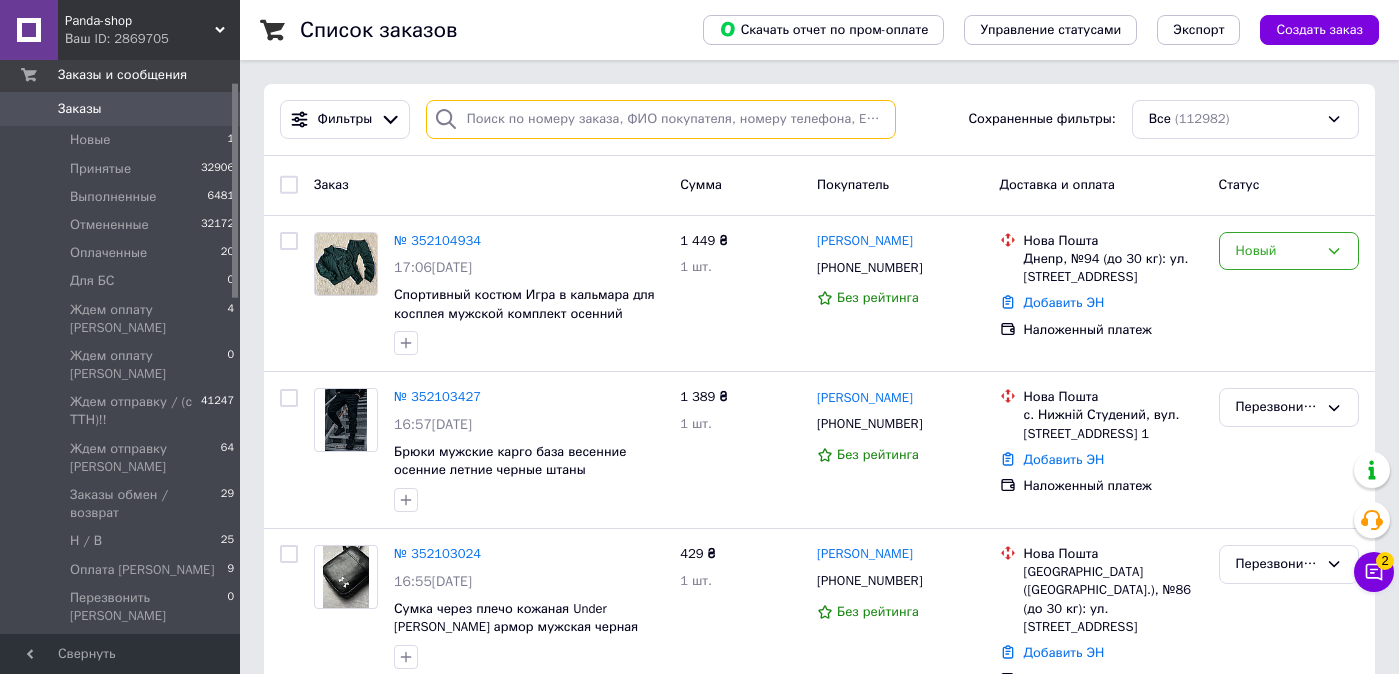 paste on "[PHONE_NUMBER]" 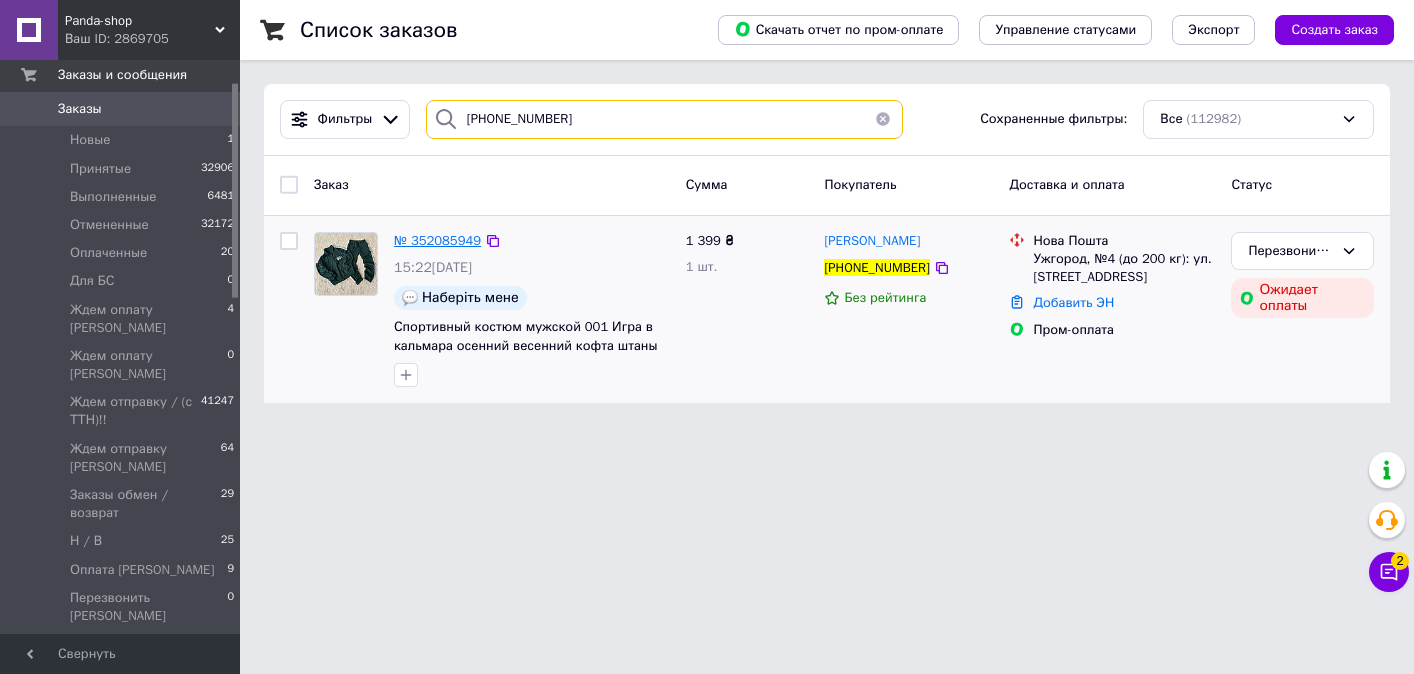 type on "[PHONE_NUMBER]" 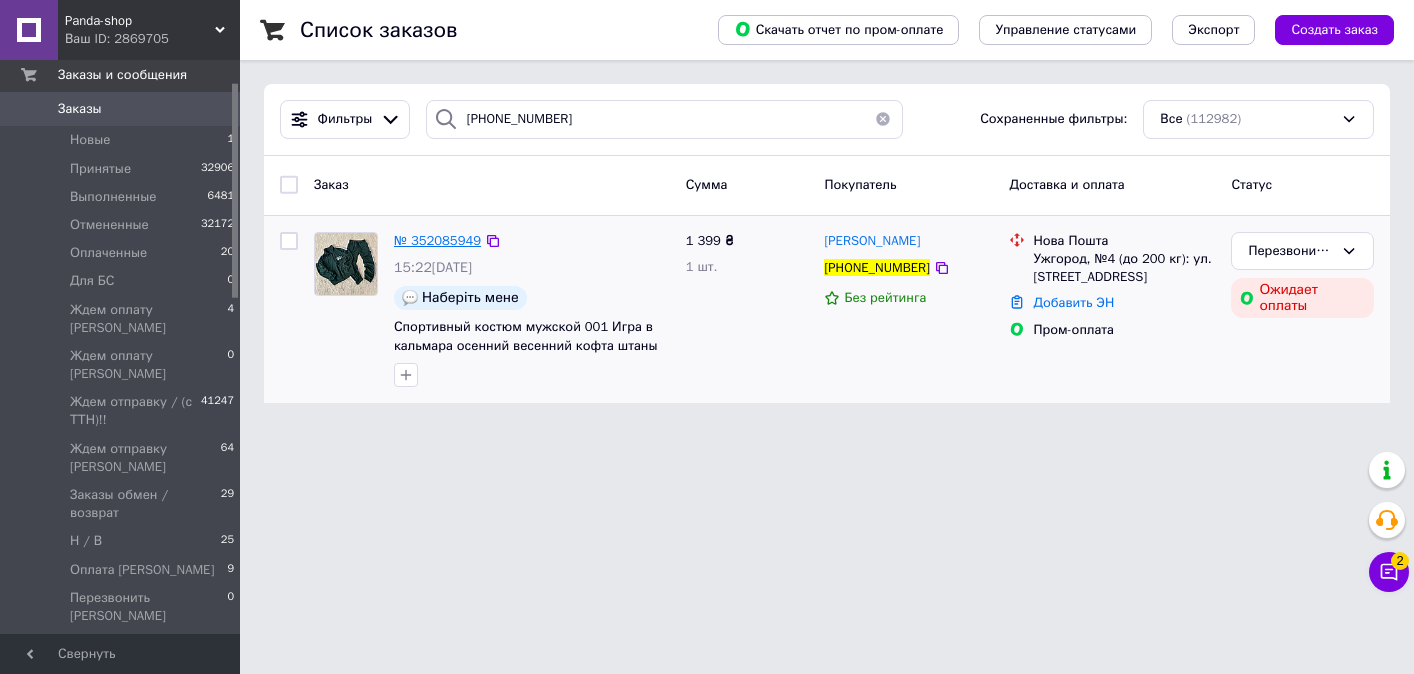 click on "№ 352085949" at bounding box center [437, 240] 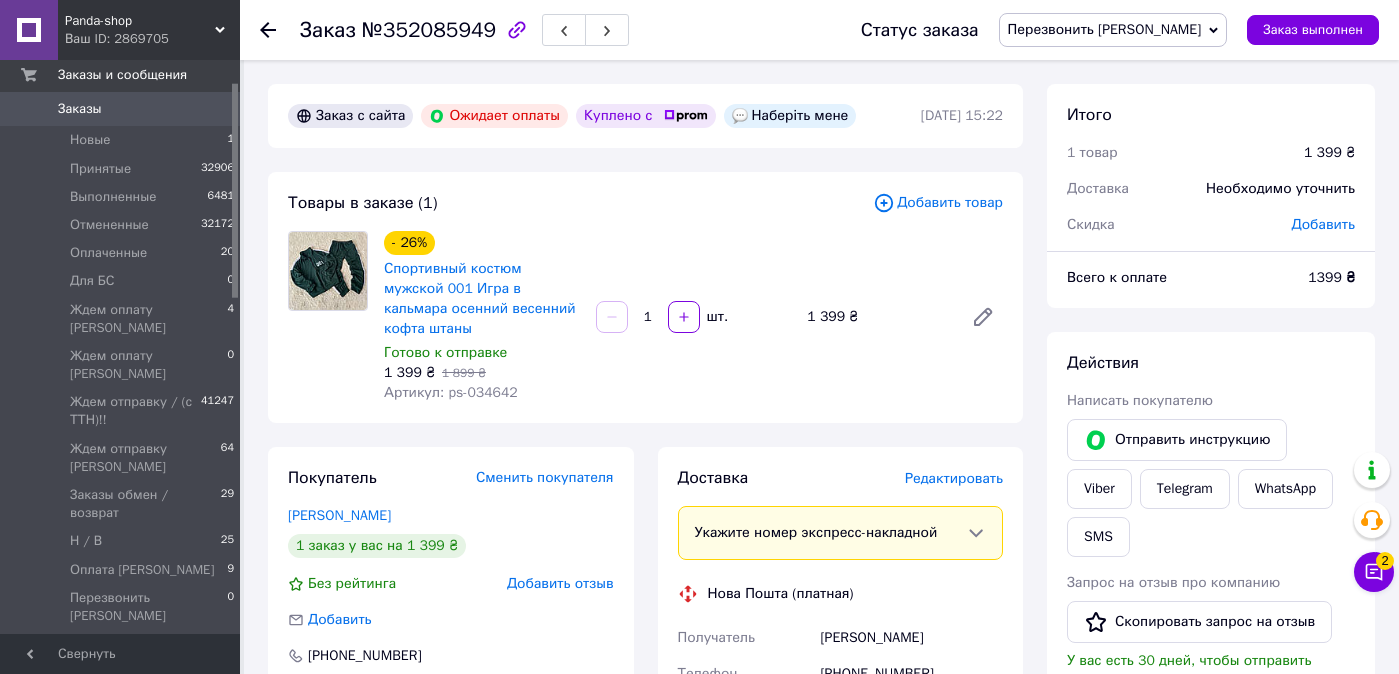 click on "Заказы" at bounding box center [121, 109] 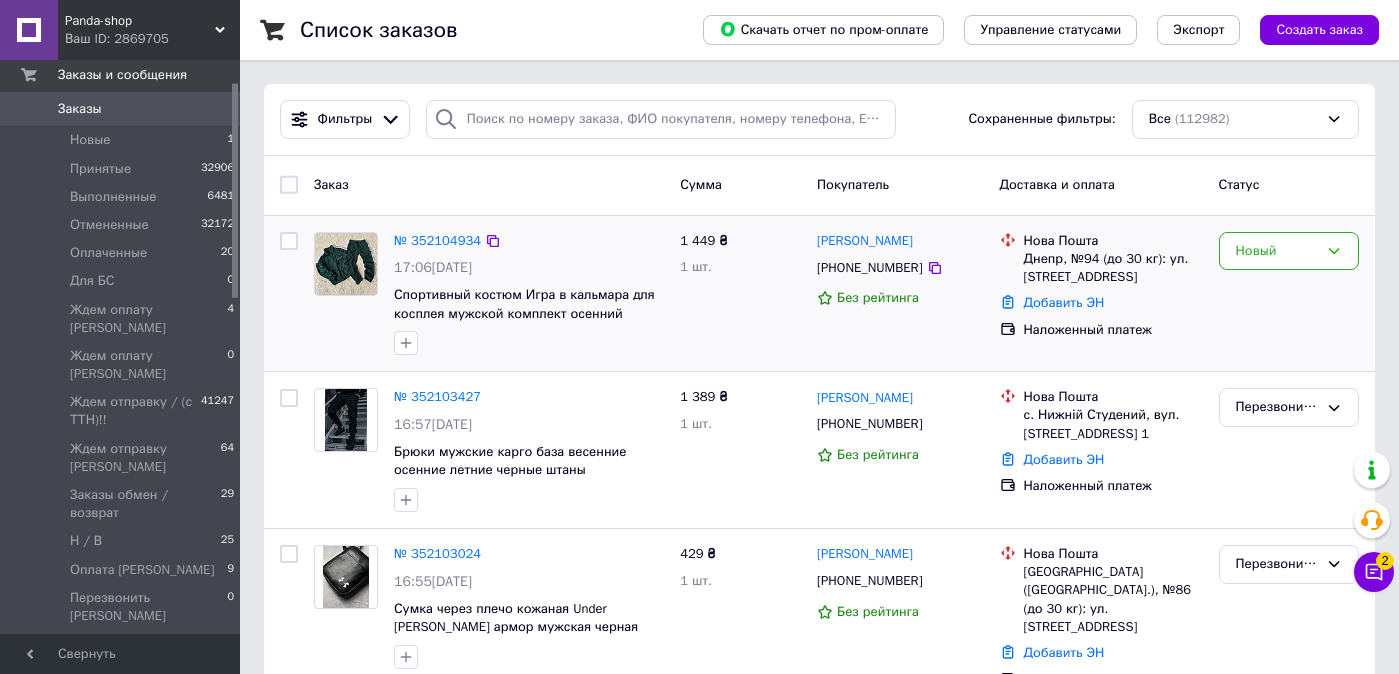 drag, startPoint x: 1260, startPoint y: 253, endPoint x: 1274, endPoint y: 272, distance: 23.600847 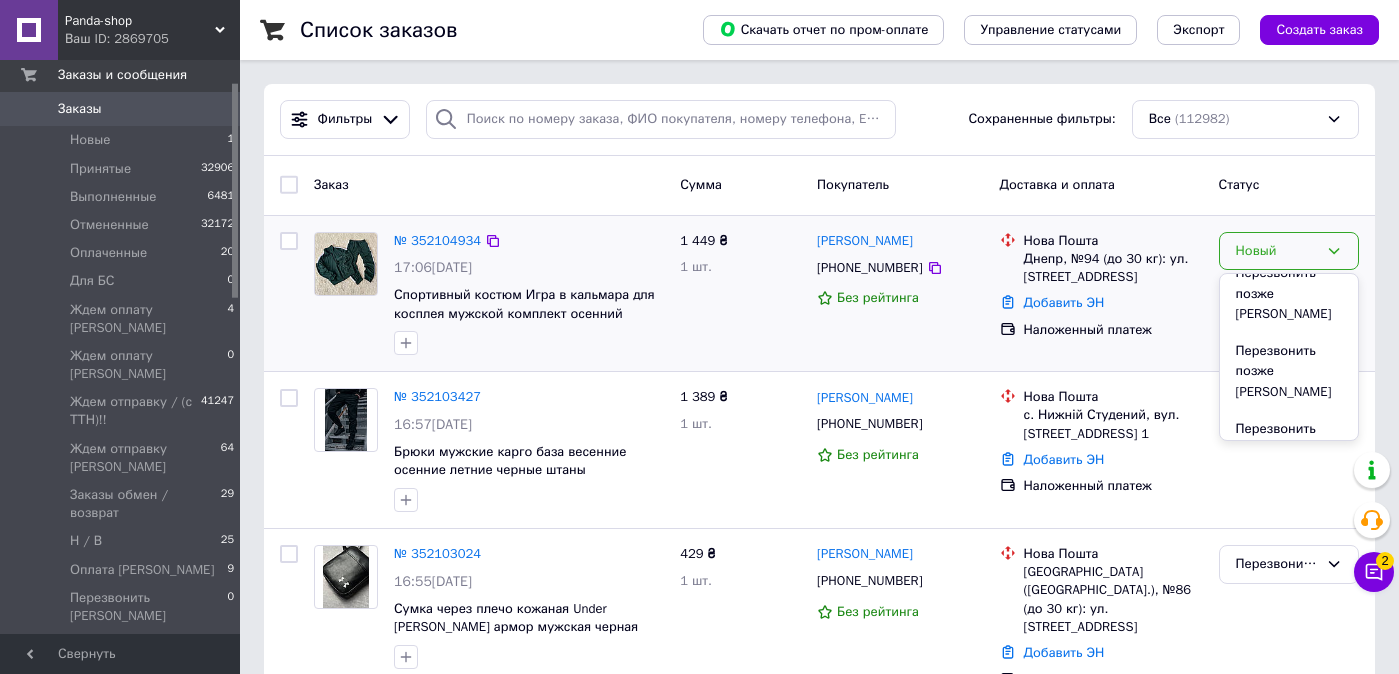 scroll, scrollTop: 786, scrollLeft: 0, axis: vertical 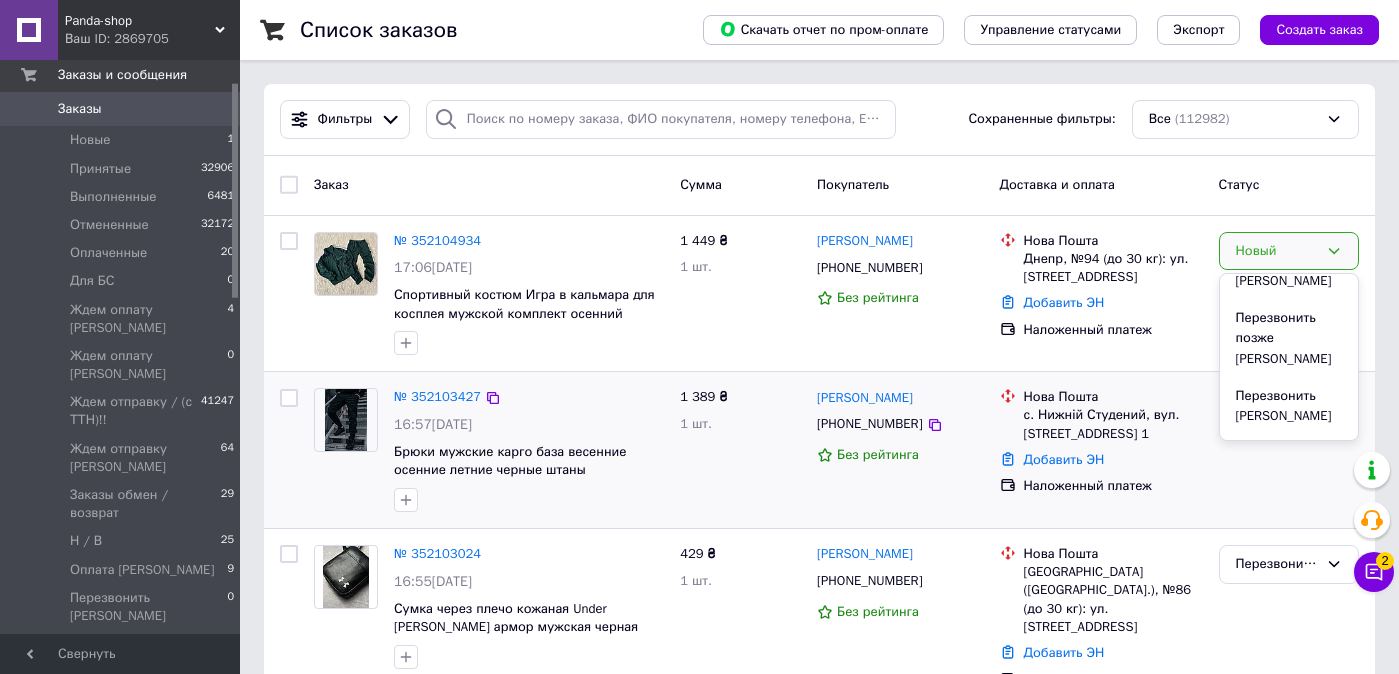 drag, startPoint x: 1338, startPoint y: 396, endPoint x: 1265, endPoint y: 398, distance: 73.02739 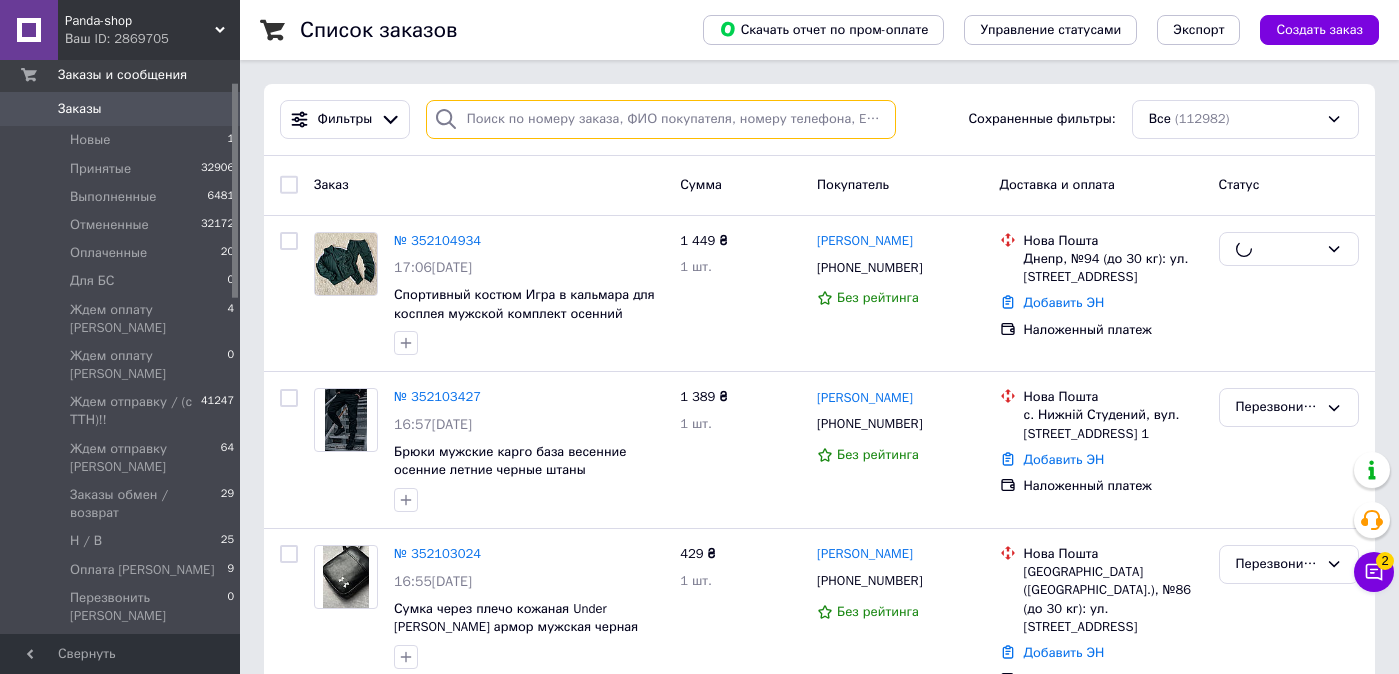 drag, startPoint x: 641, startPoint y: 107, endPoint x: 638, endPoint y: 122, distance: 15.297058 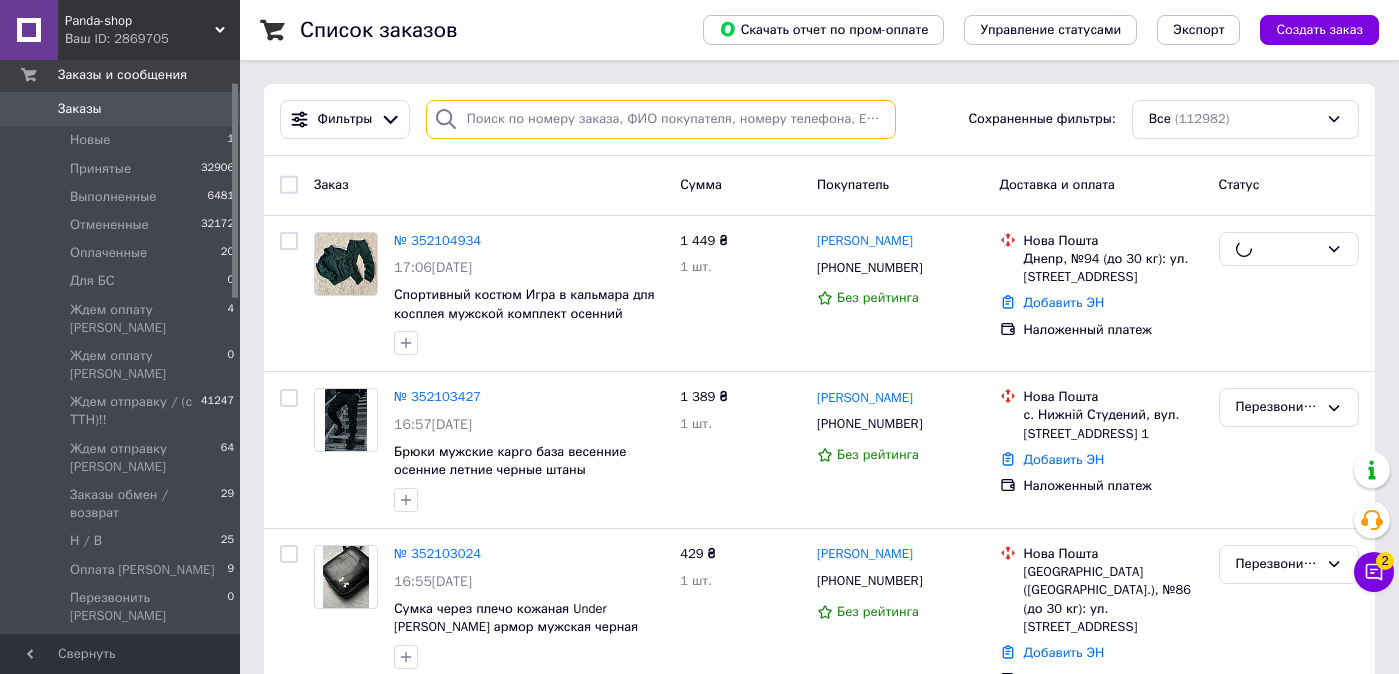 click at bounding box center [661, 119] 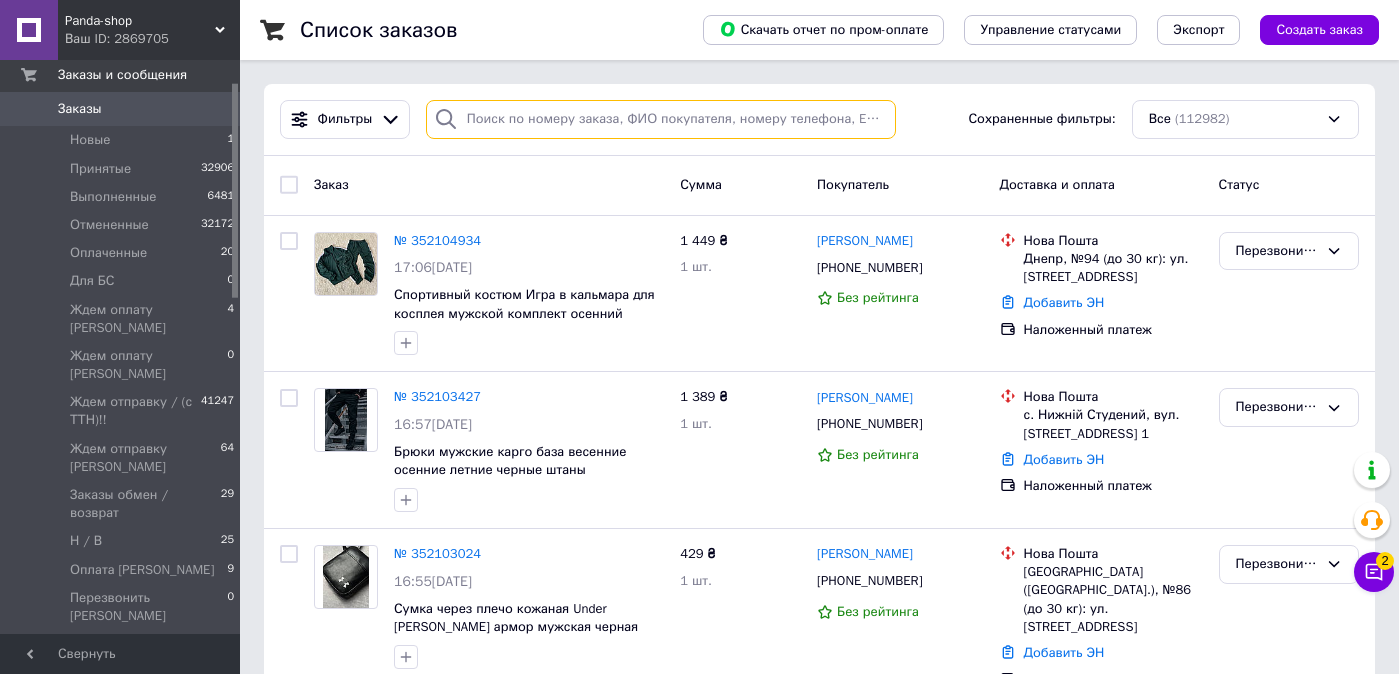 click at bounding box center [661, 119] 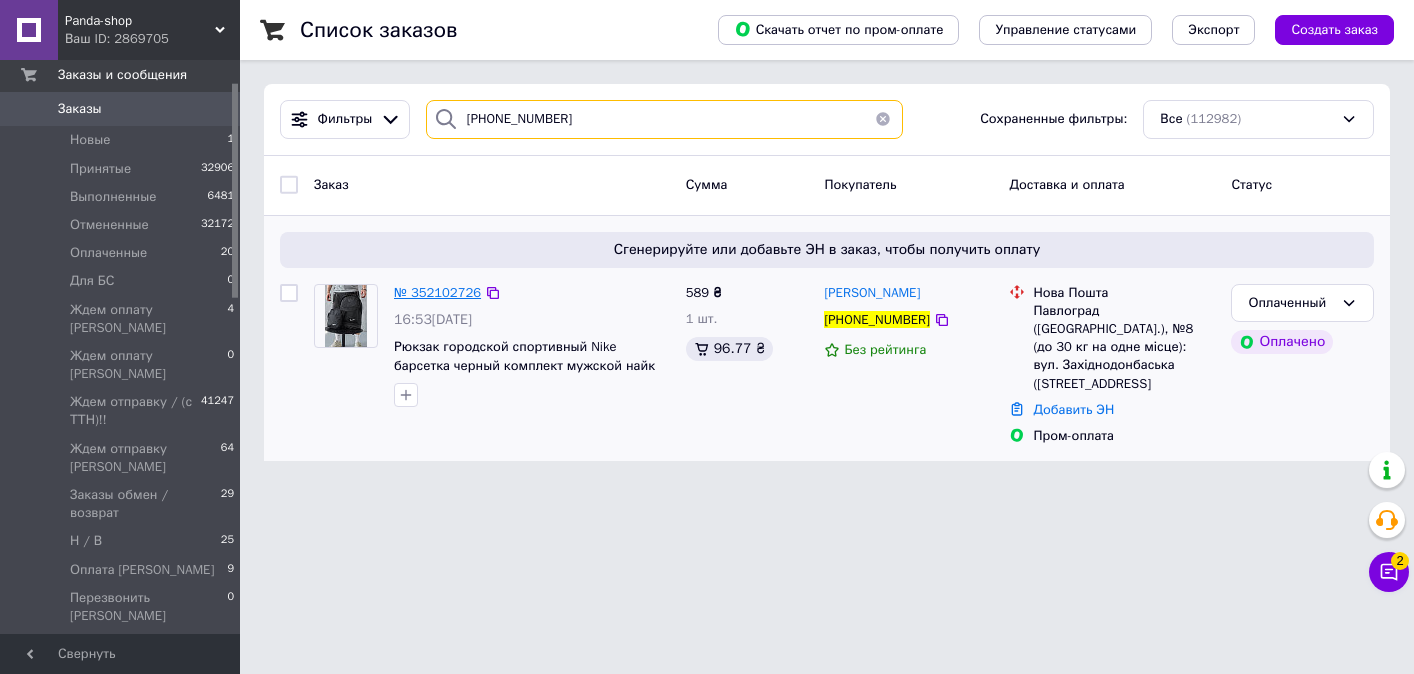 type on "[PHONE_NUMBER]" 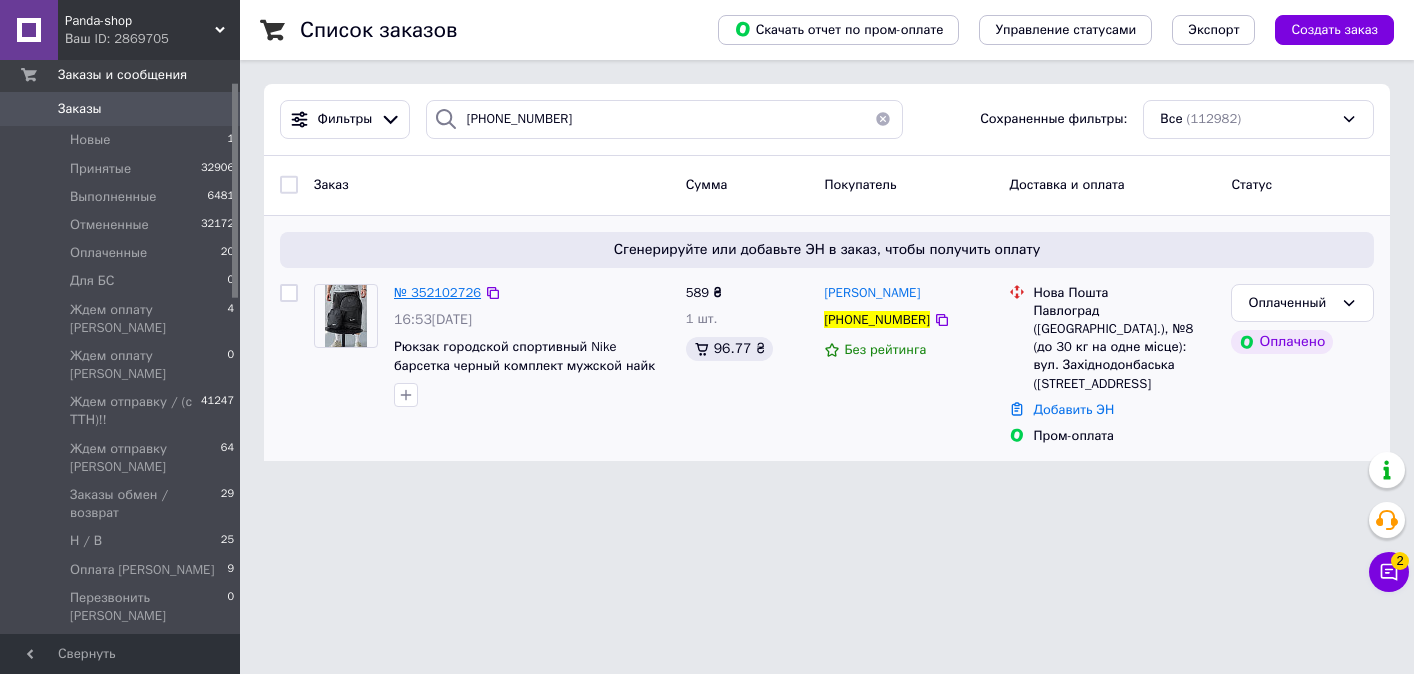 click on "№ 352102726" at bounding box center (437, 292) 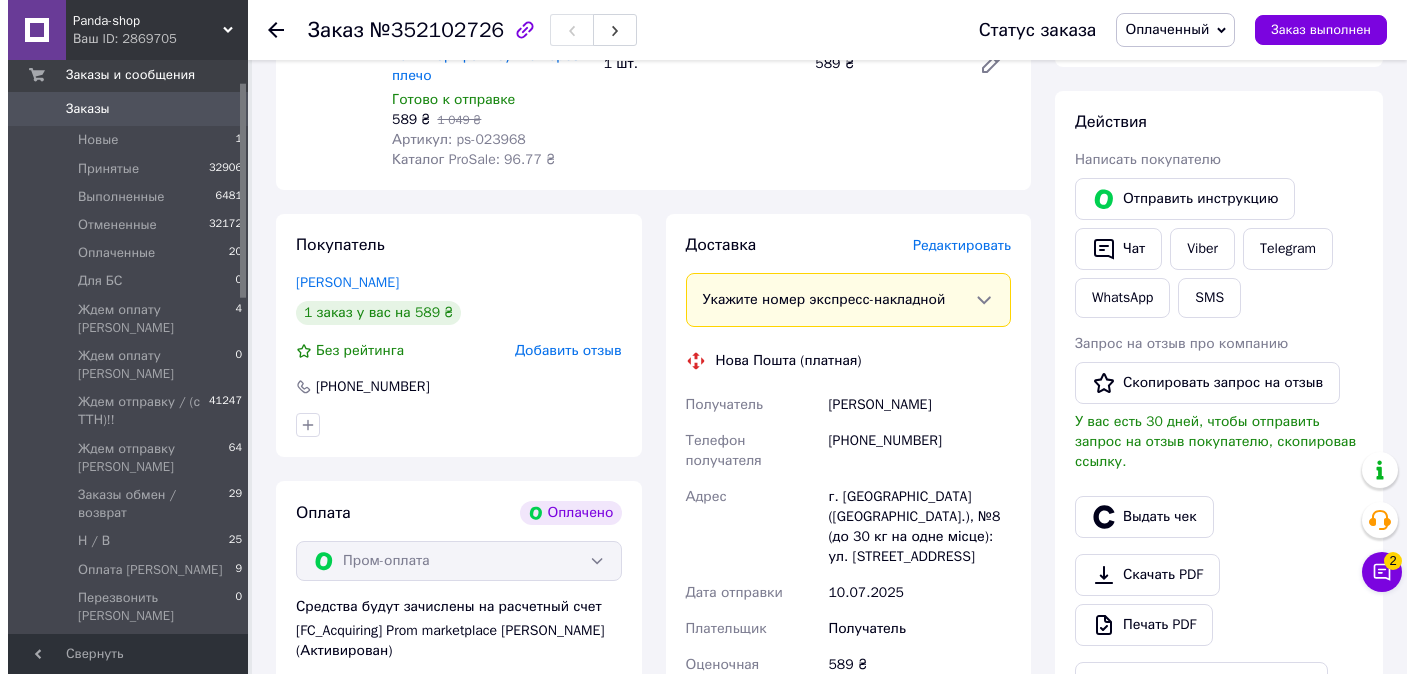 scroll, scrollTop: 856, scrollLeft: 0, axis: vertical 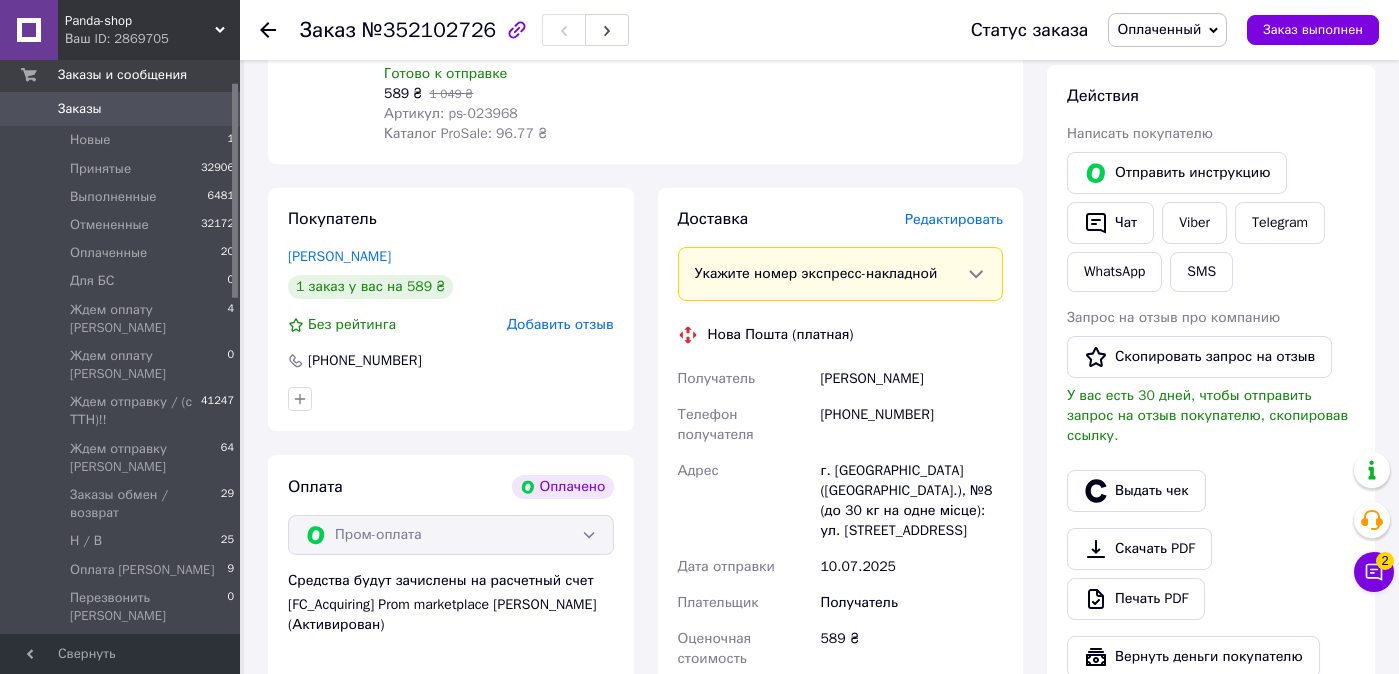 click on "Редактировать" at bounding box center (954, 219) 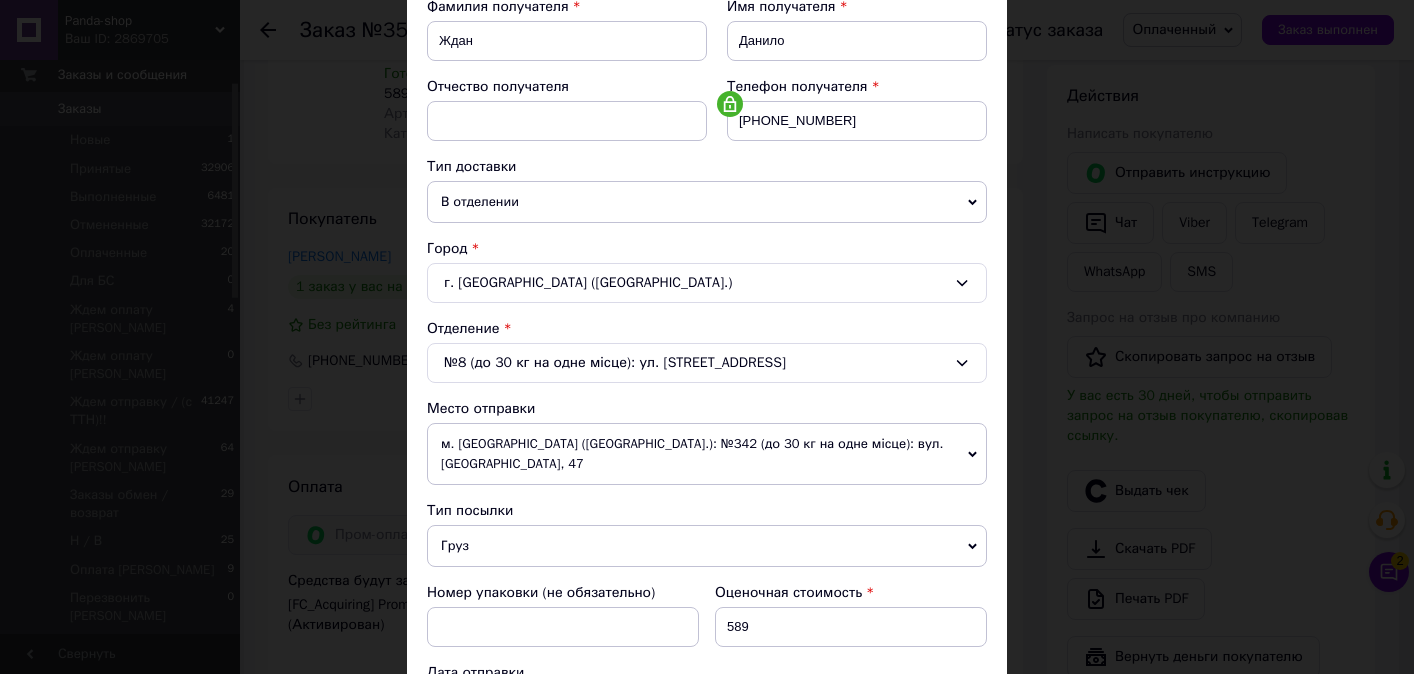 scroll, scrollTop: 293, scrollLeft: 0, axis: vertical 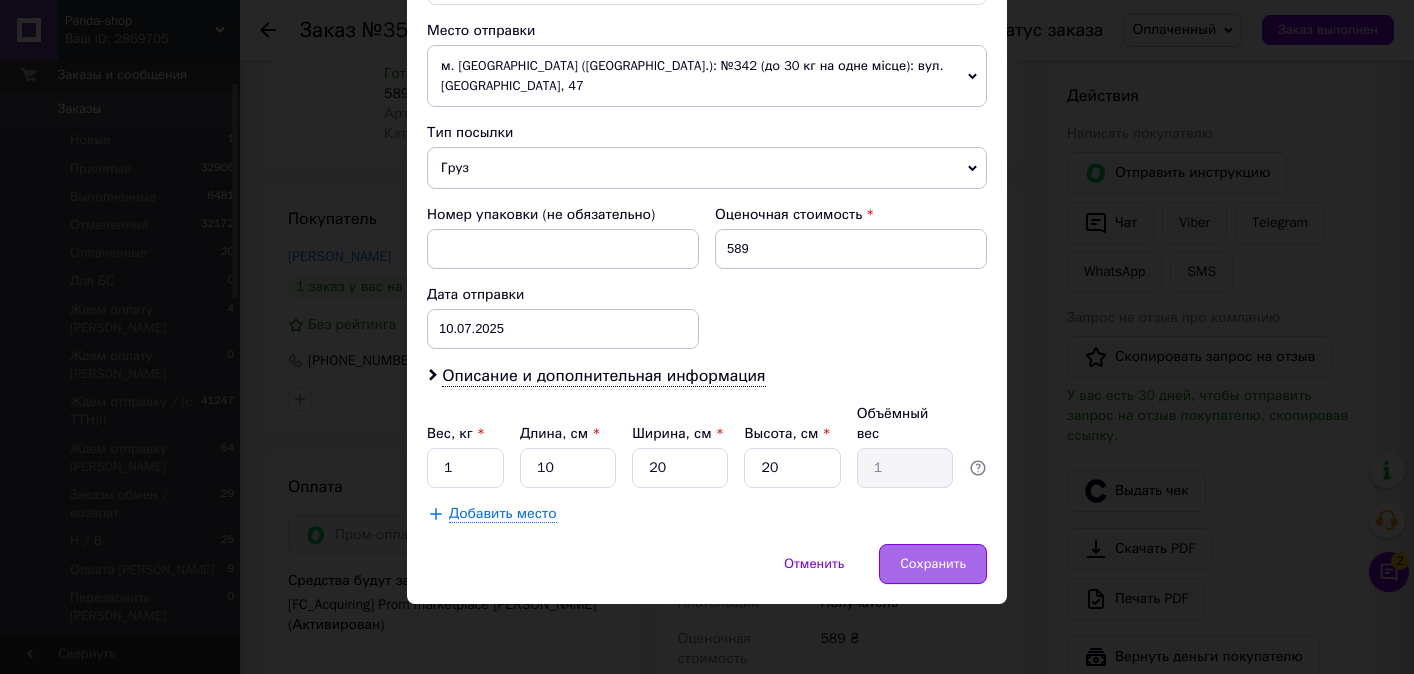 click on "Сохранить" at bounding box center (933, 564) 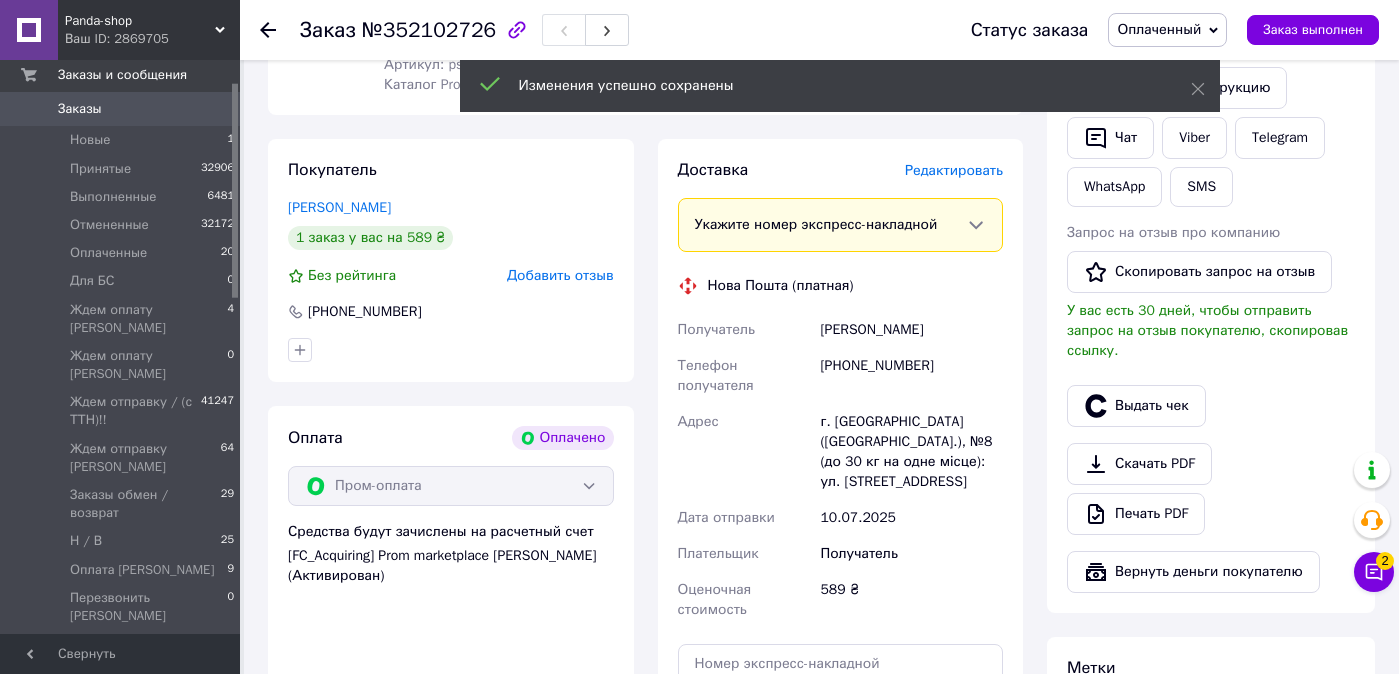 scroll, scrollTop: 907, scrollLeft: 0, axis: vertical 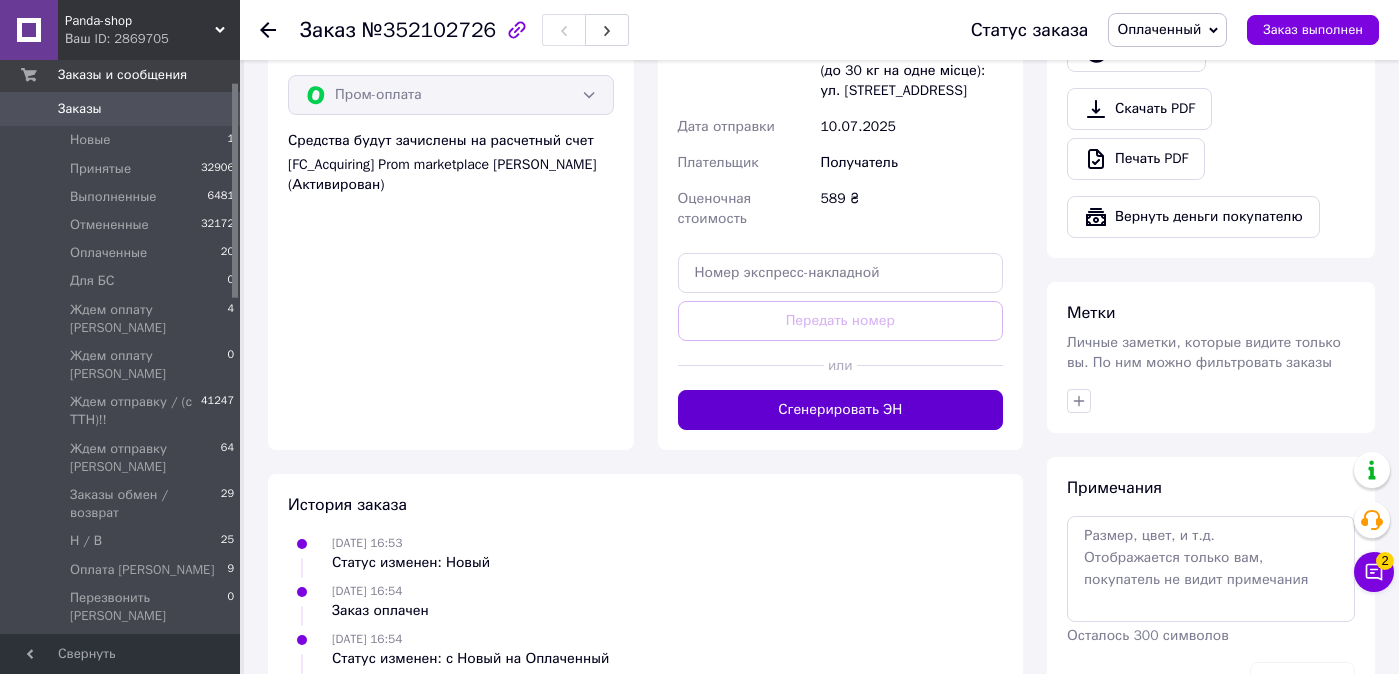 click on "Сгенерировать ЭН" at bounding box center [841, 410] 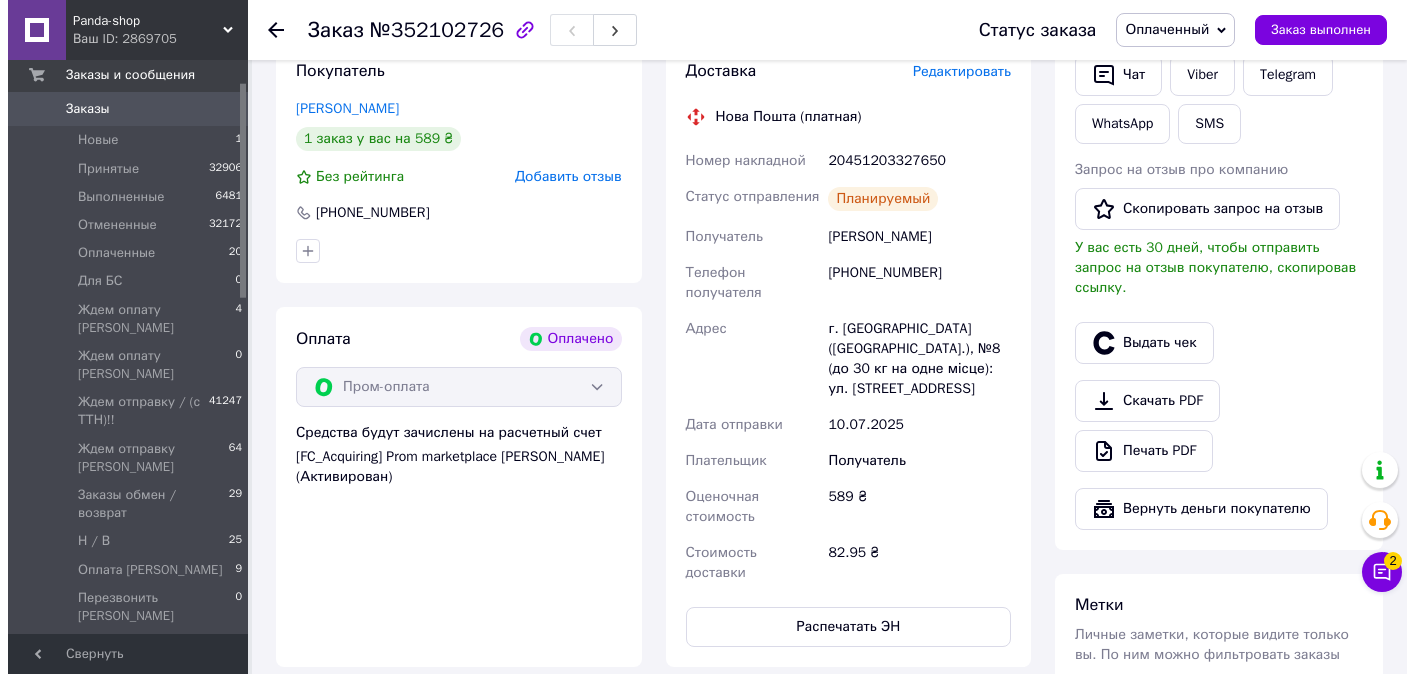 scroll, scrollTop: 1002, scrollLeft: 0, axis: vertical 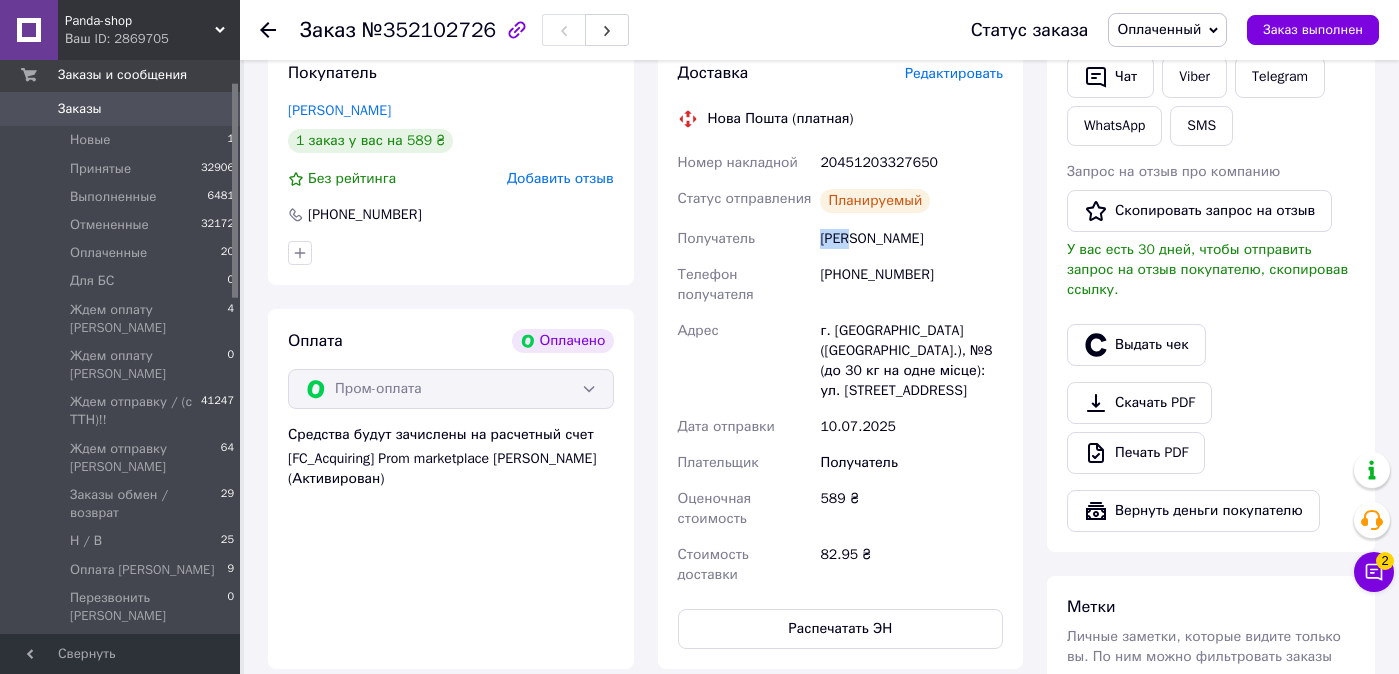 drag, startPoint x: 857, startPoint y: 254, endPoint x: 819, endPoint y: 262, distance: 38.832977 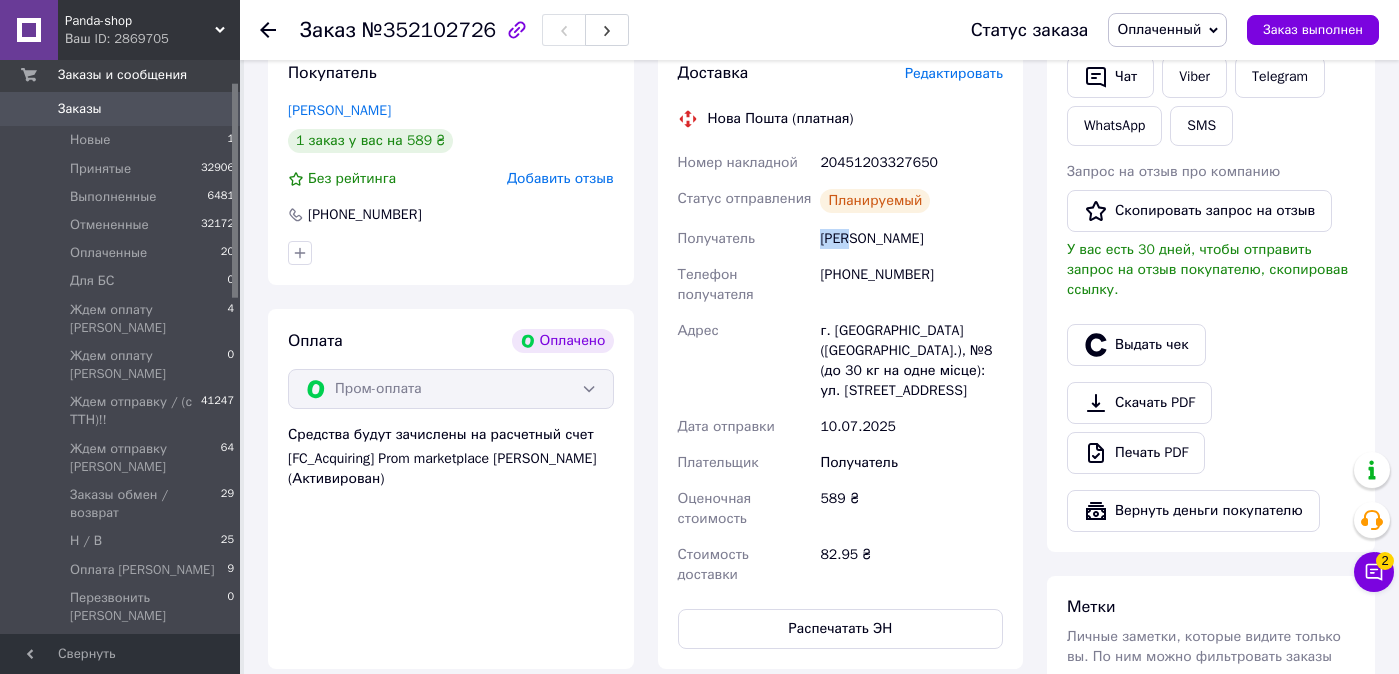 click on "Ждан Данило" at bounding box center [911, 239] 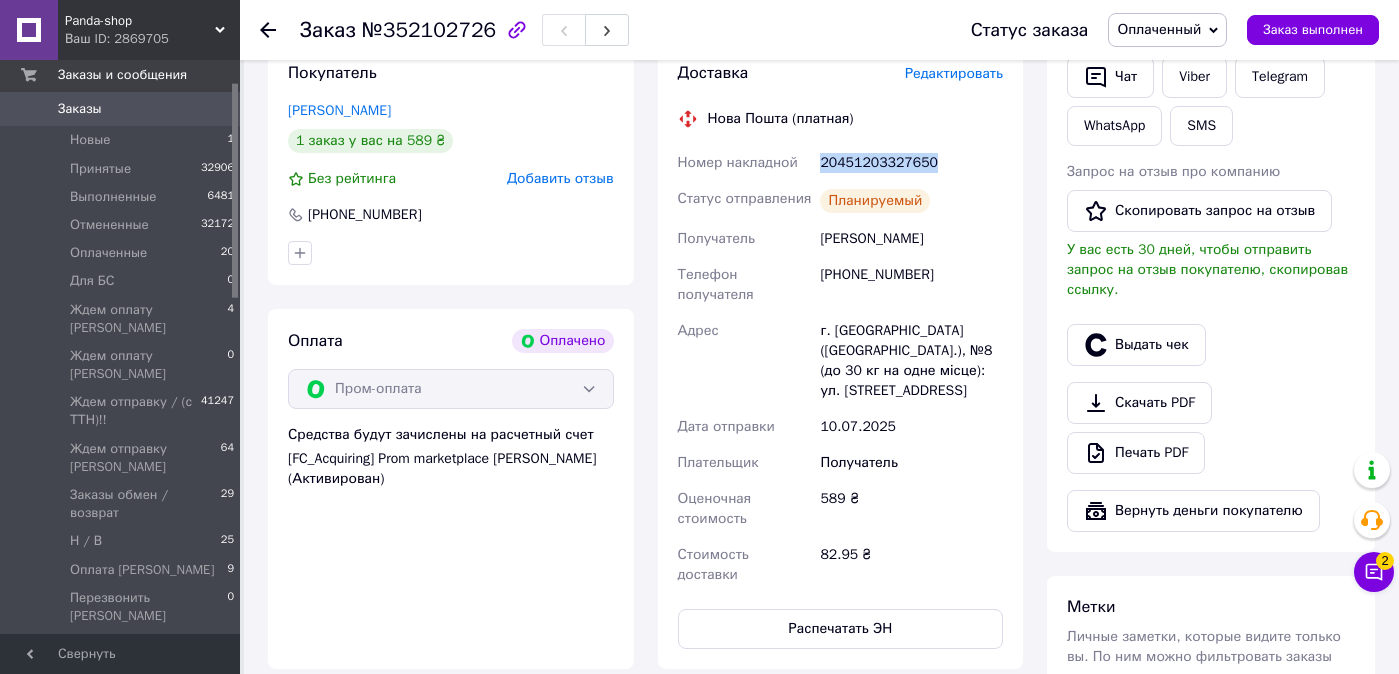 drag, startPoint x: 952, startPoint y: 162, endPoint x: 822, endPoint y: 163, distance: 130.00385 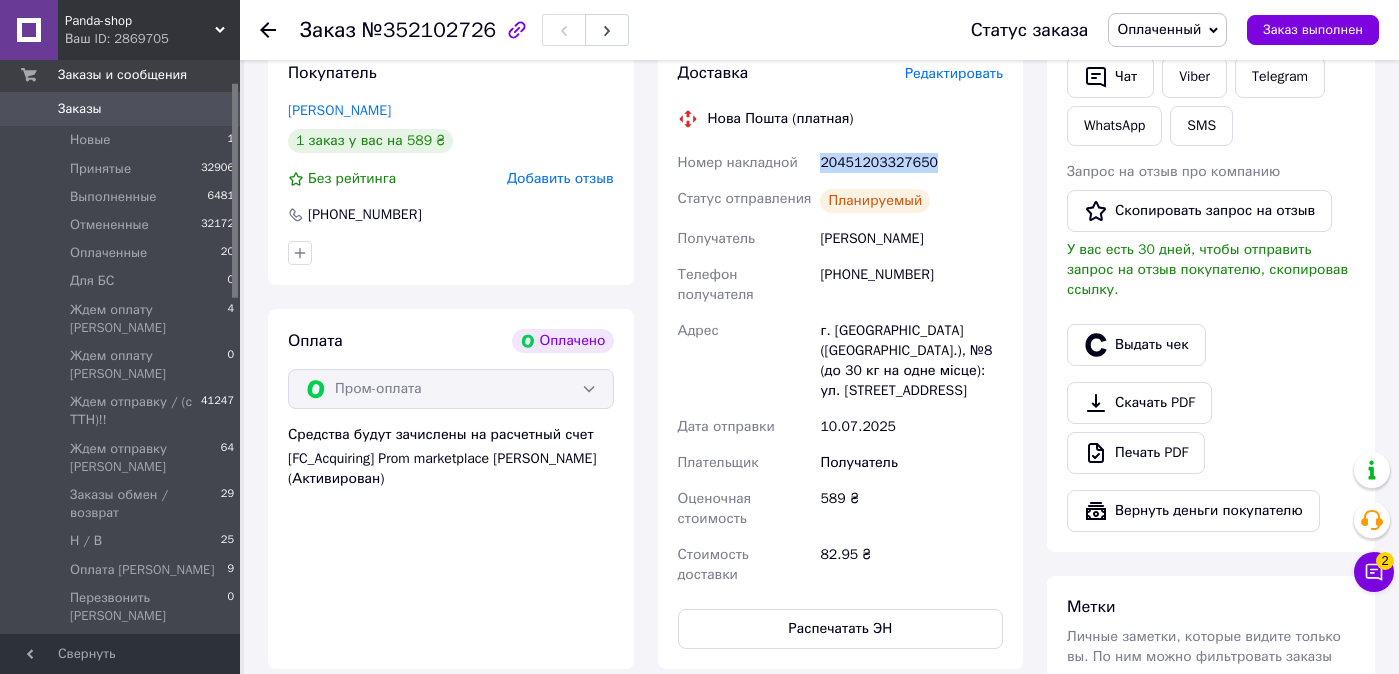 click on "20451203327650" at bounding box center [911, 163] 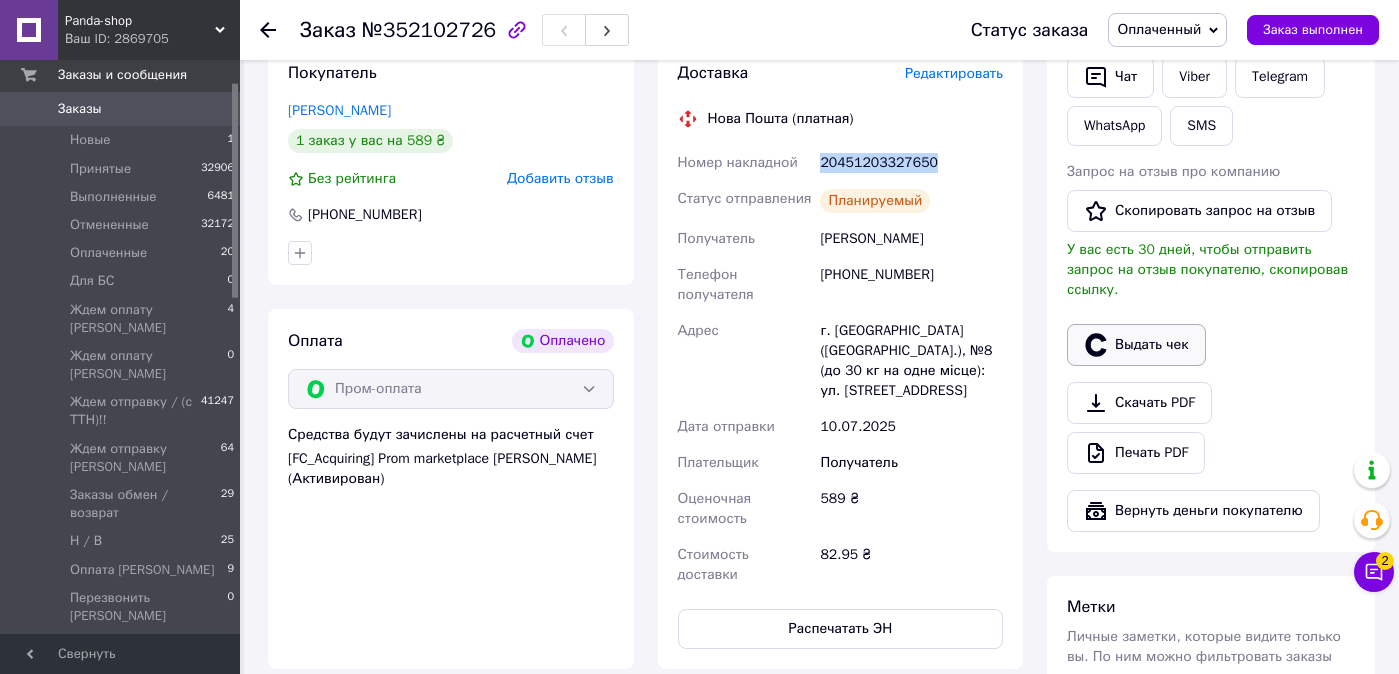 click on "Выдать чек" at bounding box center [1136, 345] 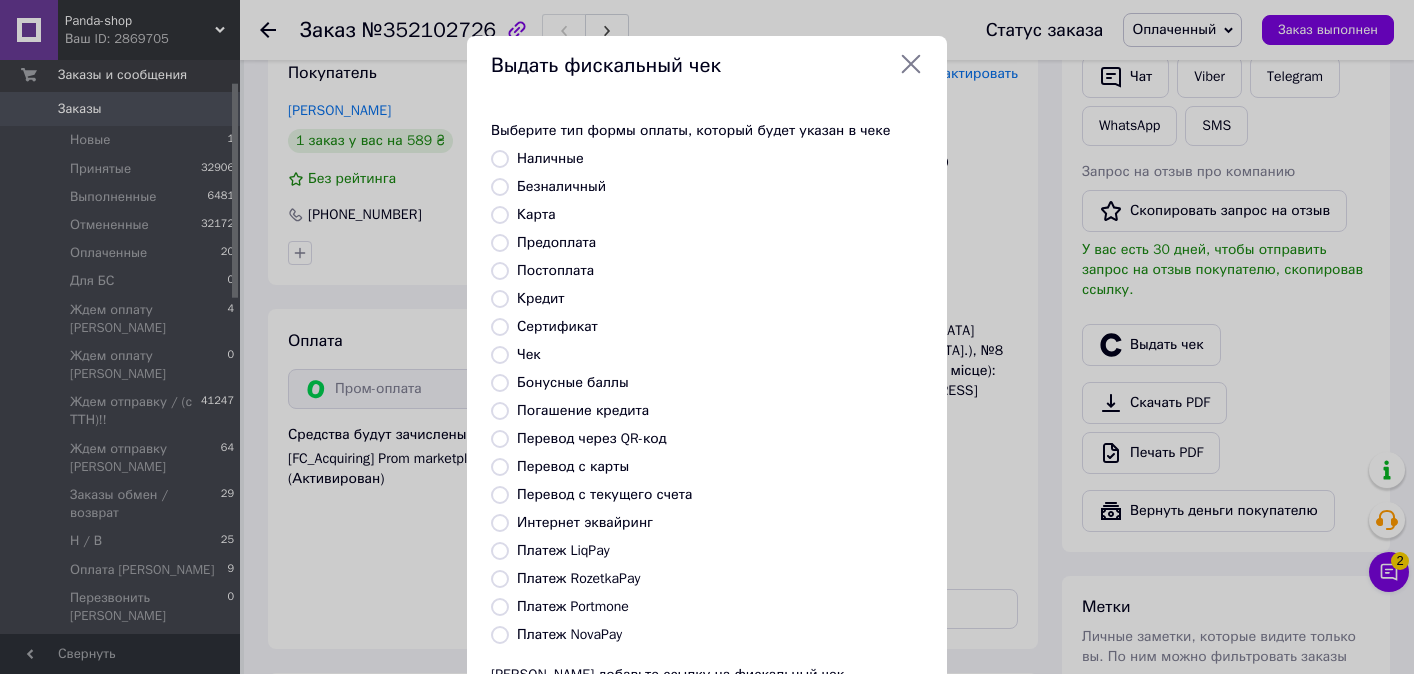 click on "Платеж RozetkaPay" at bounding box center (578, 578) 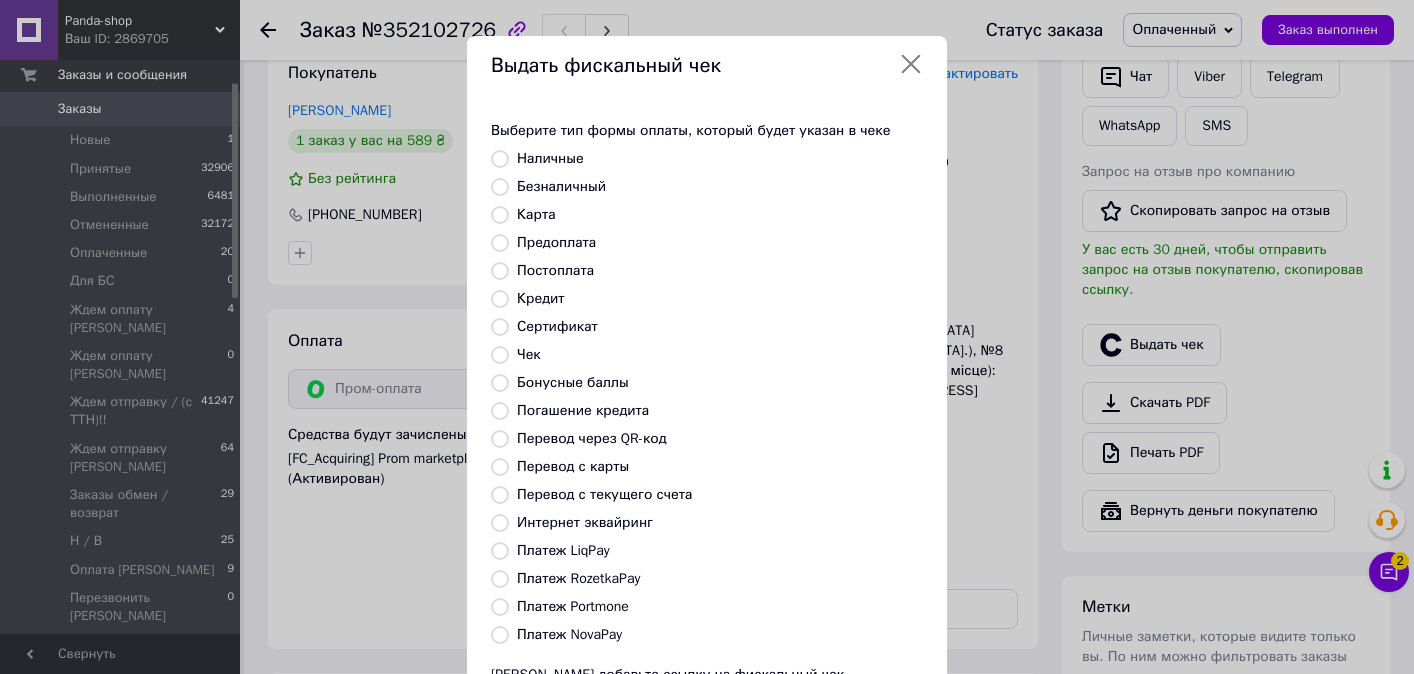 radio on "true" 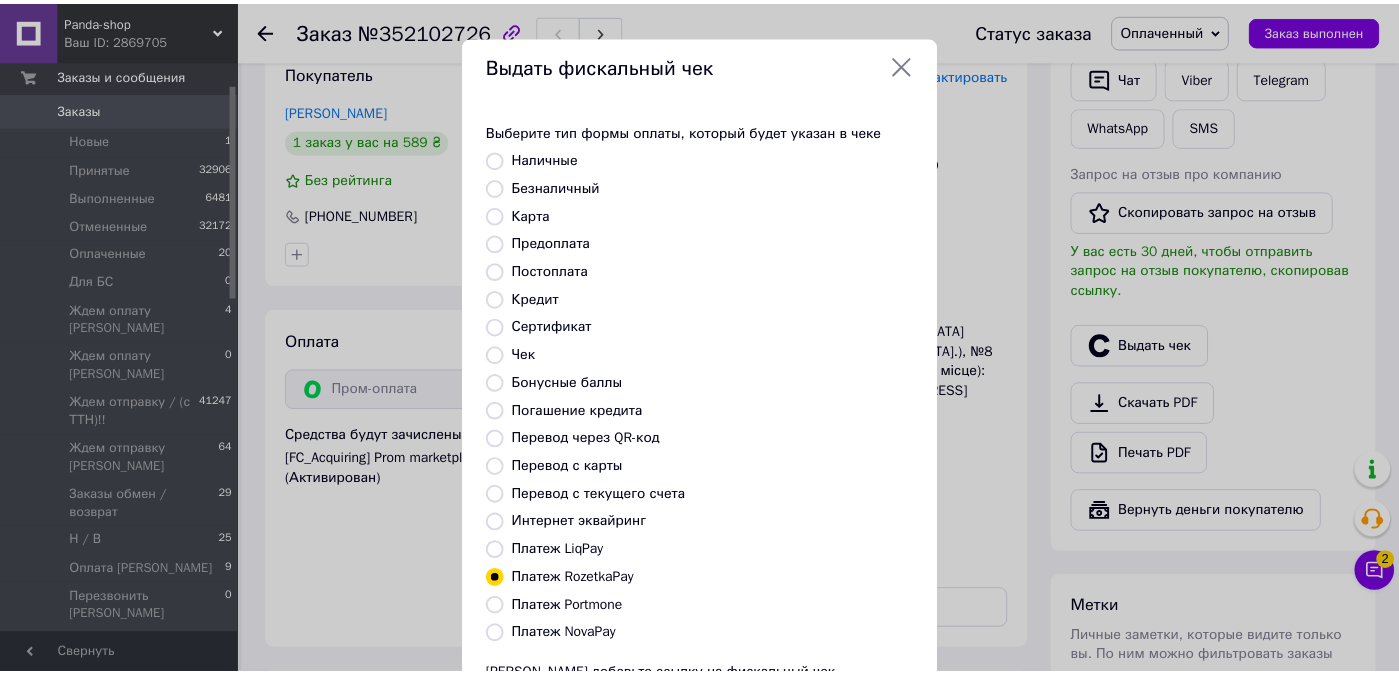 scroll, scrollTop: 167, scrollLeft: 0, axis: vertical 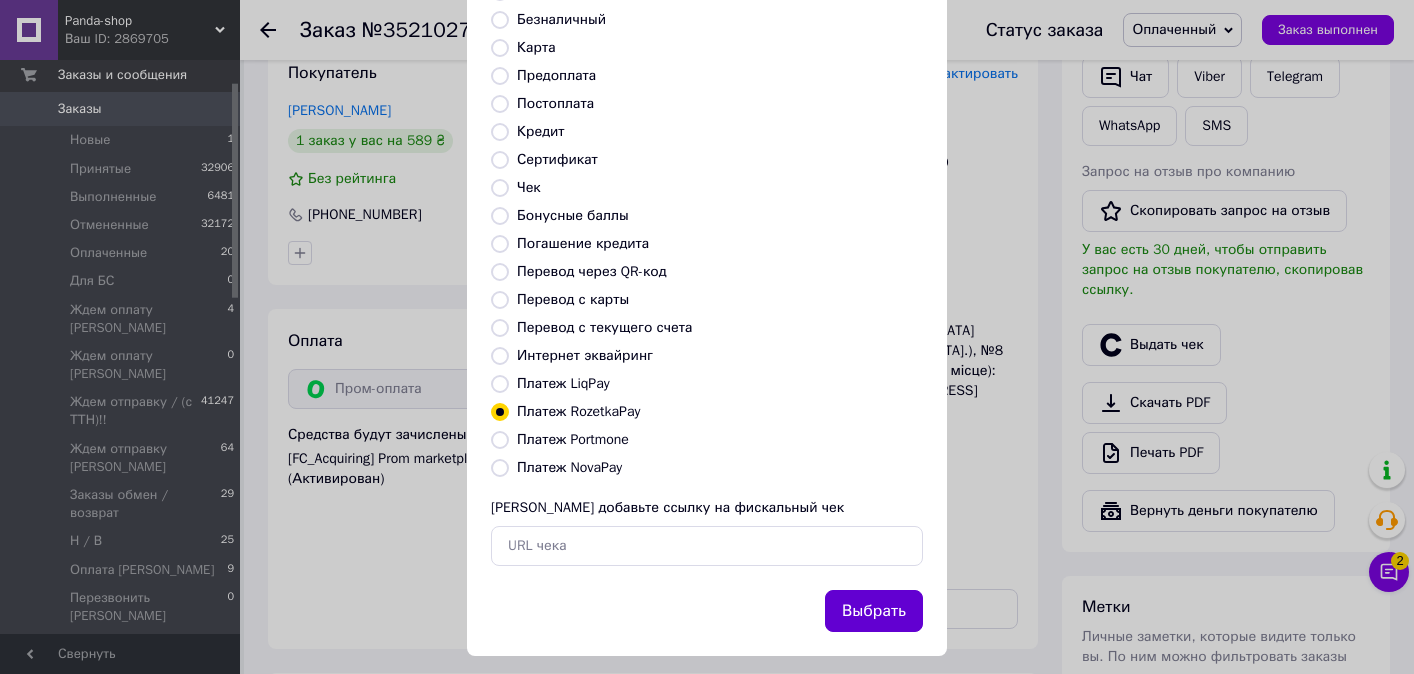 click on "Выбрать" at bounding box center (874, 611) 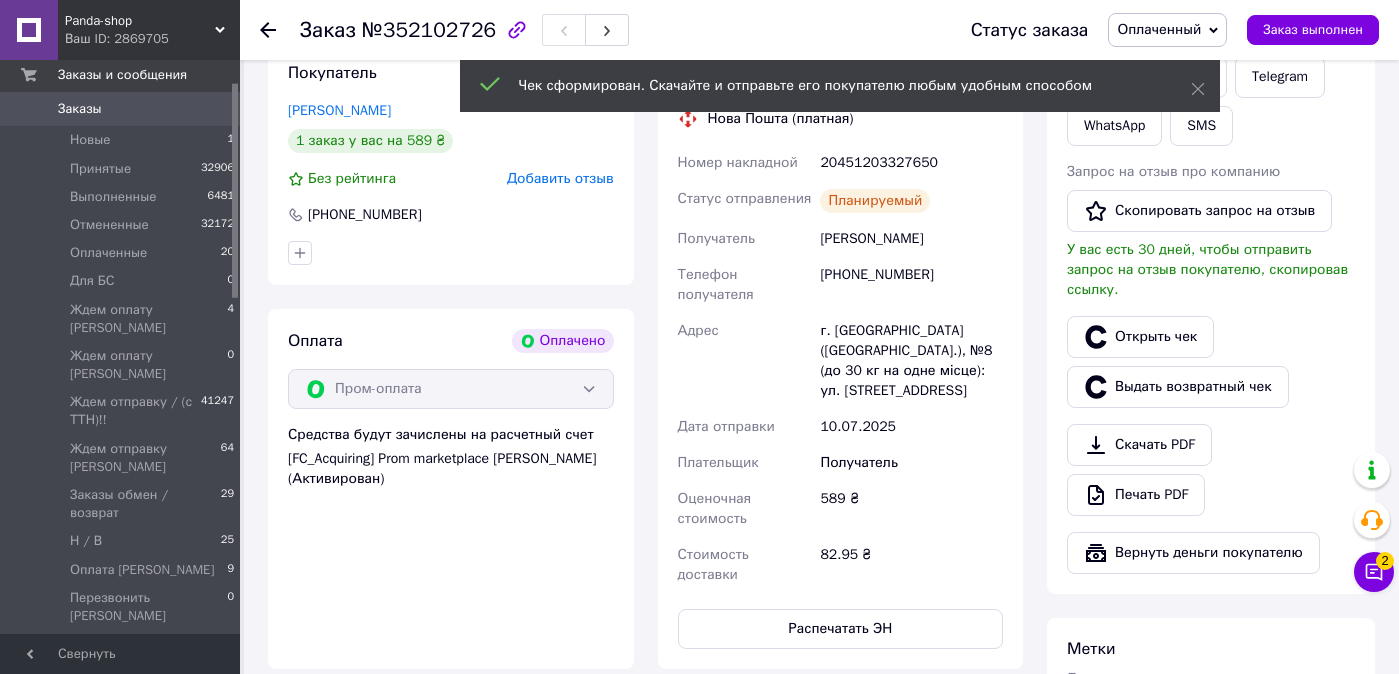 click on "Заказы" at bounding box center [121, 109] 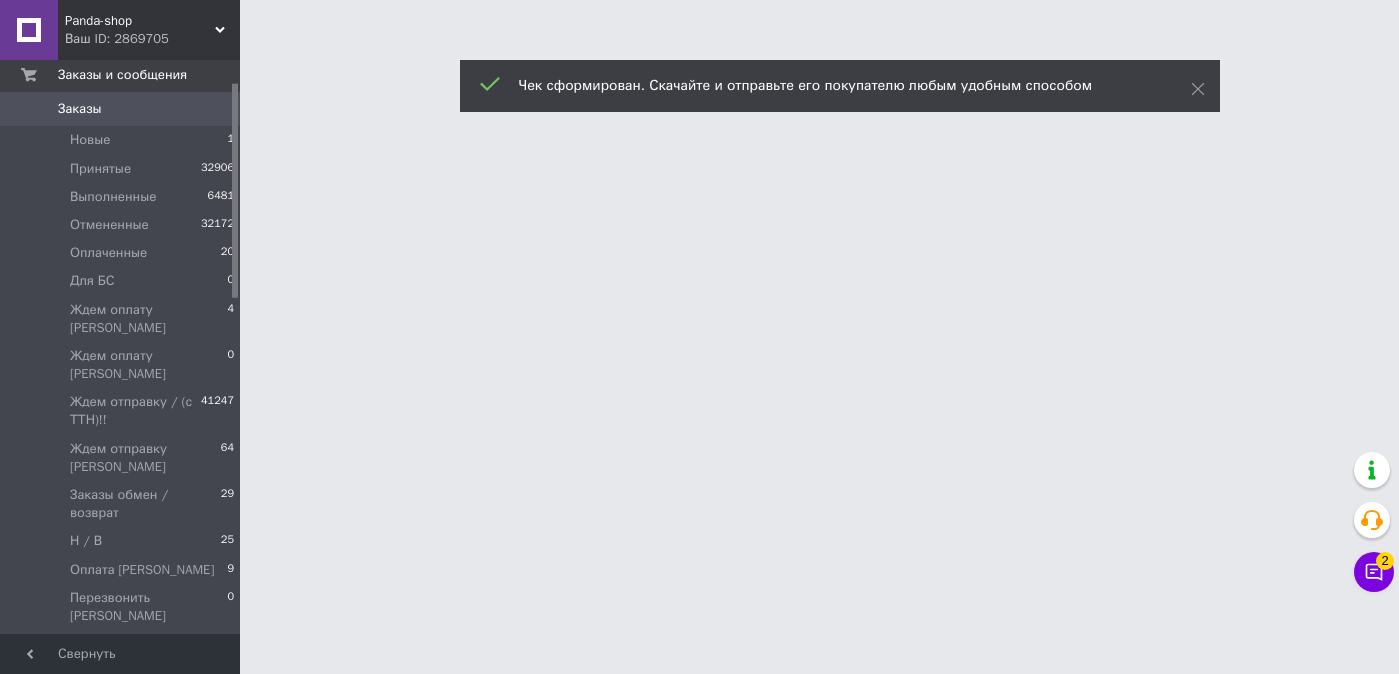 scroll, scrollTop: 0, scrollLeft: 0, axis: both 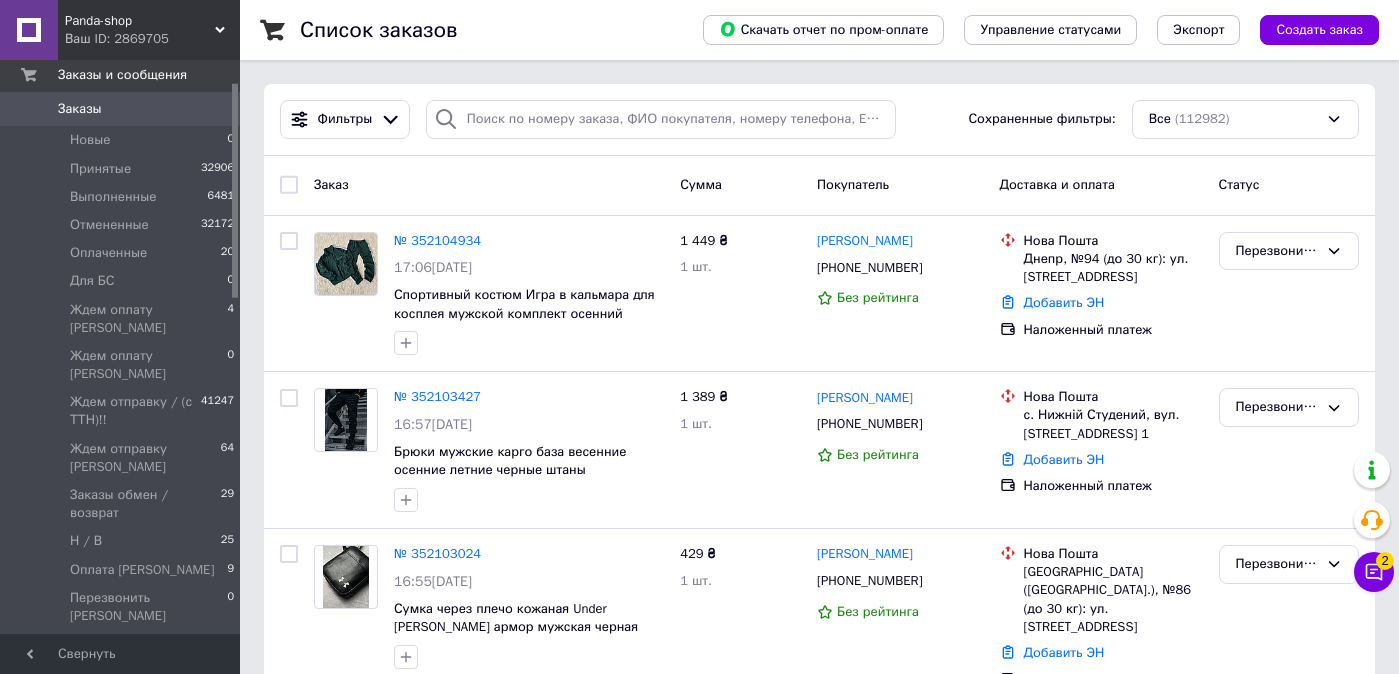click on "Заказы" at bounding box center [121, 109] 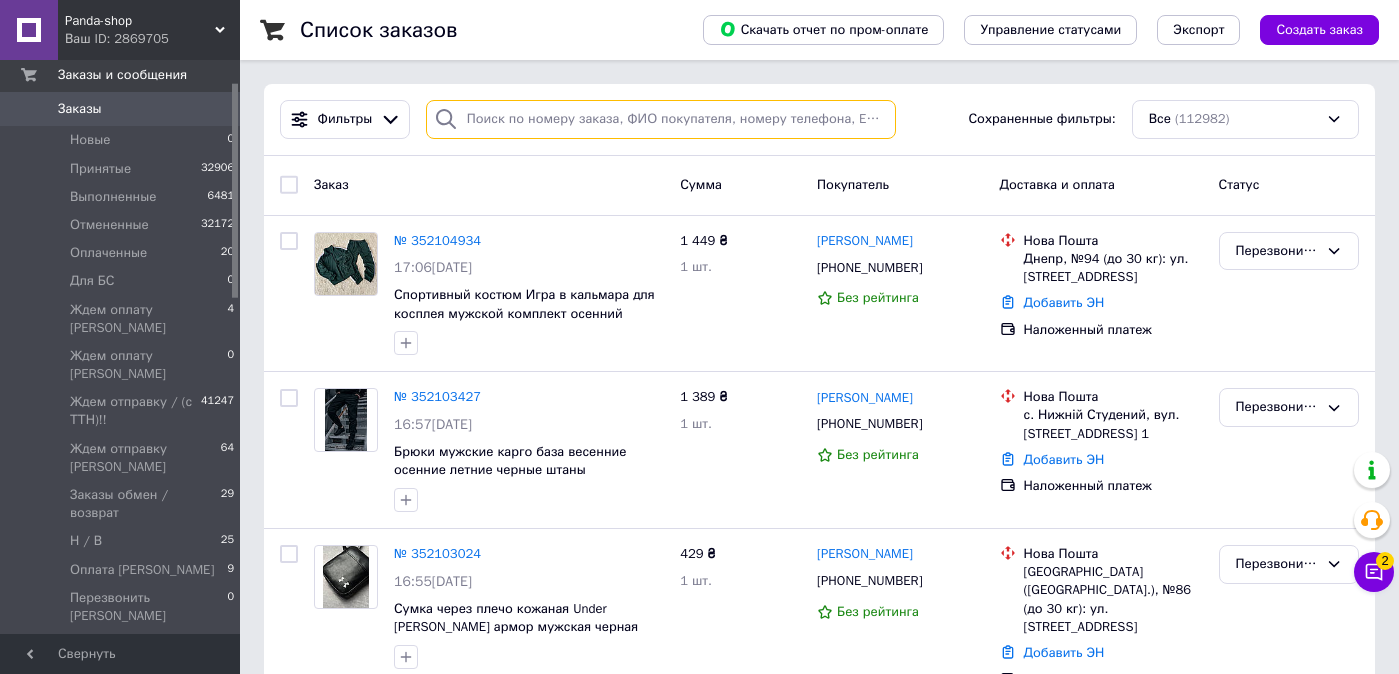 click at bounding box center (661, 119) 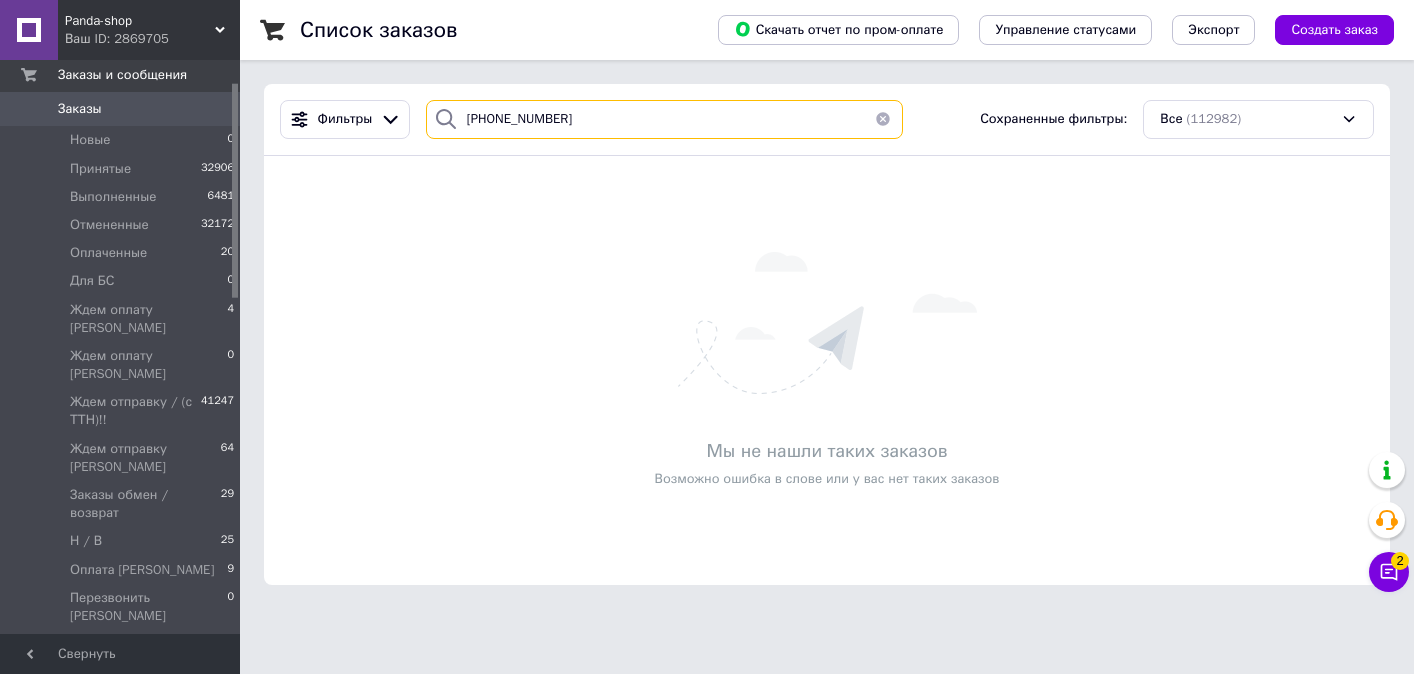 type on "+380988566333" 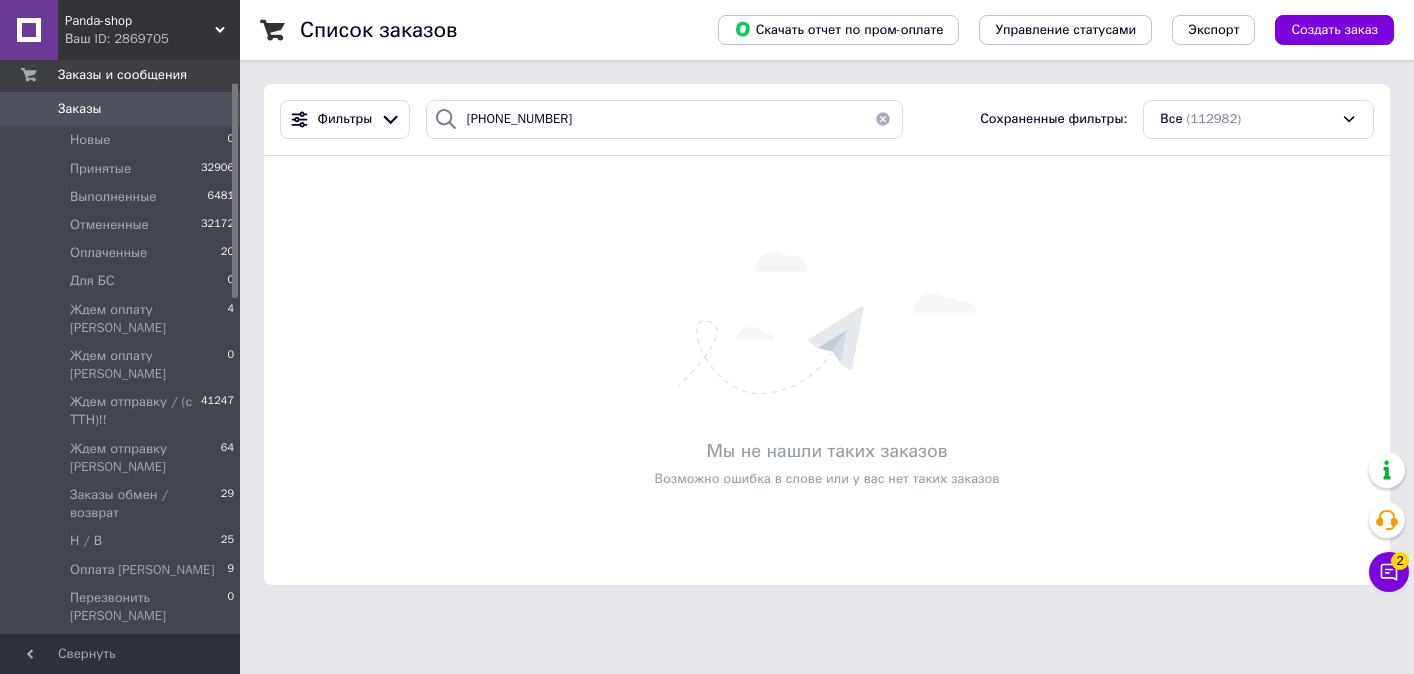 click on "Заказы" at bounding box center (121, 109) 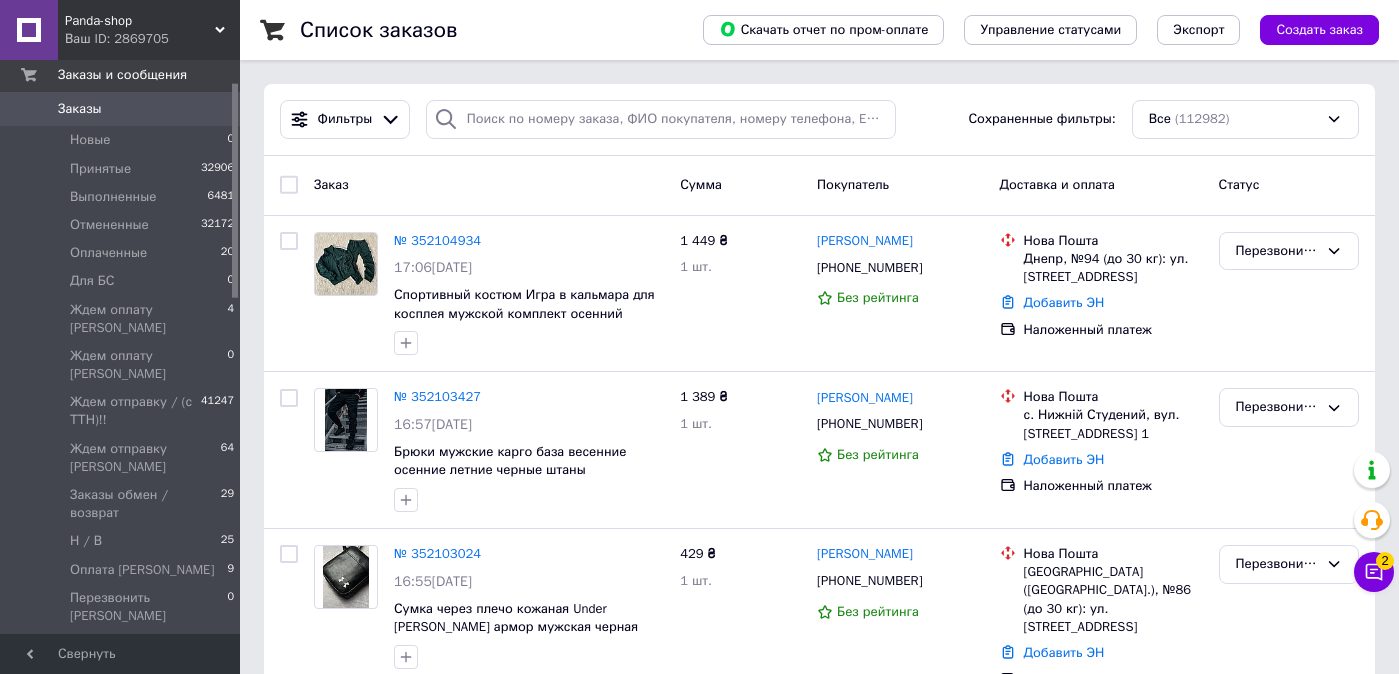 click on "Заказы" at bounding box center [121, 109] 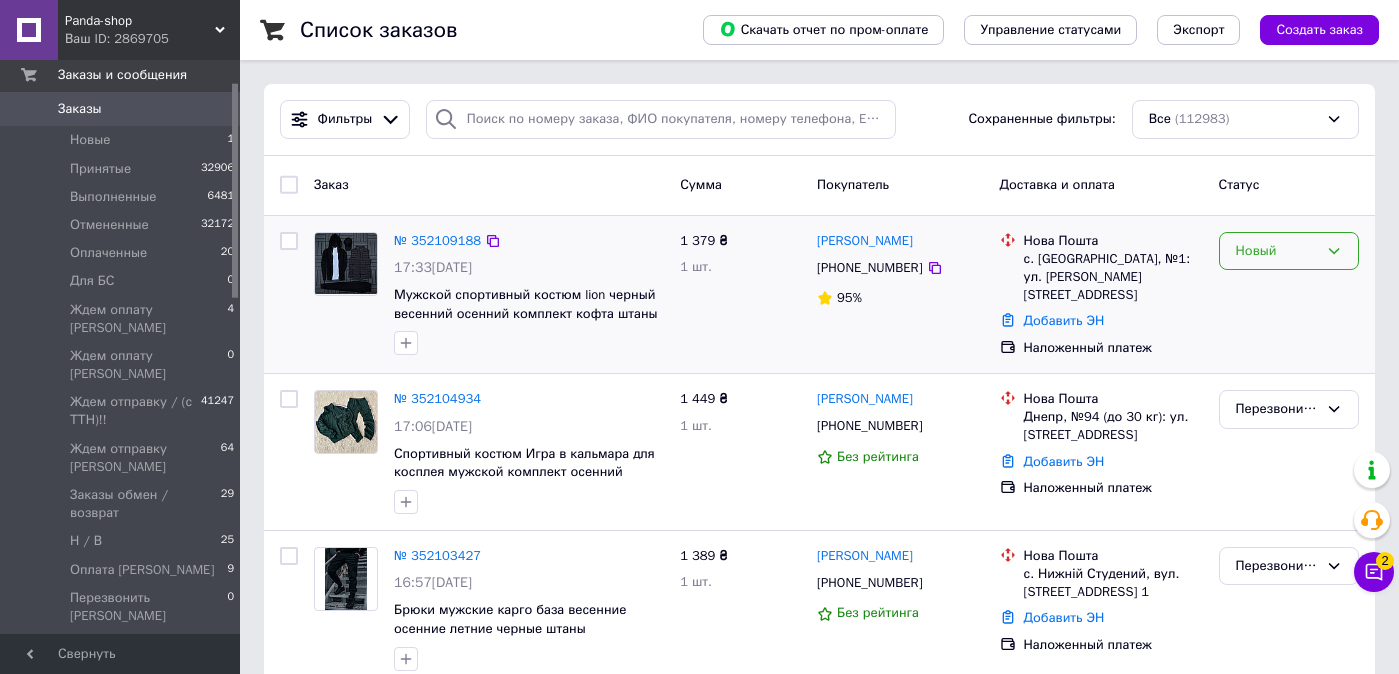 click on "Новый" at bounding box center (1289, 251) 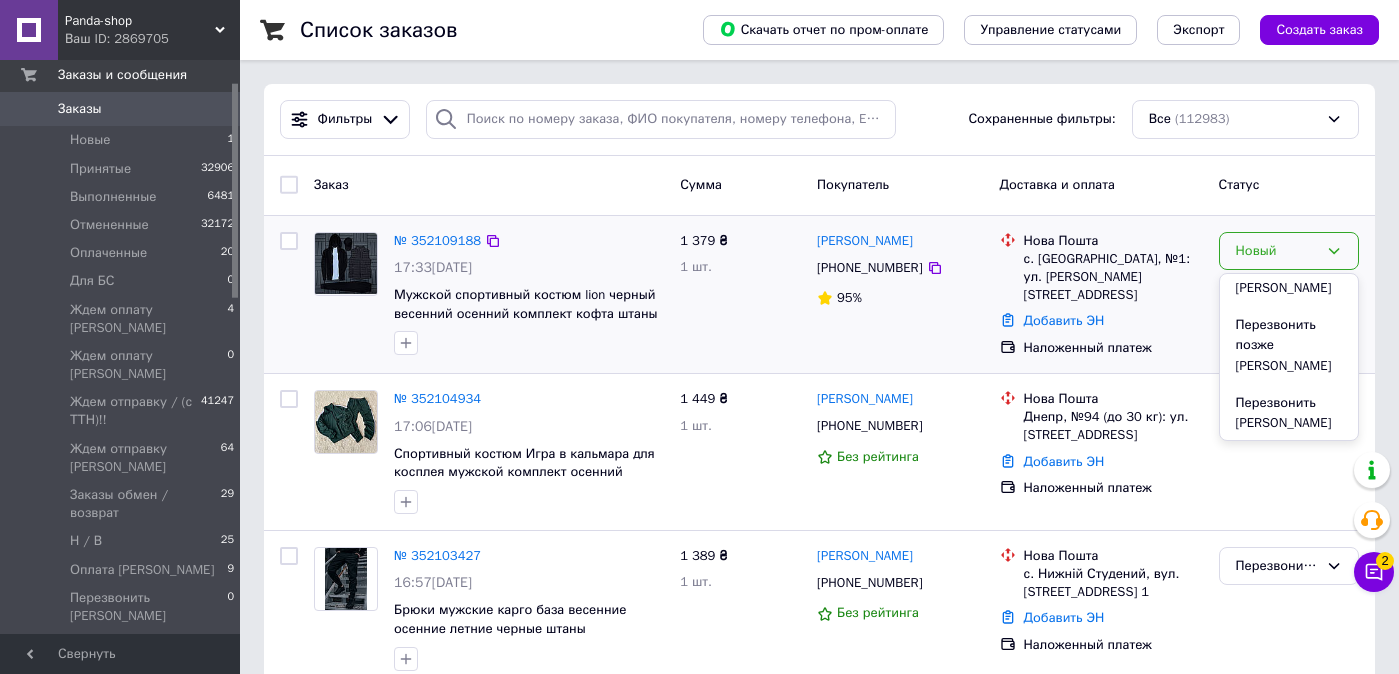 scroll, scrollTop: 786, scrollLeft: 0, axis: vertical 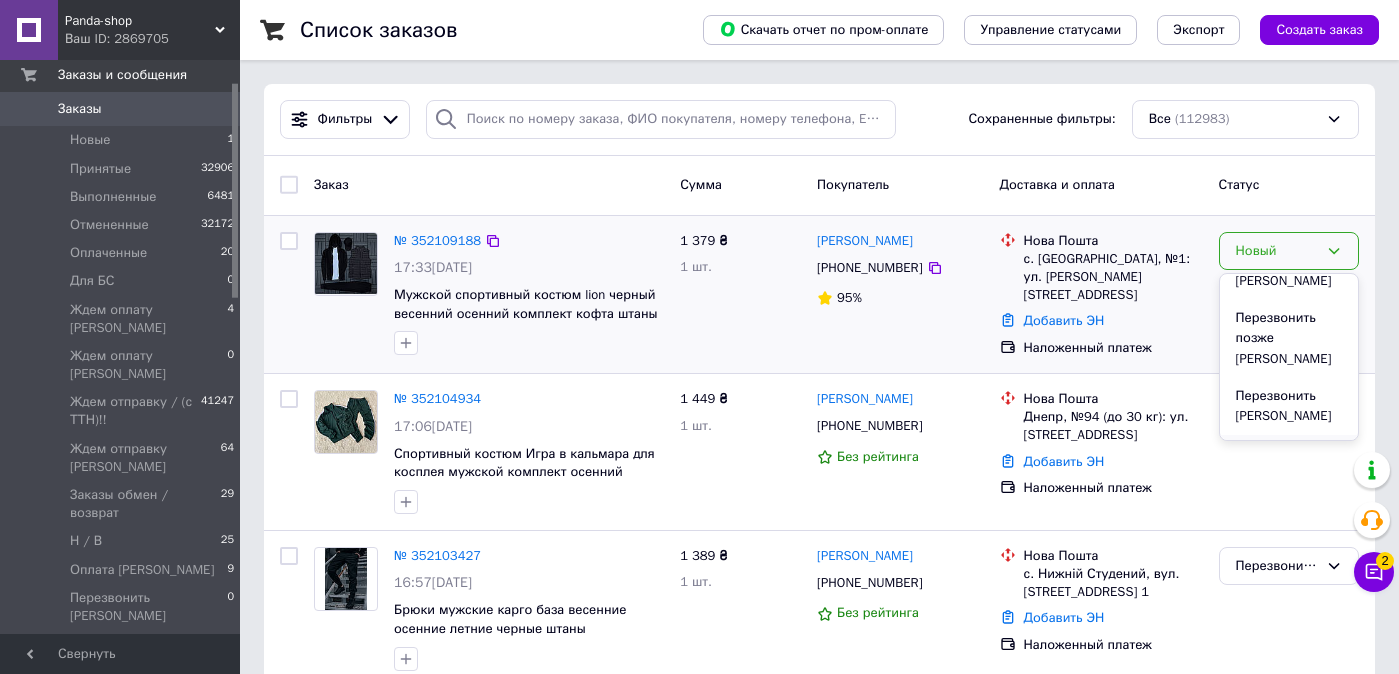 click on "Перезвонить [PERSON_NAME]" at bounding box center [1289, 463] 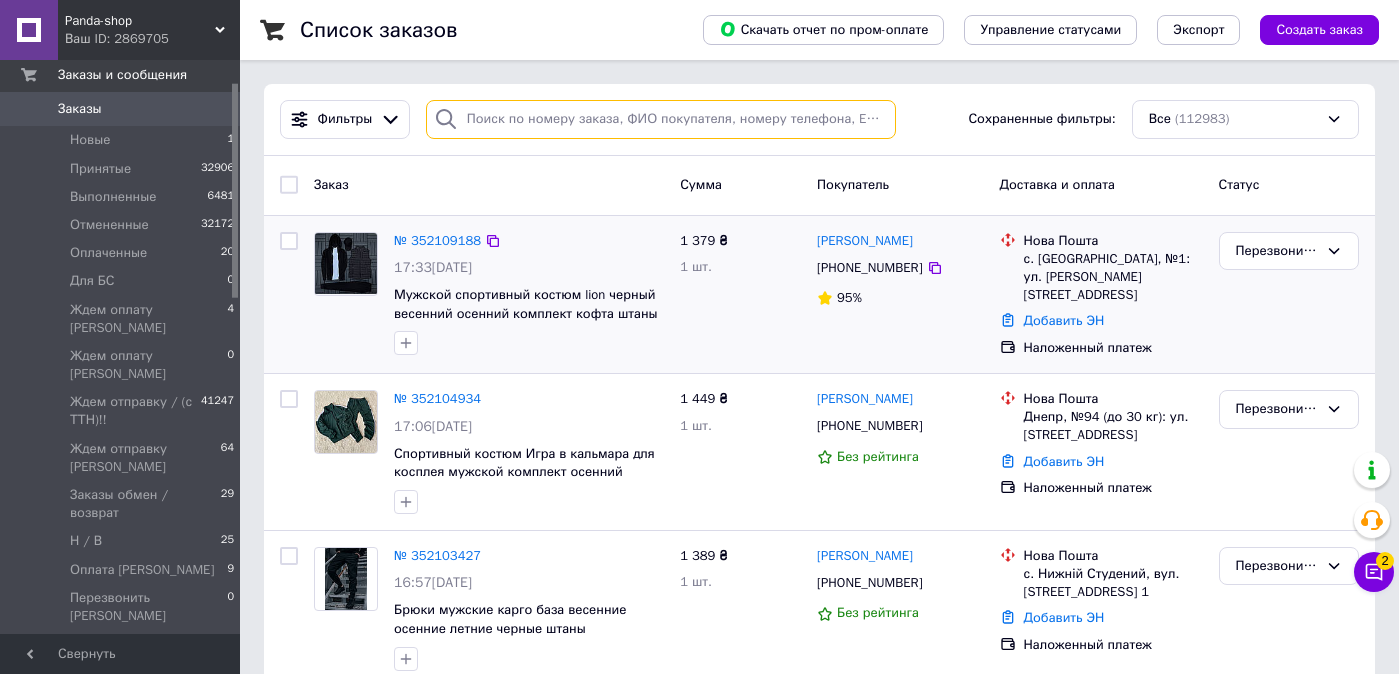 click at bounding box center [661, 119] 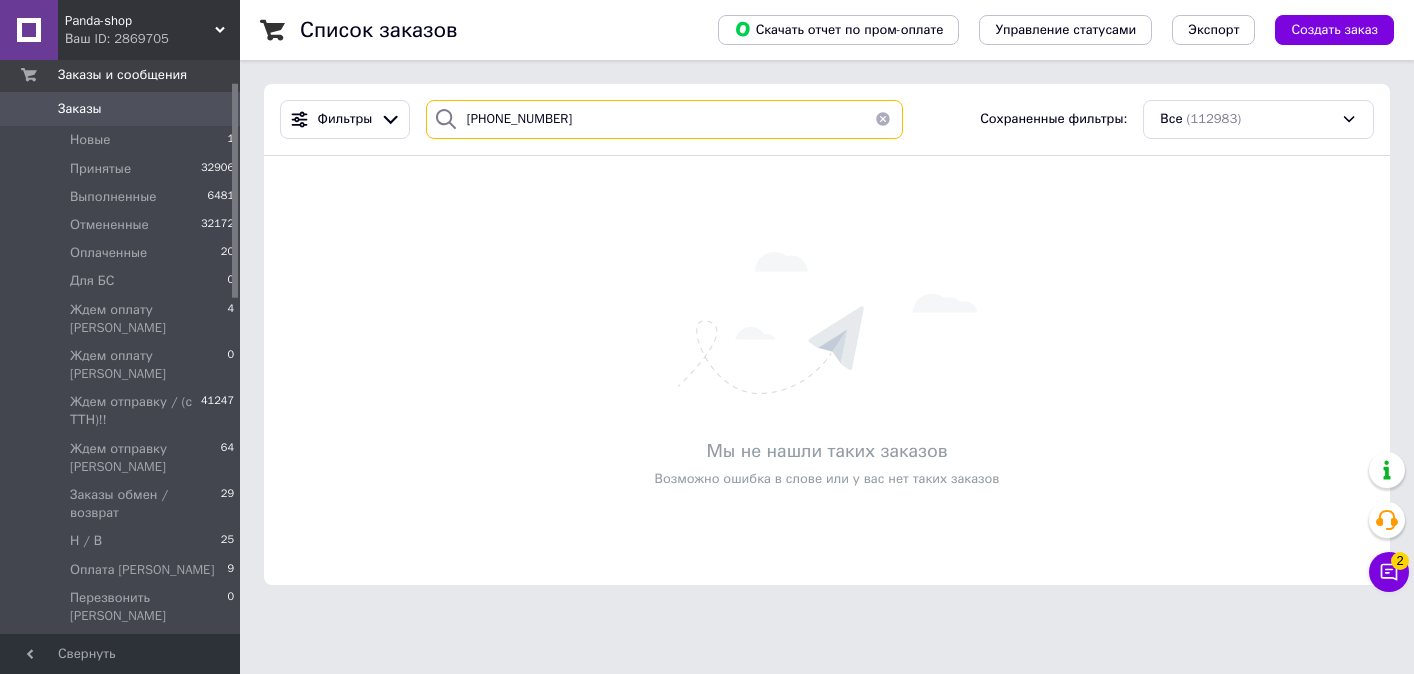 drag, startPoint x: 614, startPoint y: 120, endPoint x: 509, endPoint y: 107, distance: 105.801704 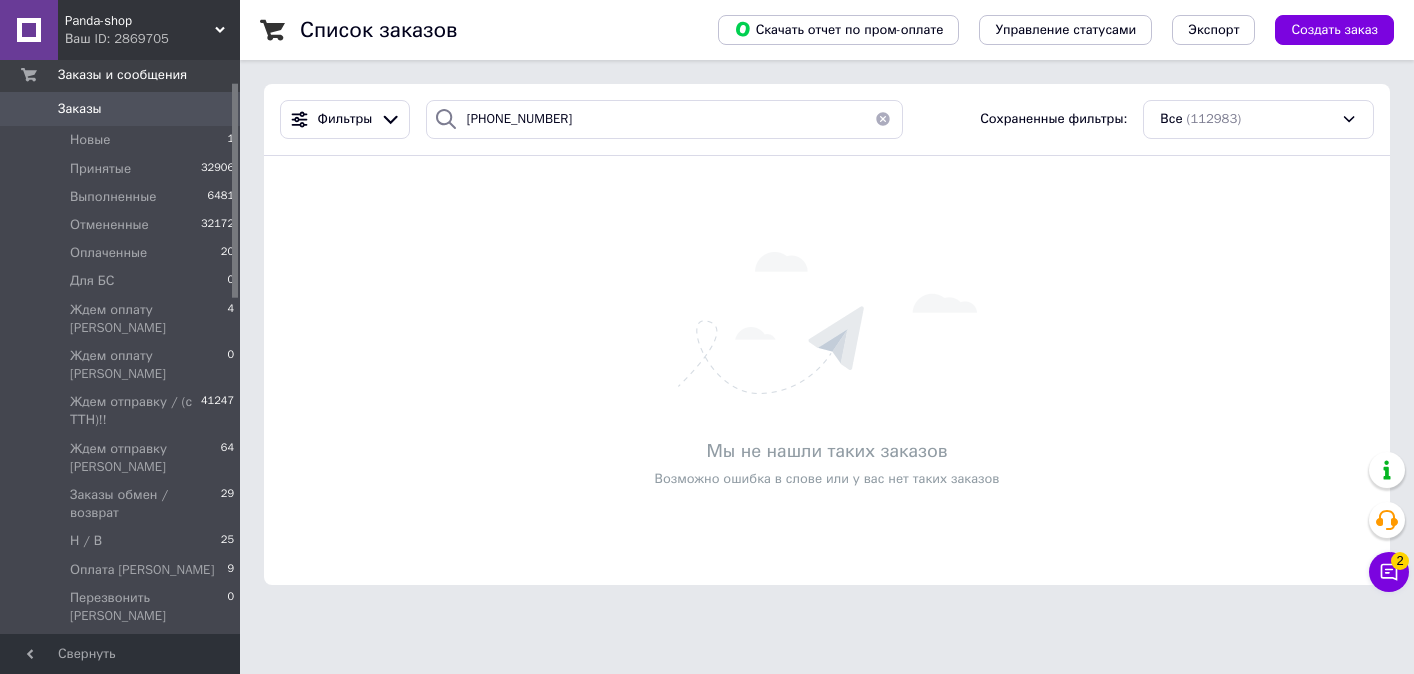click at bounding box center [883, 119] 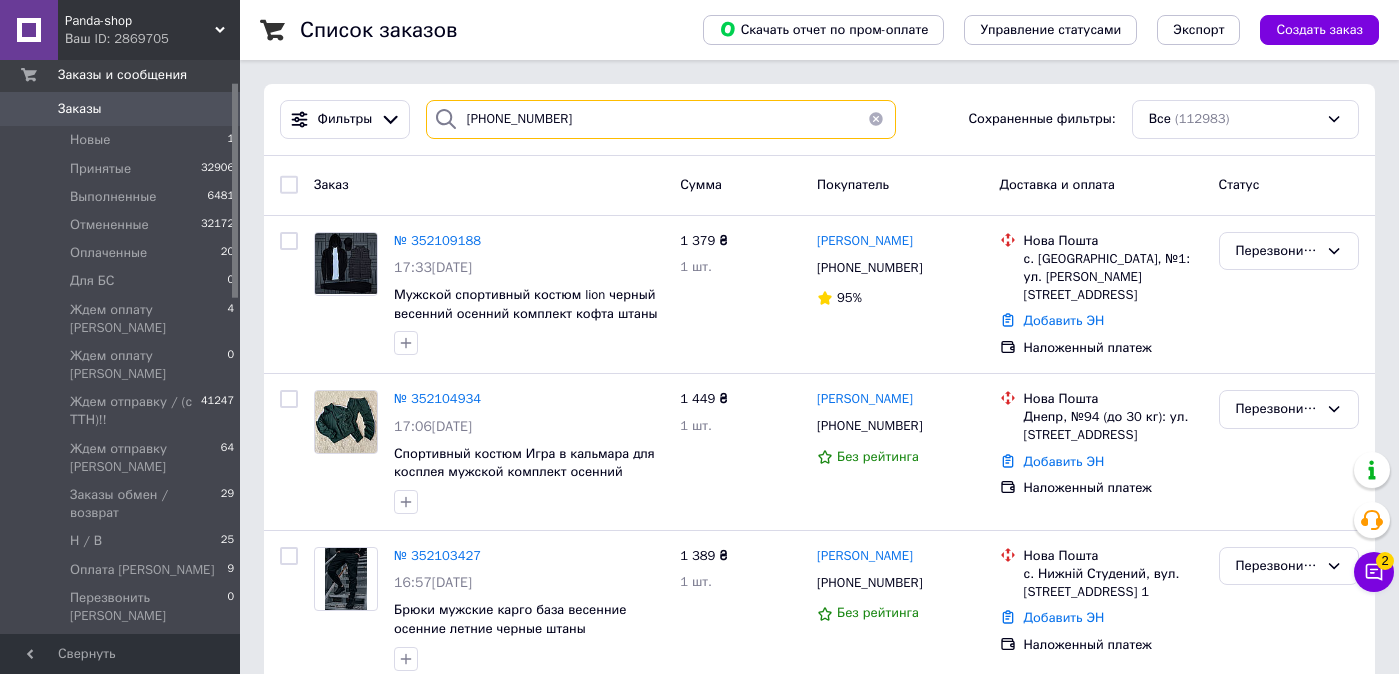 type on "[PHONE_NUMBER]" 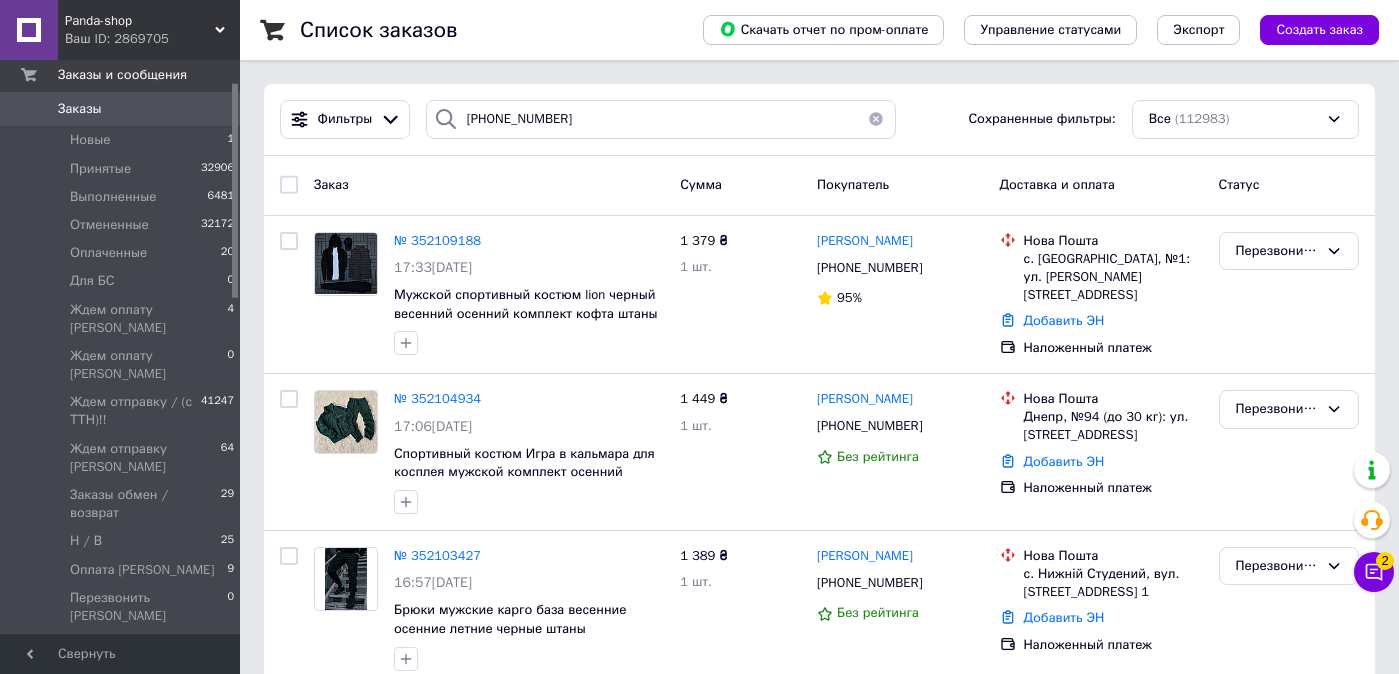 click at bounding box center (876, 119) 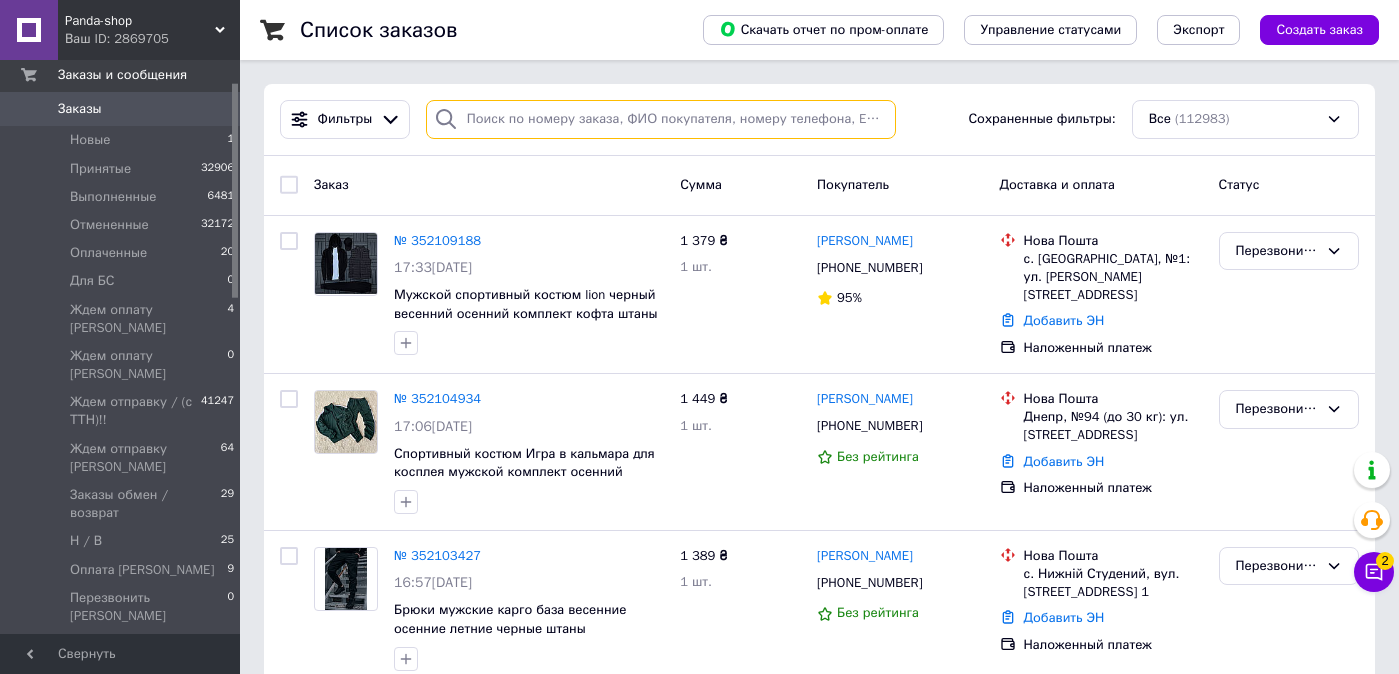 click on "Фильтры Сохраненные фильтры: Все (112983) Заказ Сумма Покупатель Доставка и оплата Статус № 352109188 17:33, 10.07.2025 Мужской спортивный костюм lion черный весенний осенний комплект кофта штаны 1 379 ₴ 1 шт. Анна Громлюк +380938304556 95% Нова Пошта с. Жеребково, №1: ул. Грушевського, 57 Добавить ЭН Наложенный платеж Перезвонить Татьяна № 352104934 17:06, 10.07.2025 Спортивный костюм Игра в кальмара для косплея мужской комплект осенний весенний 1 449 ₴ 1 шт. Гурбан Махмудов +380960090707 Без рейтинга Нова Пошта Днепр, №94 (до 30 кг): ул. Широкая, 43б Добавить ЭН Наложенный платеж Перезвонить Татьяна 1 389 ₴ L" at bounding box center (819, 9569) 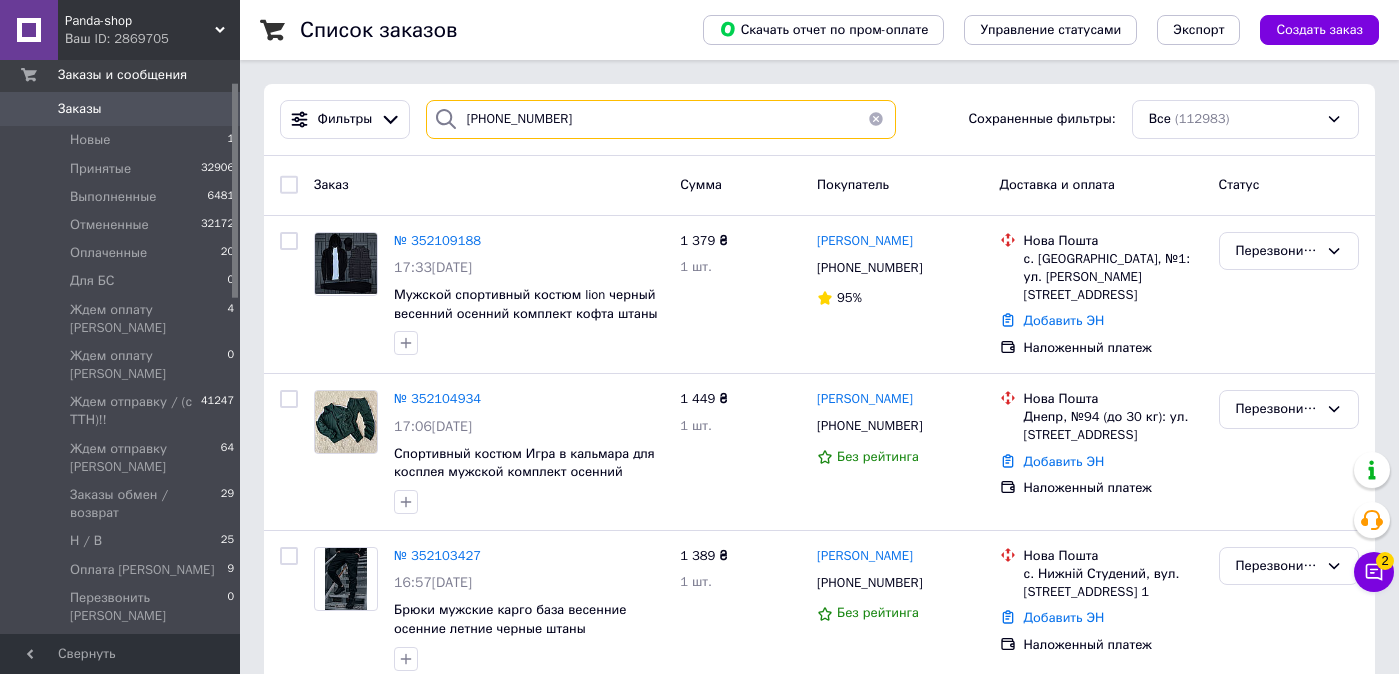 type on "[PHONE_NUMBER]" 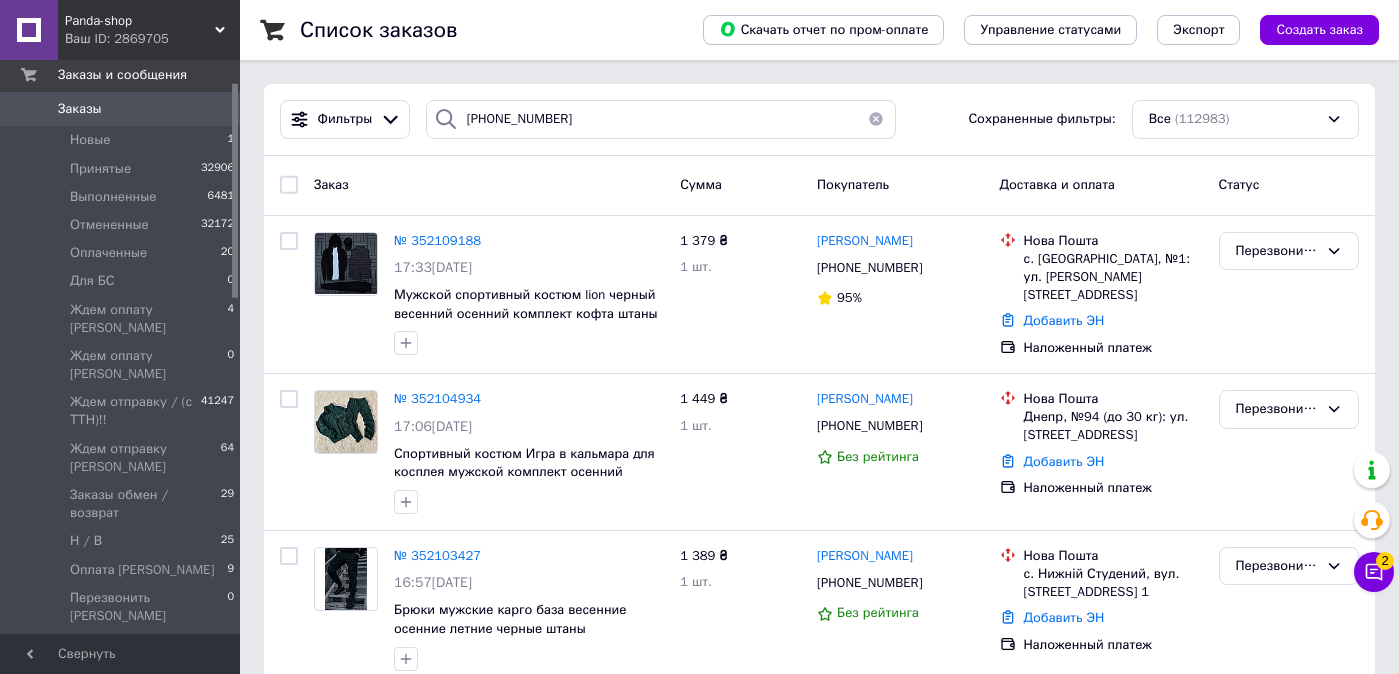click at bounding box center [876, 119] 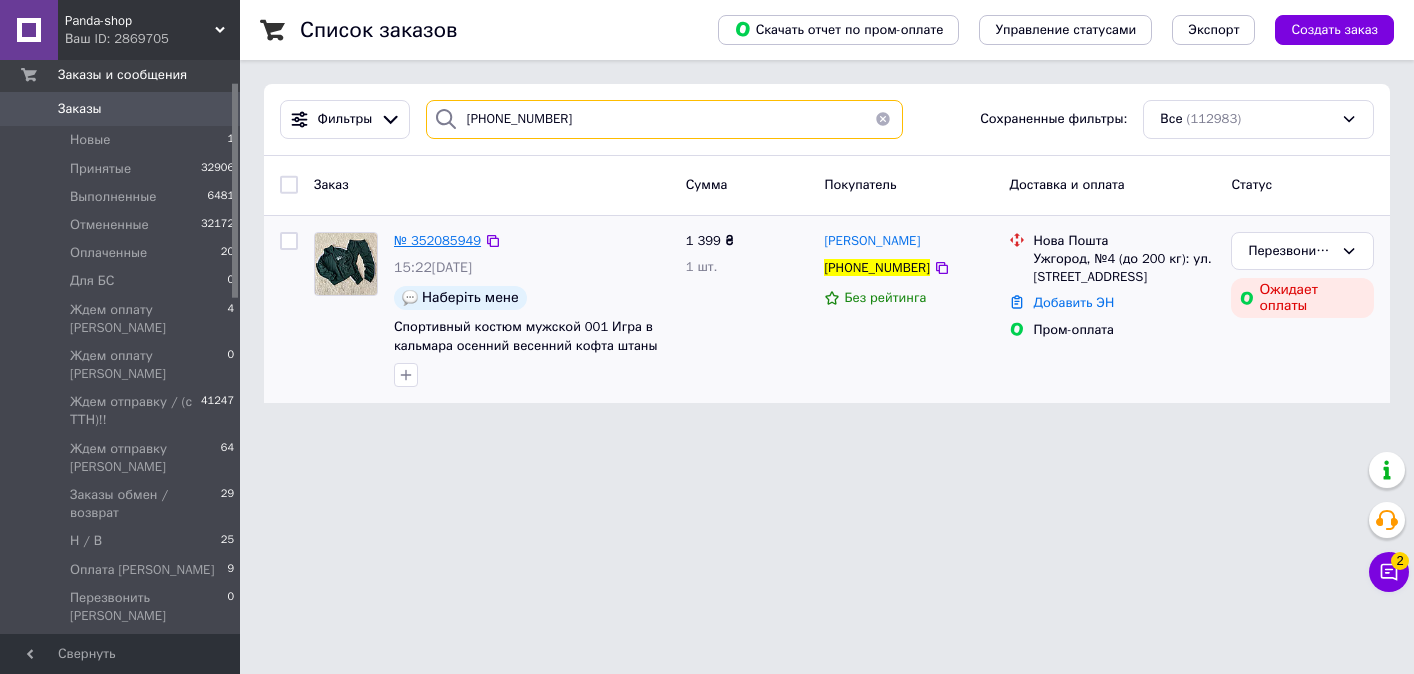 type on "[PHONE_NUMBER]" 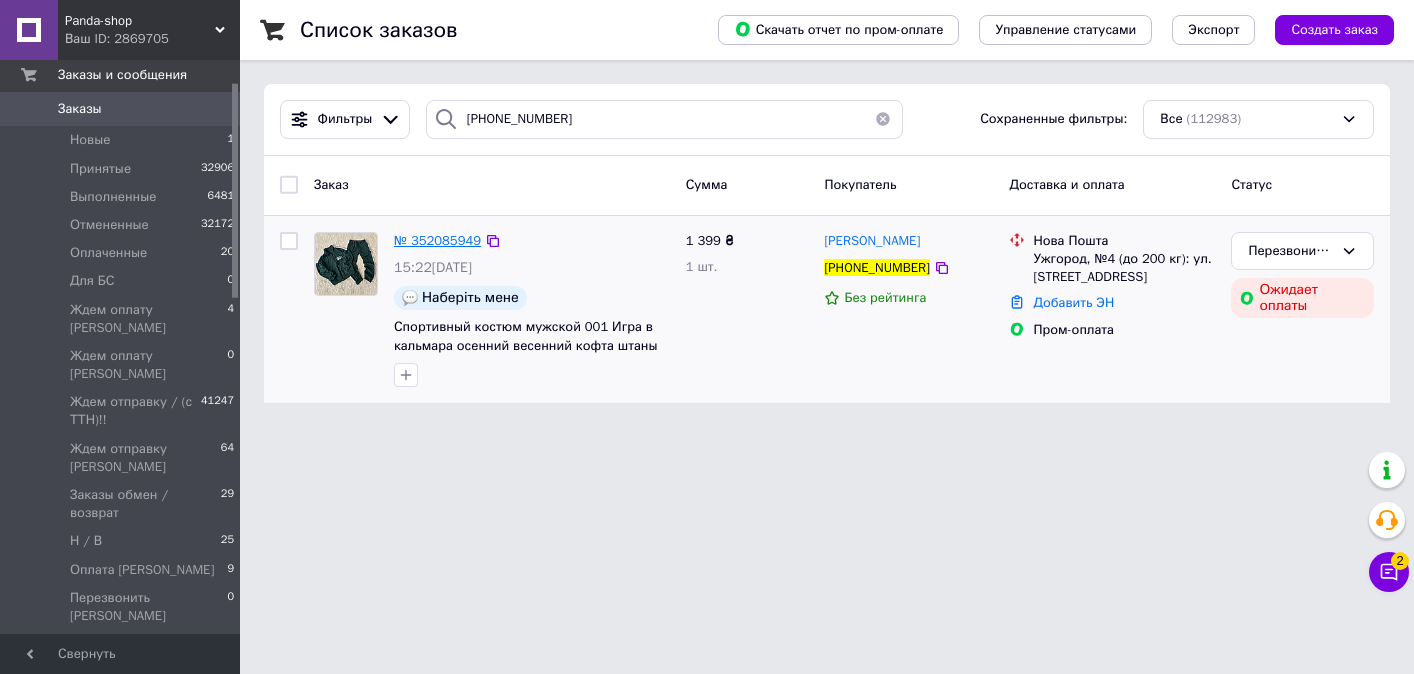 click on "№ 352085949" at bounding box center [437, 240] 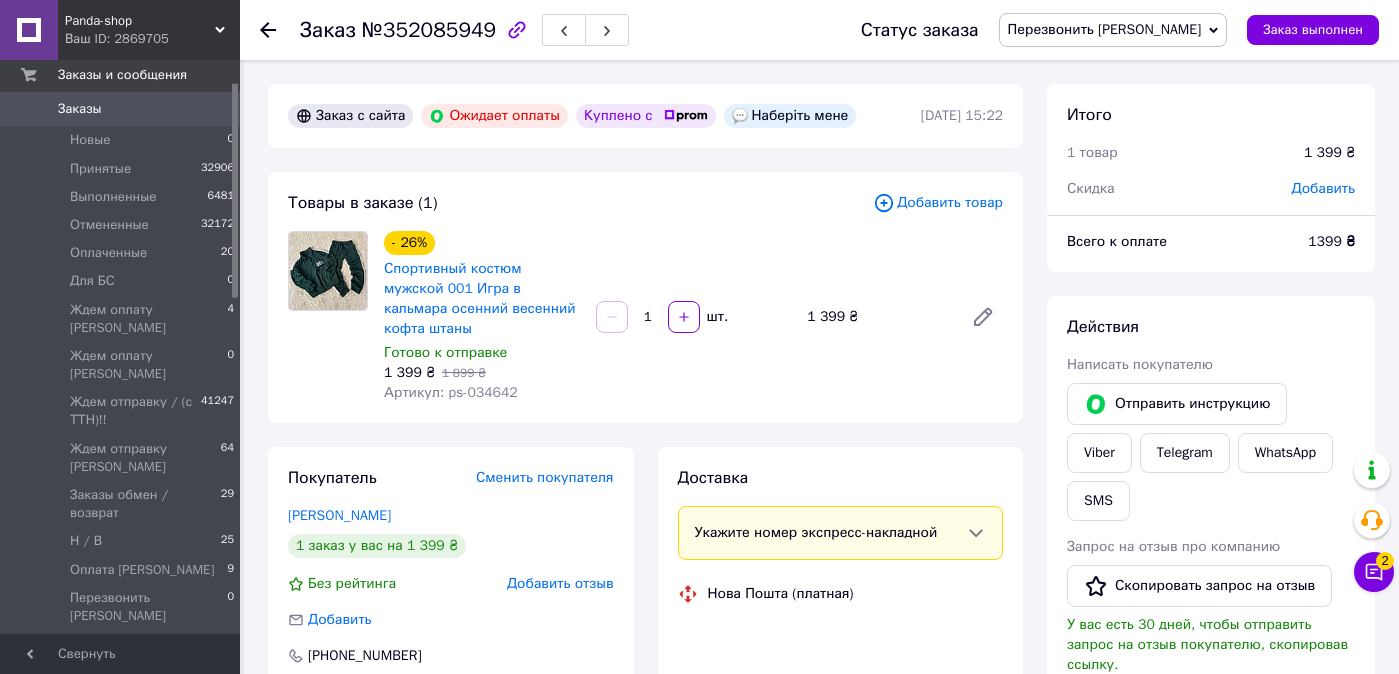 click on "Спортивный костюм мужской 001 Игра в кальмара осенний весенний кофта штаны" at bounding box center [482, 299] 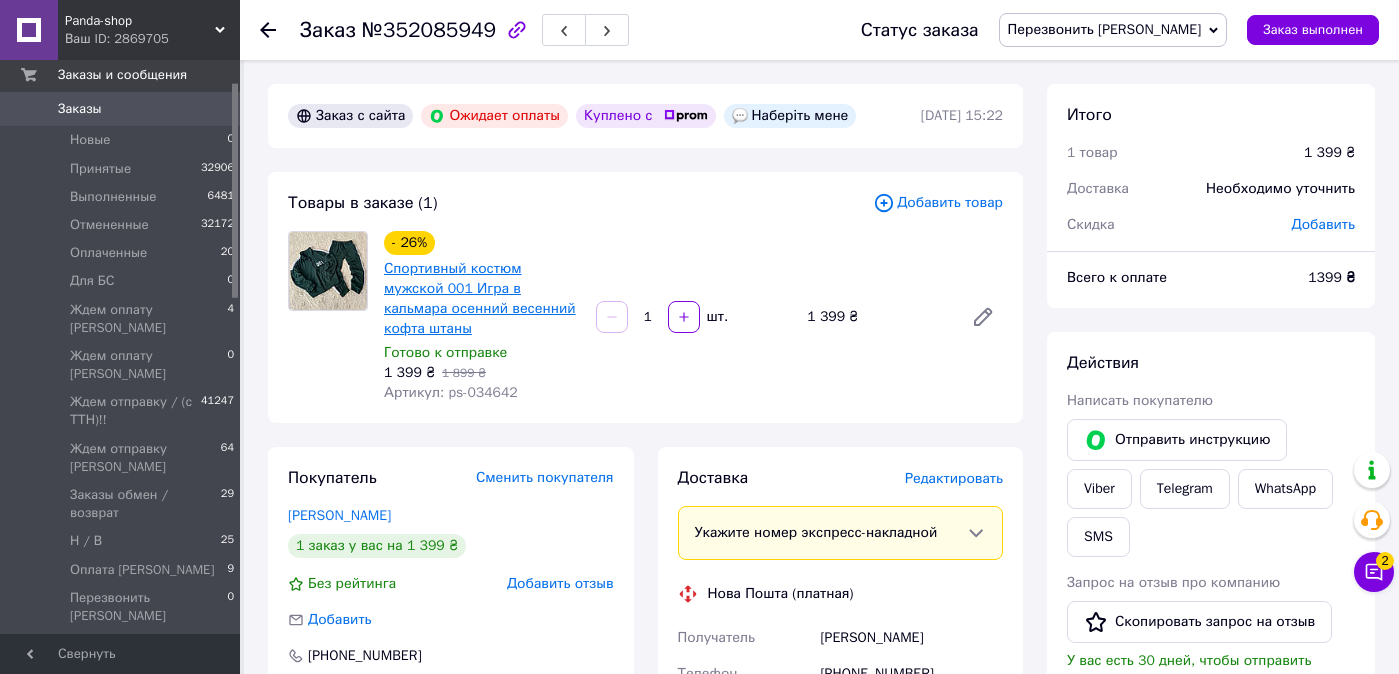 click on "Спортивный костюм мужской 001 Игра в кальмара осенний весенний кофта штаны" at bounding box center (480, 298) 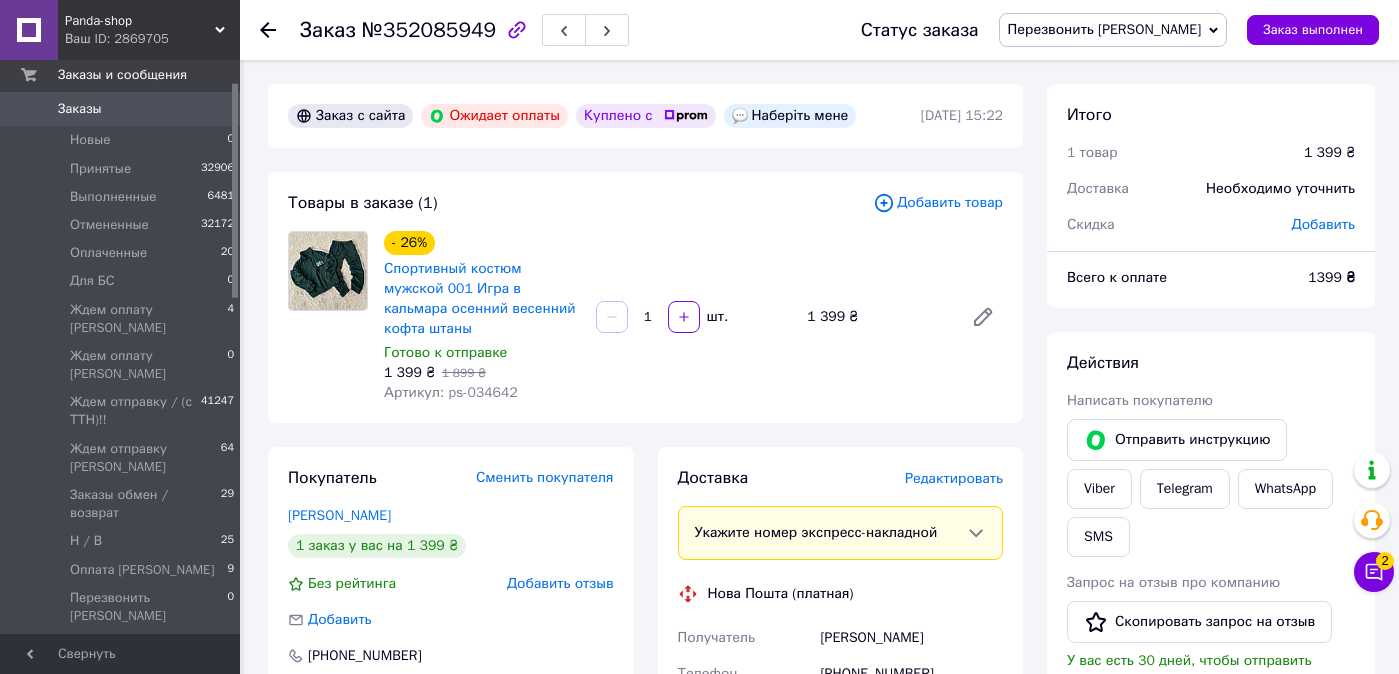 click on "Заказы" at bounding box center [121, 109] 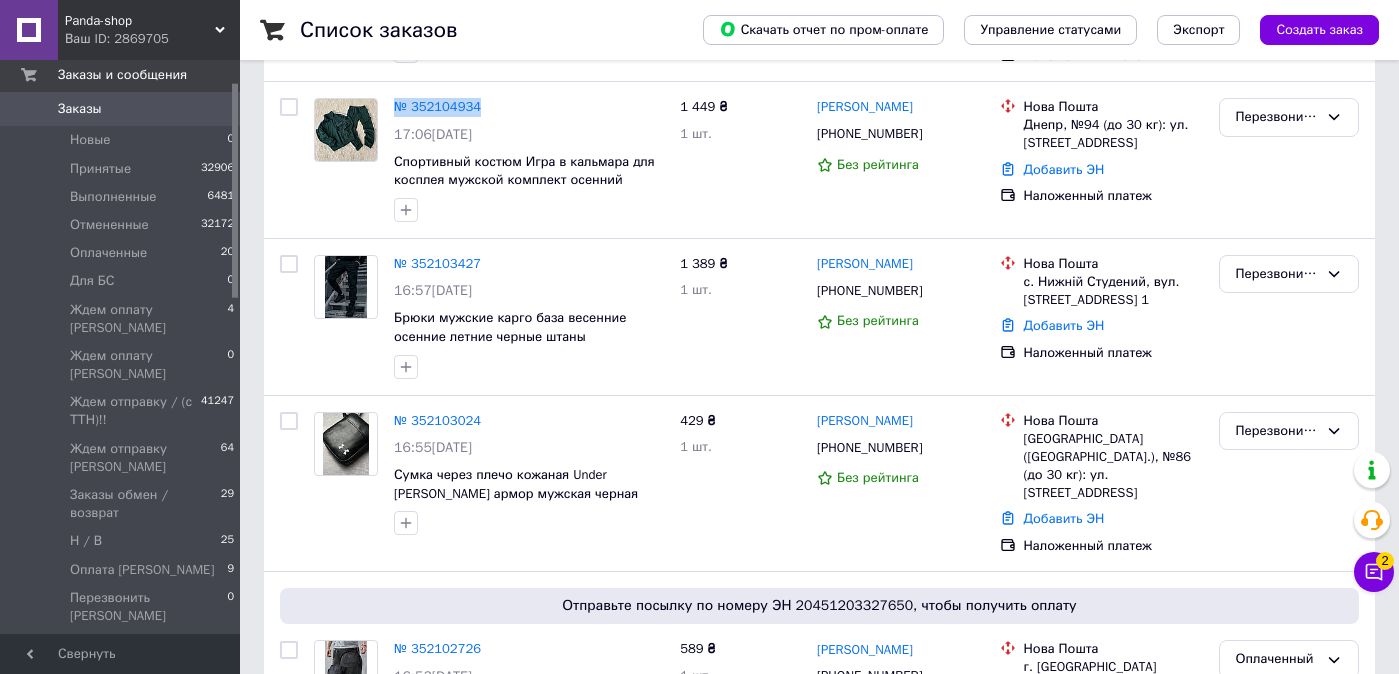 scroll, scrollTop: 319, scrollLeft: 0, axis: vertical 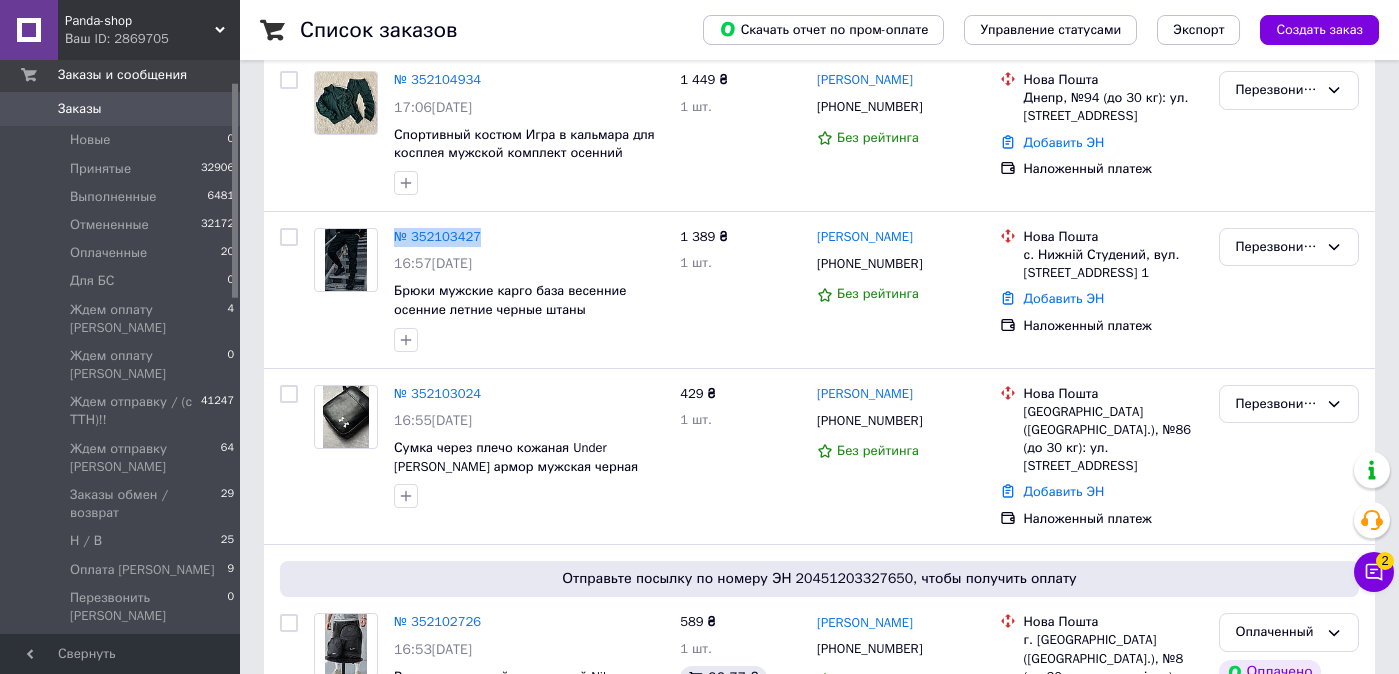 click on "Заказы" at bounding box center (121, 109) 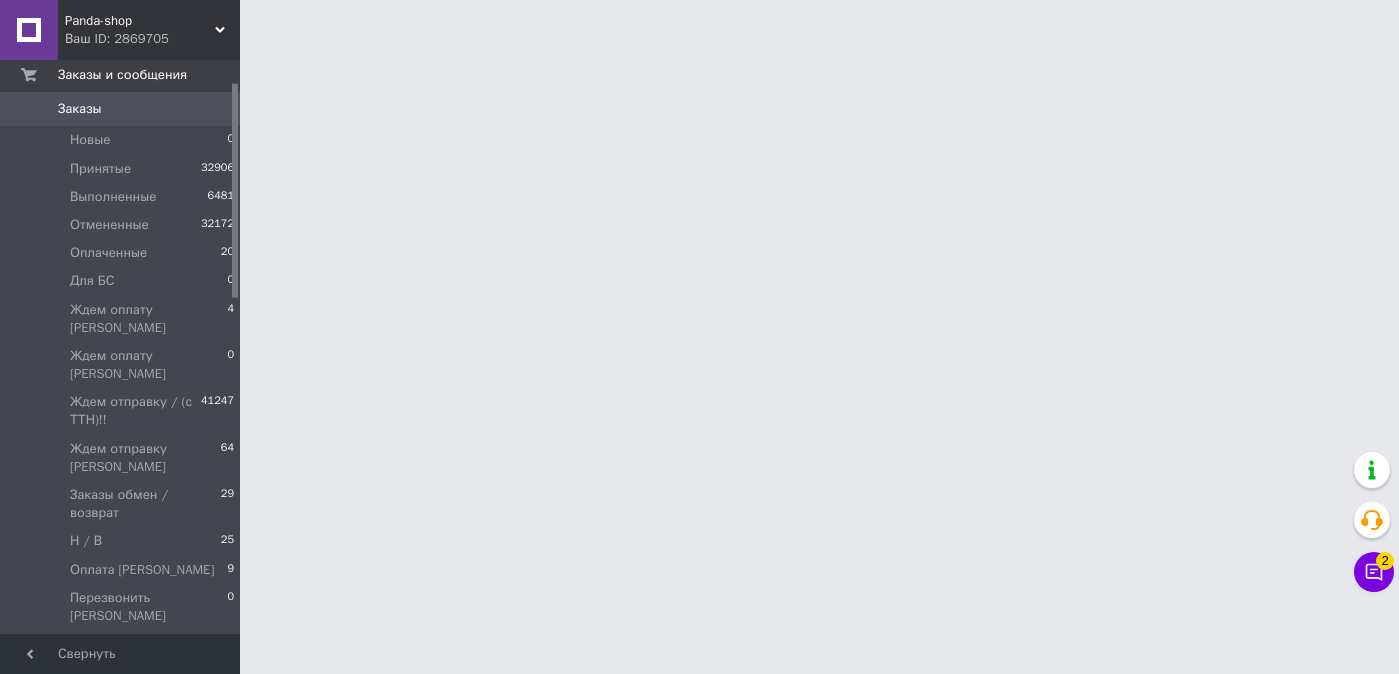 scroll, scrollTop: 0, scrollLeft: 0, axis: both 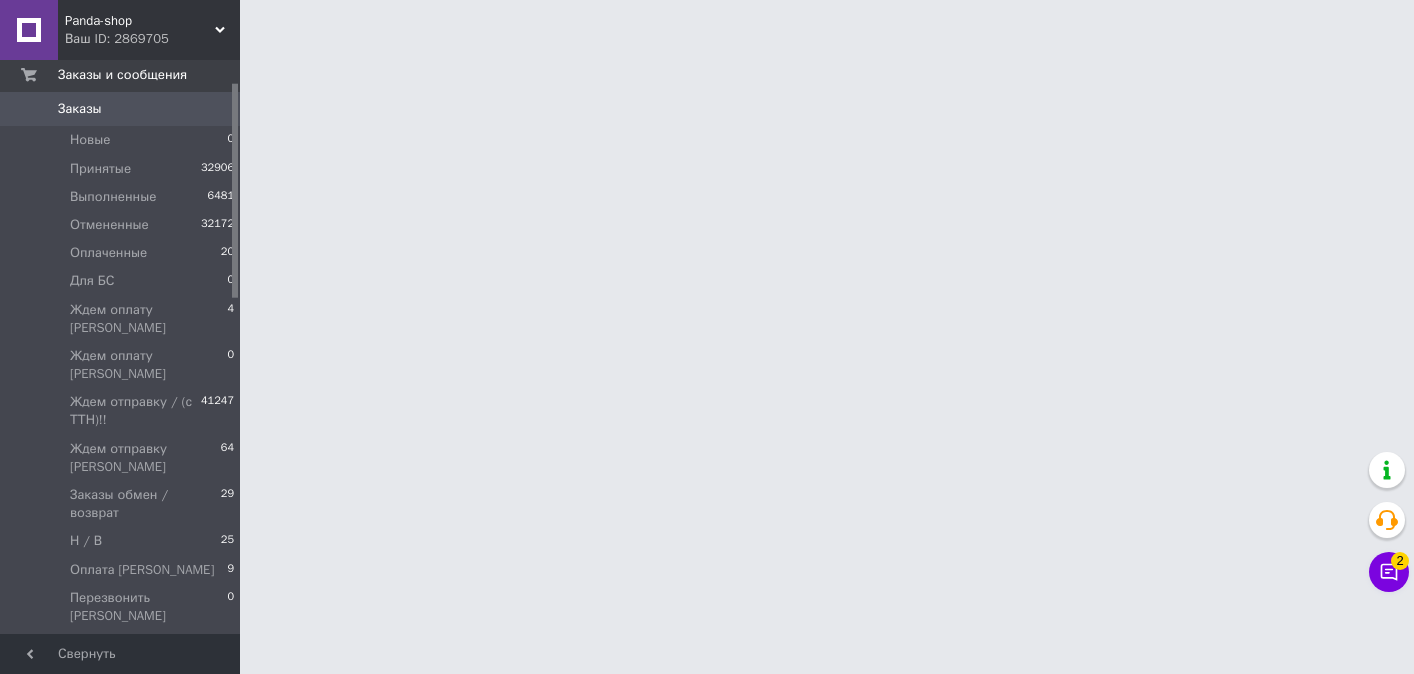 click on "Заказы" at bounding box center [121, 109] 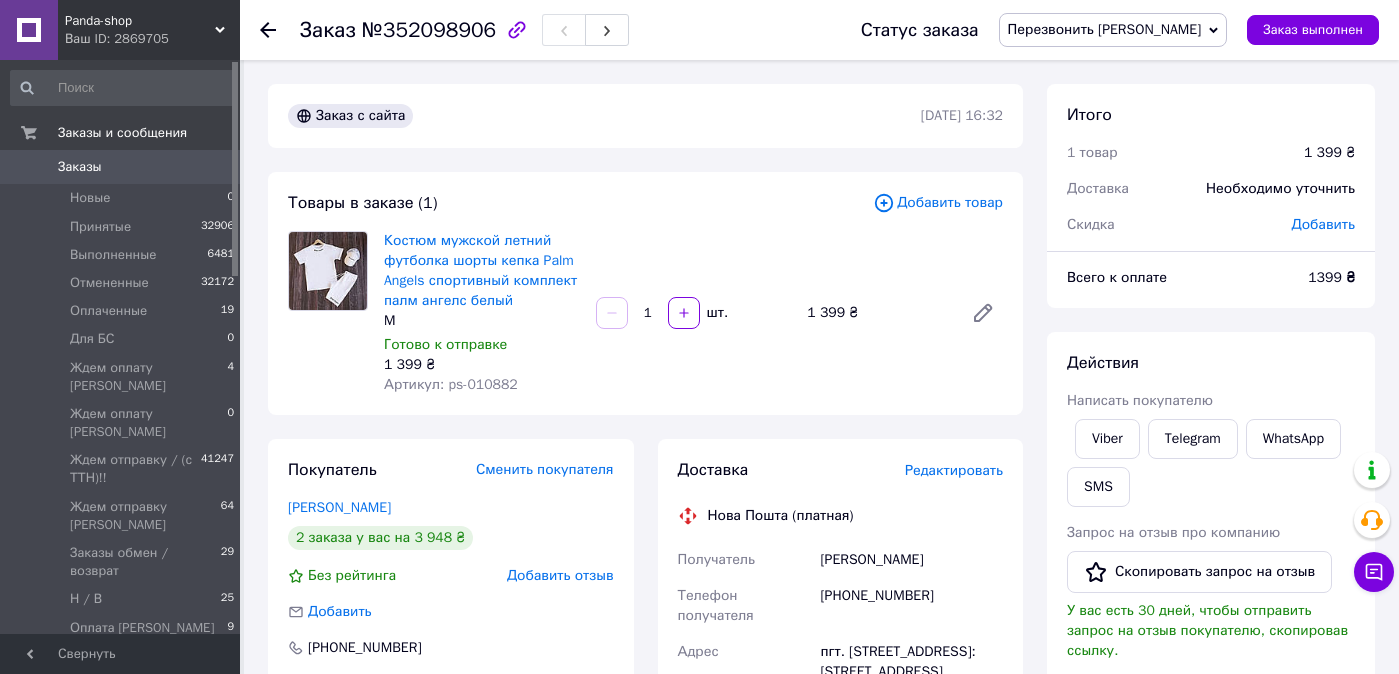 scroll, scrollTop: 0, scrollLeft: 0, axis: both 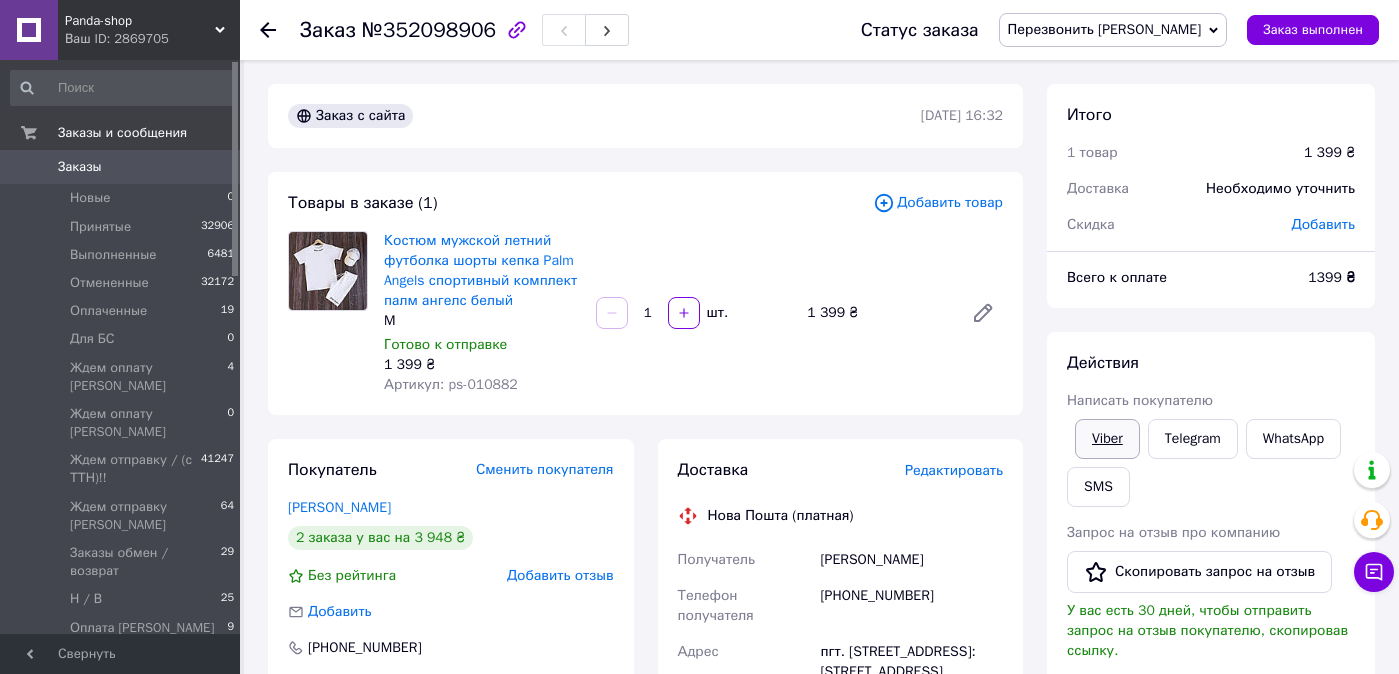 click on "Viber" at bounding box center [1107, 439] 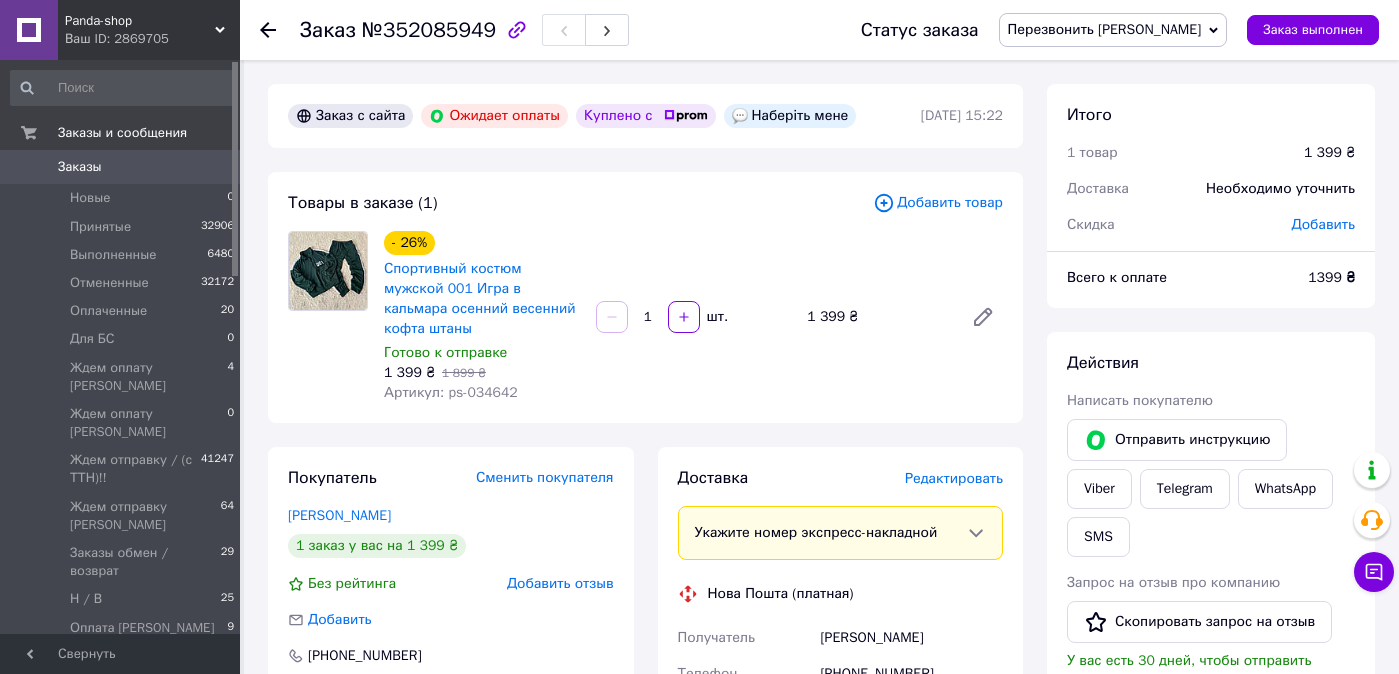 scroll, scrollTop: 368, scrollLeft: 0, axis: vertical 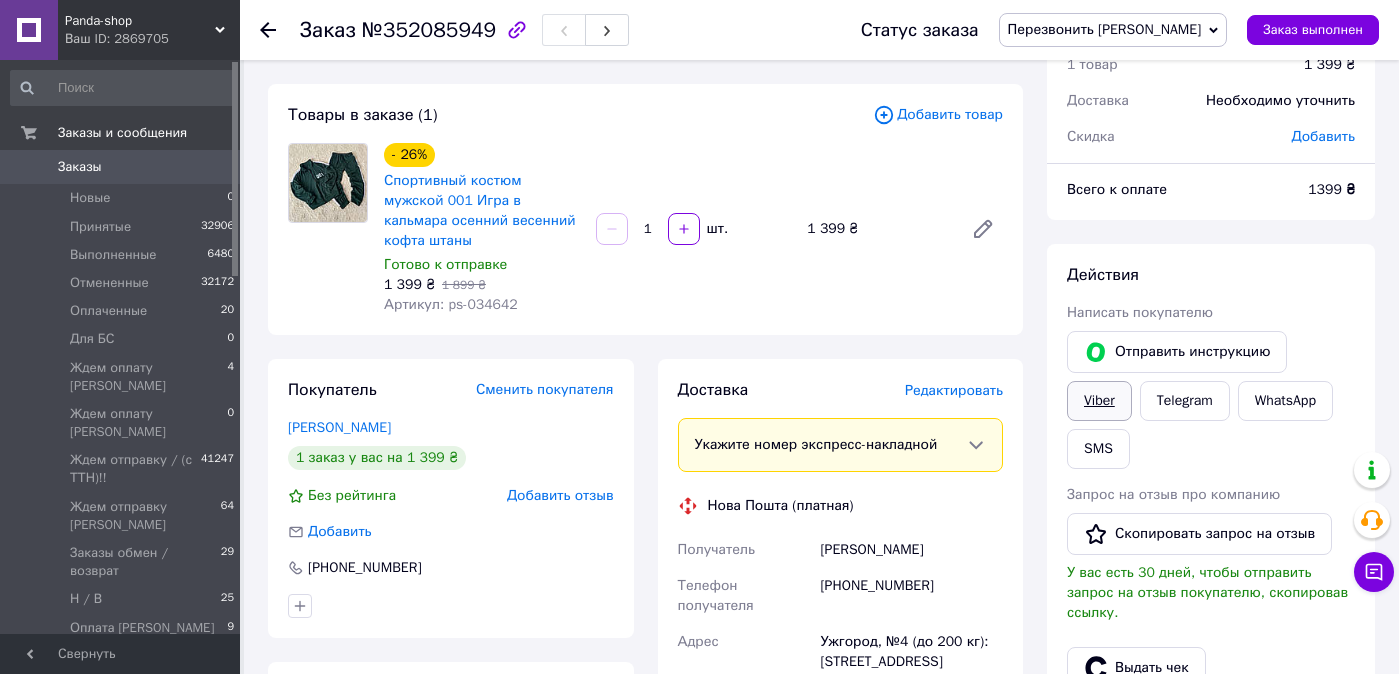 click on "Viber" at bounding box center [1099, 401] 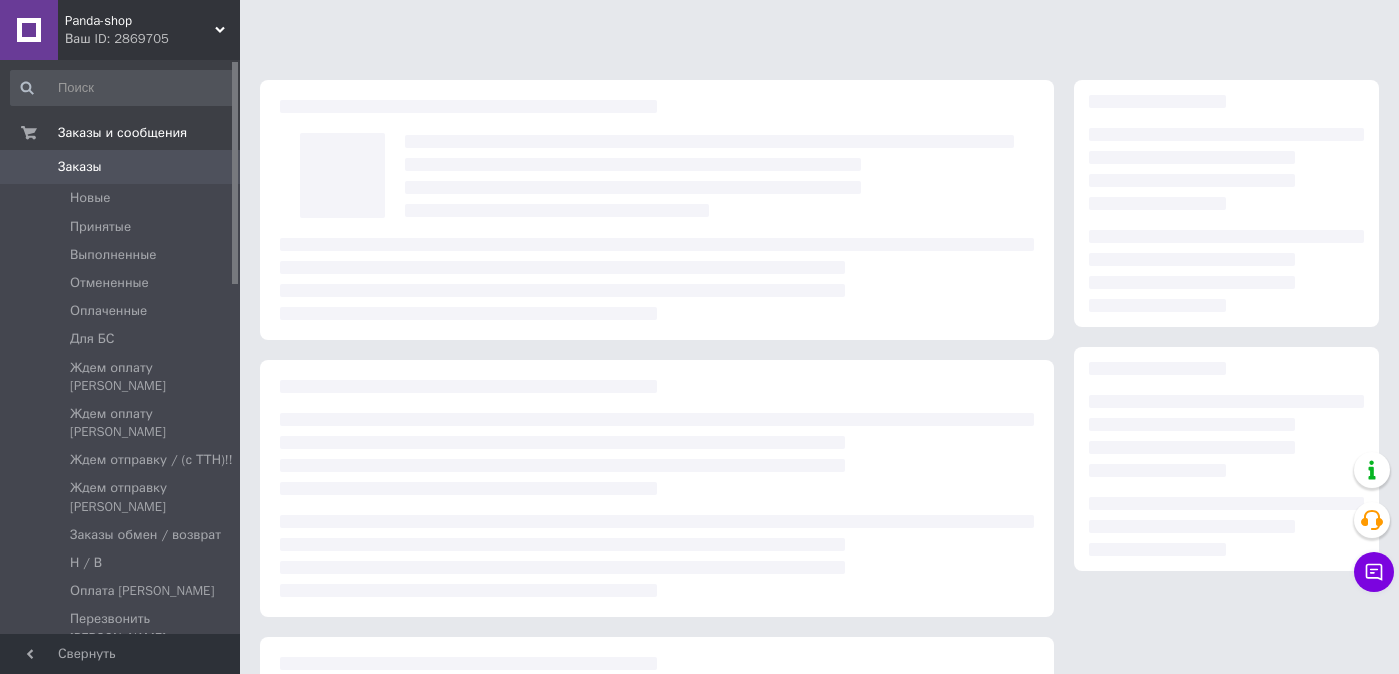 scroll, scrollTop: 0, scrollLeft: 0, axis: both 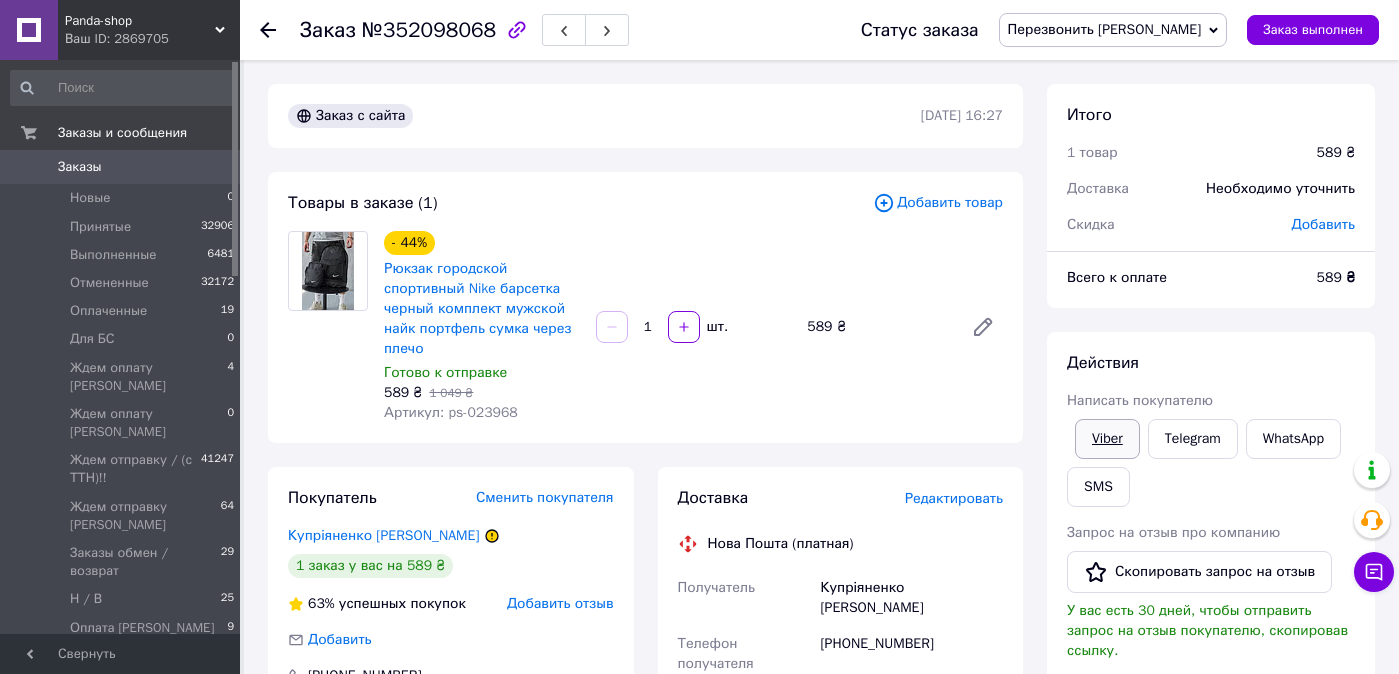 click on "Viber" at bounding box center [1107, 439] 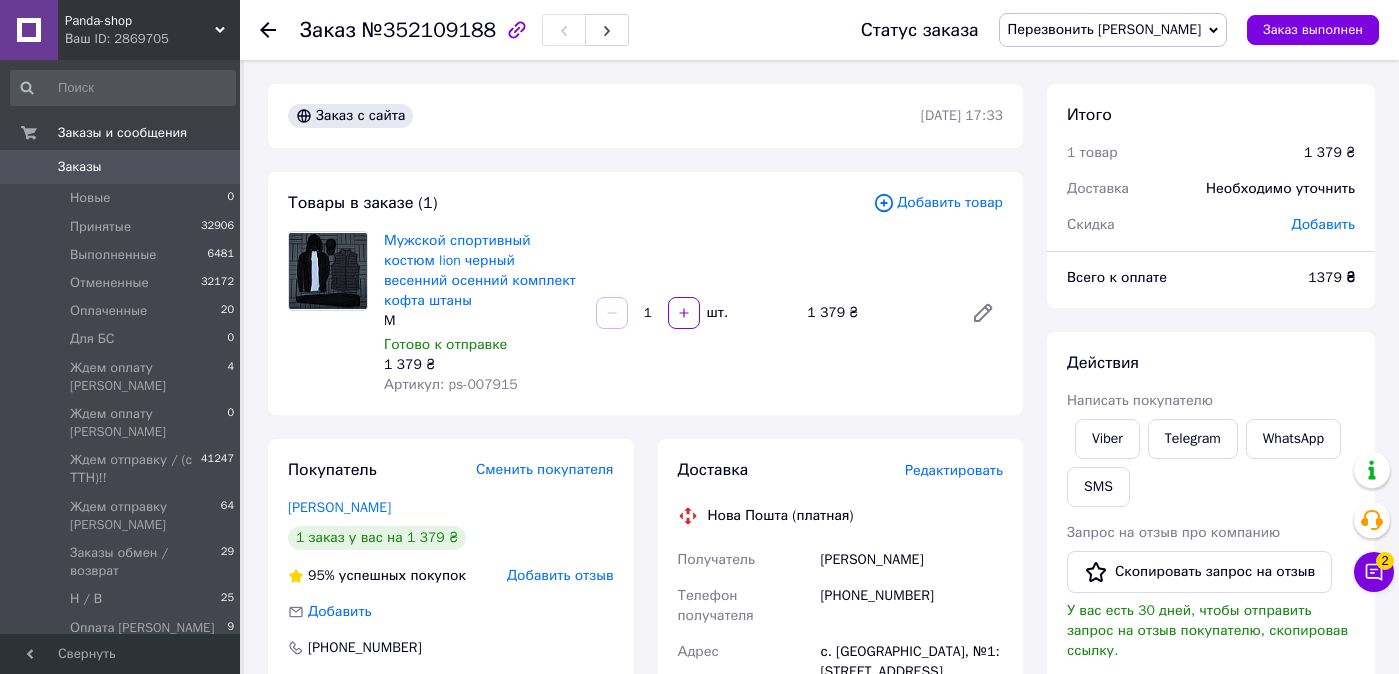 scroll, scrollTop: 0, scrollLeft: 0, axis: both 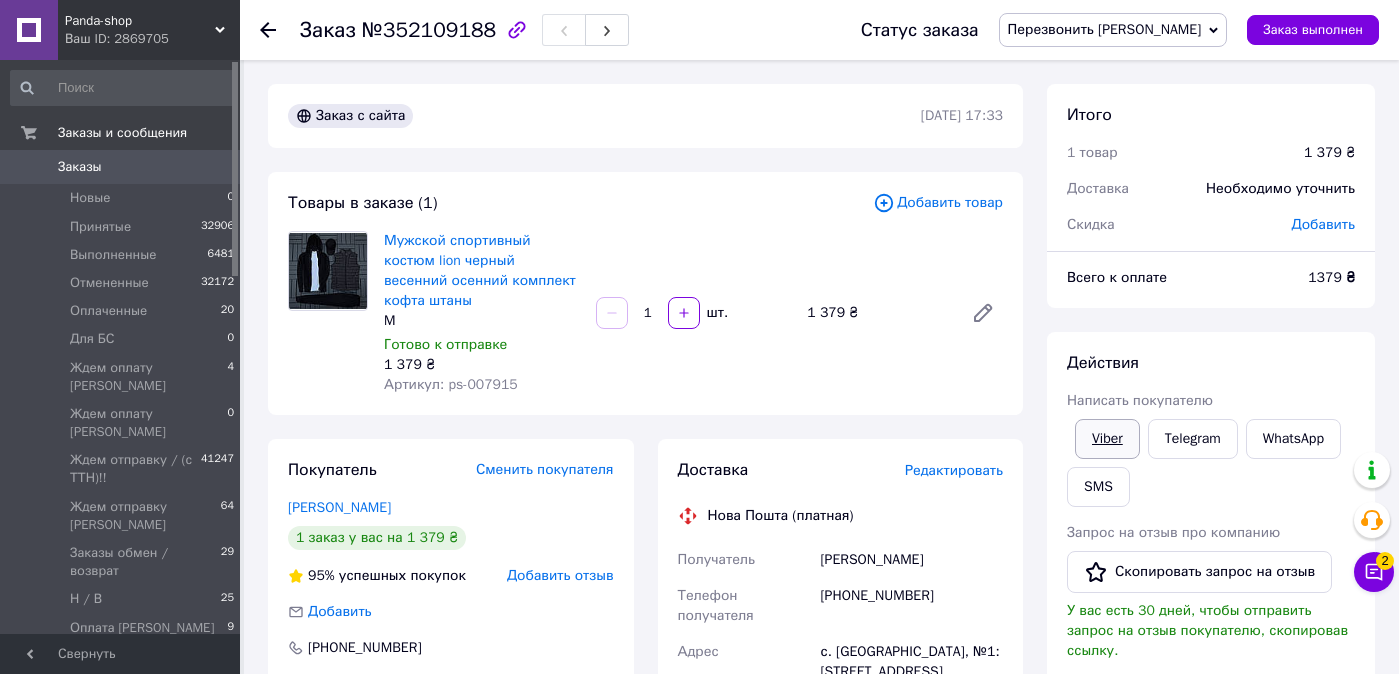 click on "Viber" at bounding box center [1107, 439] 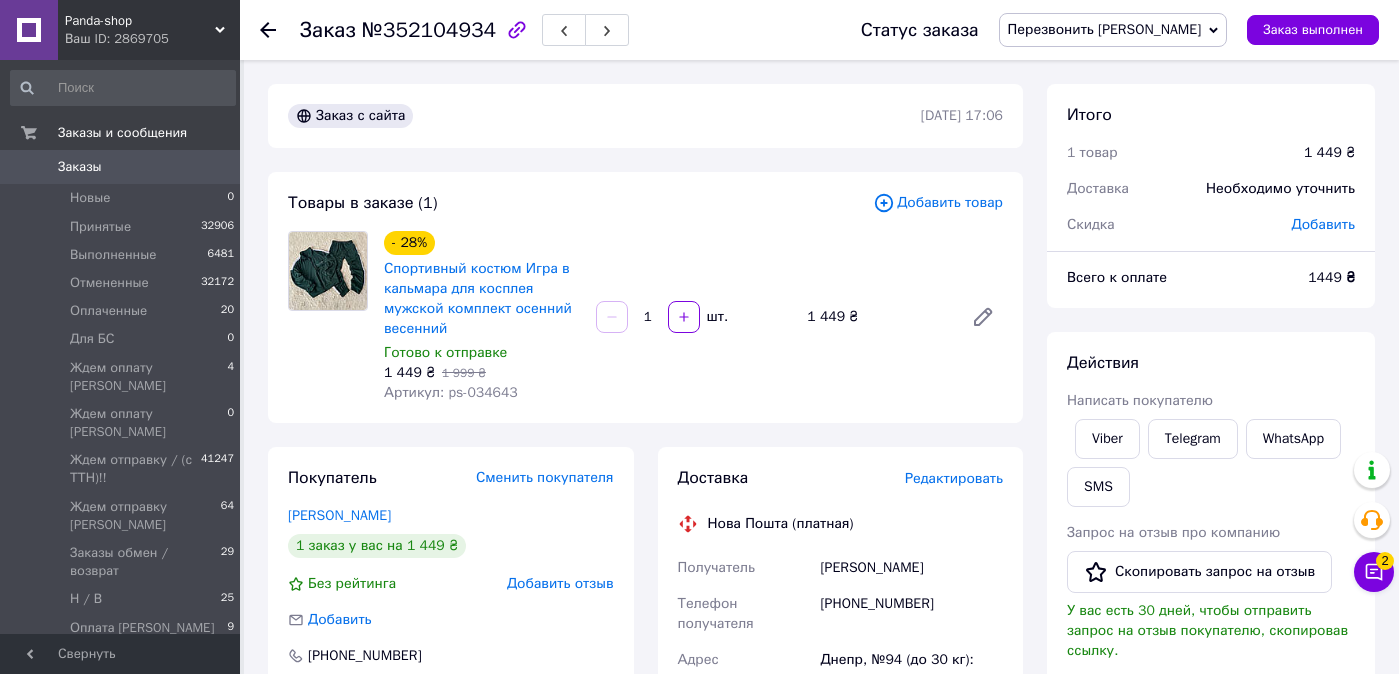 scroll, scrollTop: 0, scrollLeft: 0, axis: both 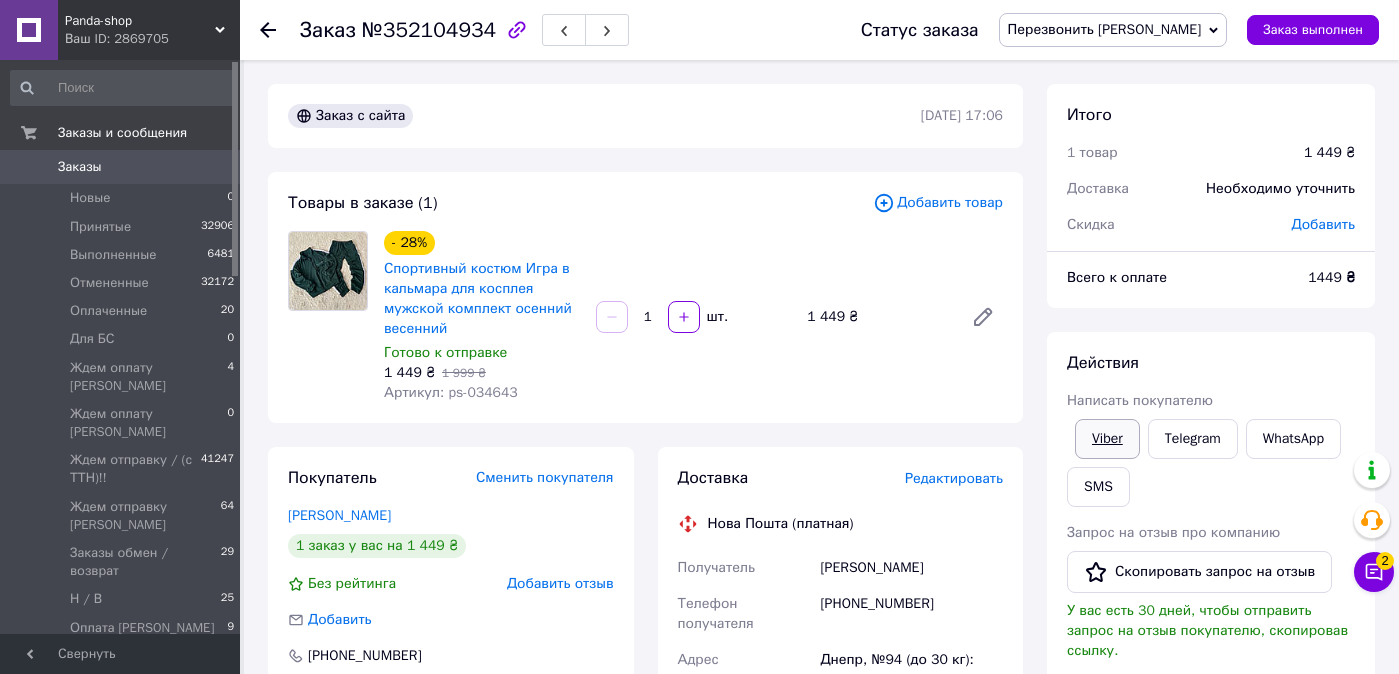 click on "Viber" at bounding box center (1107, 439) 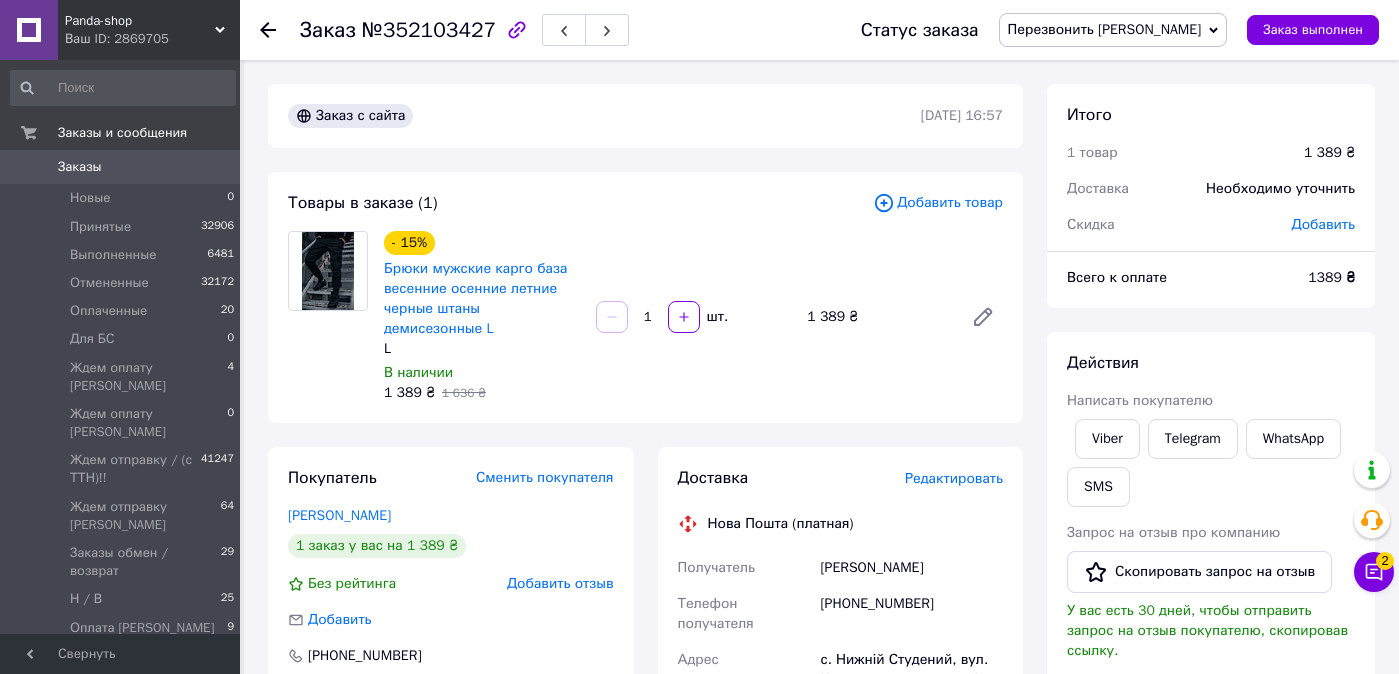 scroll, scrollTop: 0, scrollLeft: 0, axis: both 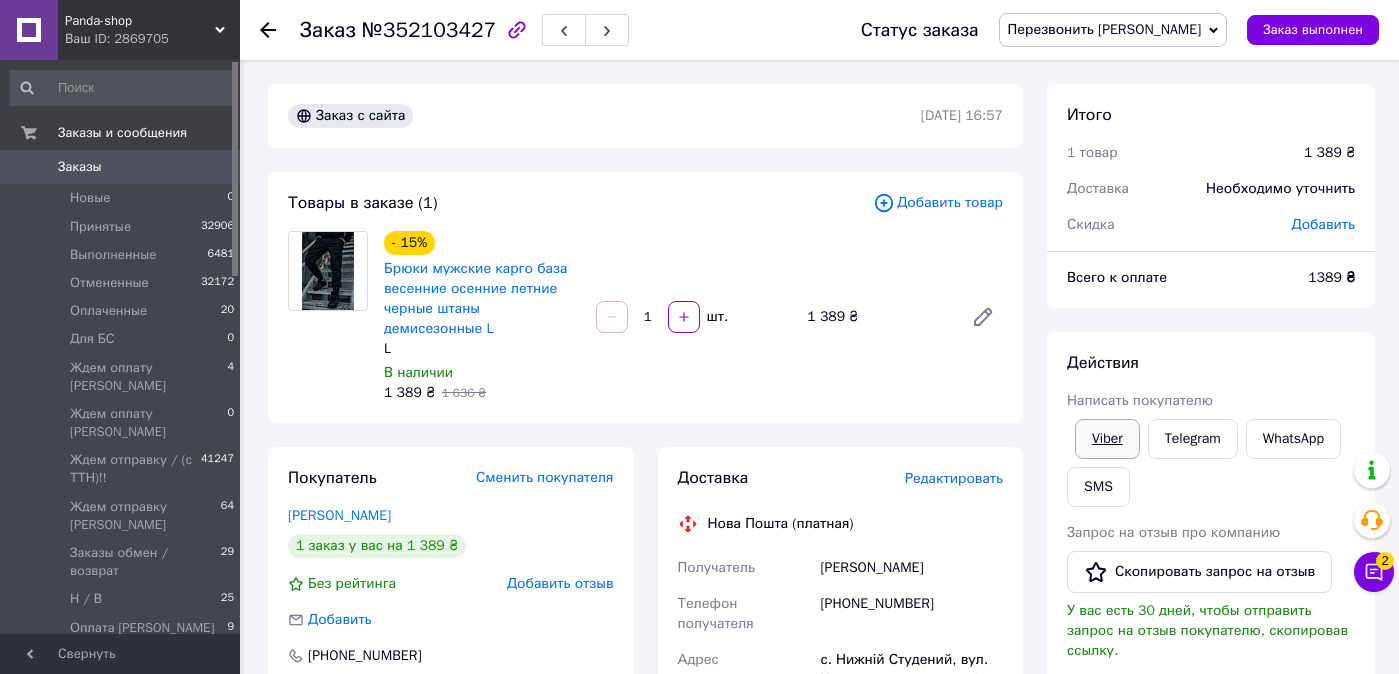 click on "Viber" at bounding box center [1107, 439] 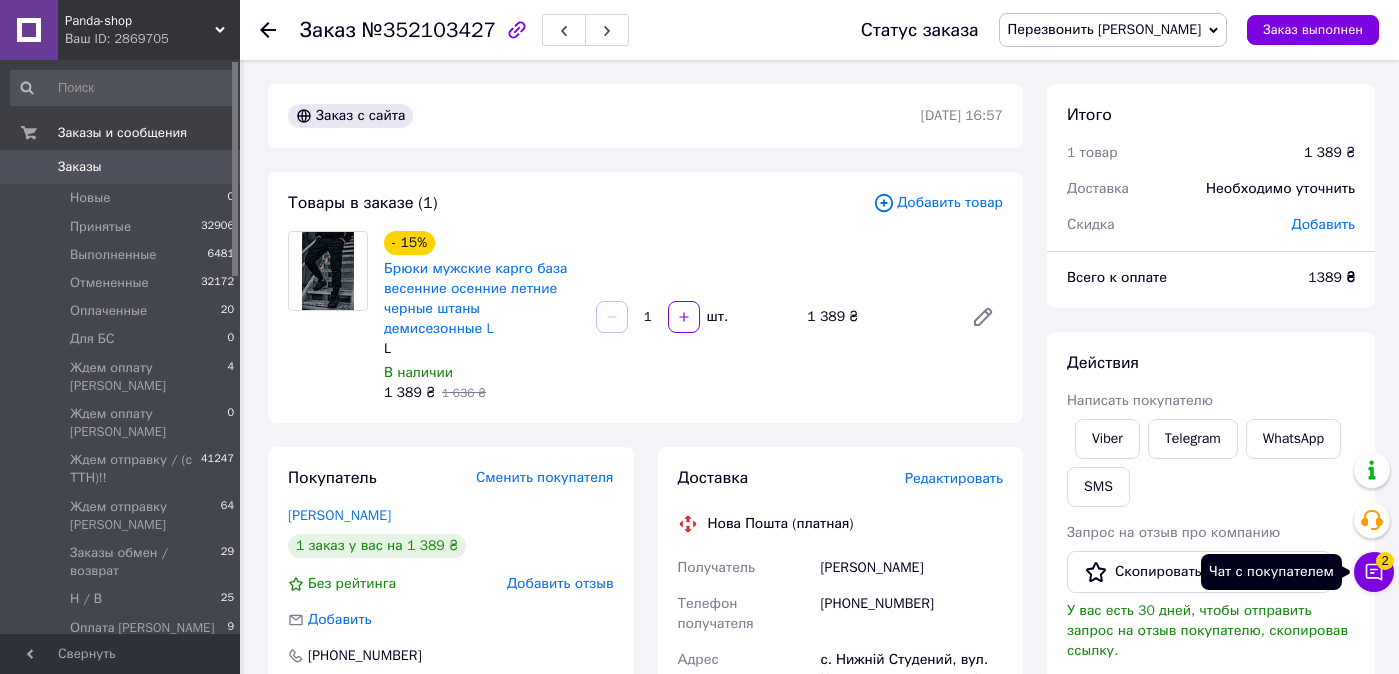 click 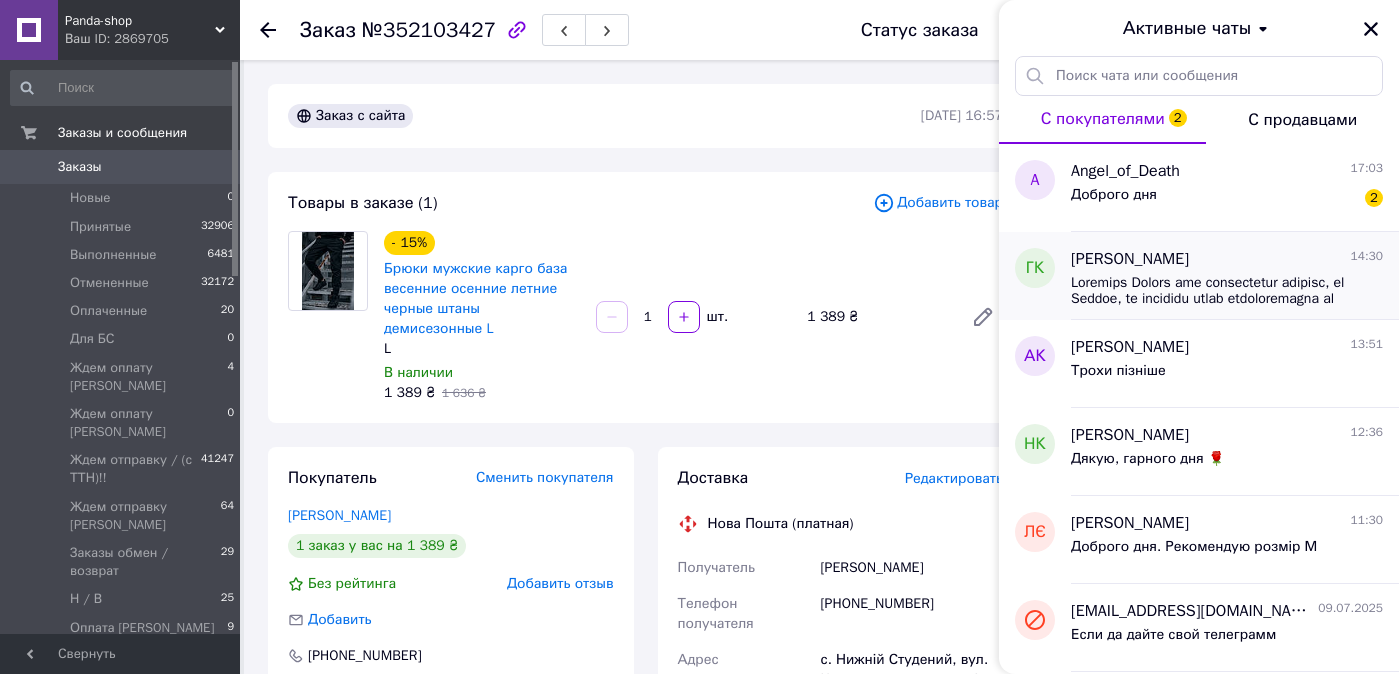 click on "[PERSON_NAME] 14:30" at bounding box center [1227, 259] 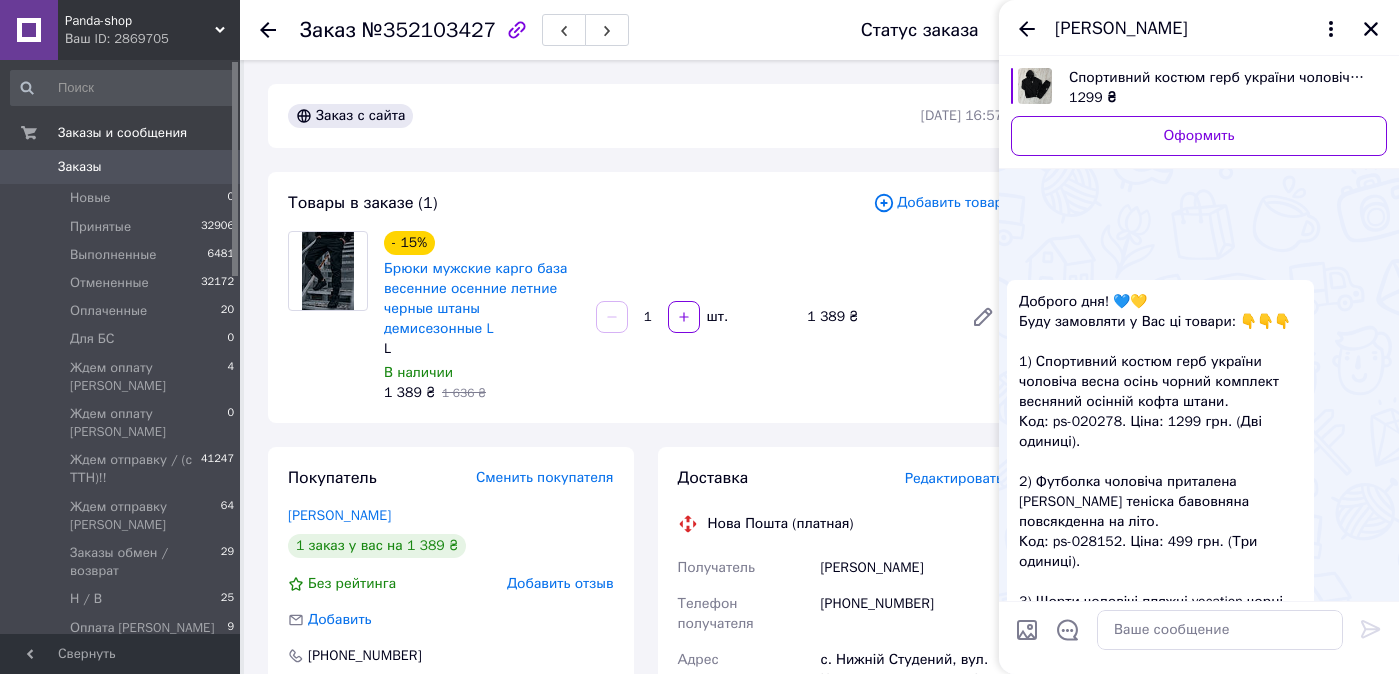 scroll, scrollTop: 984, scrollLeft: 0, axis: vertical 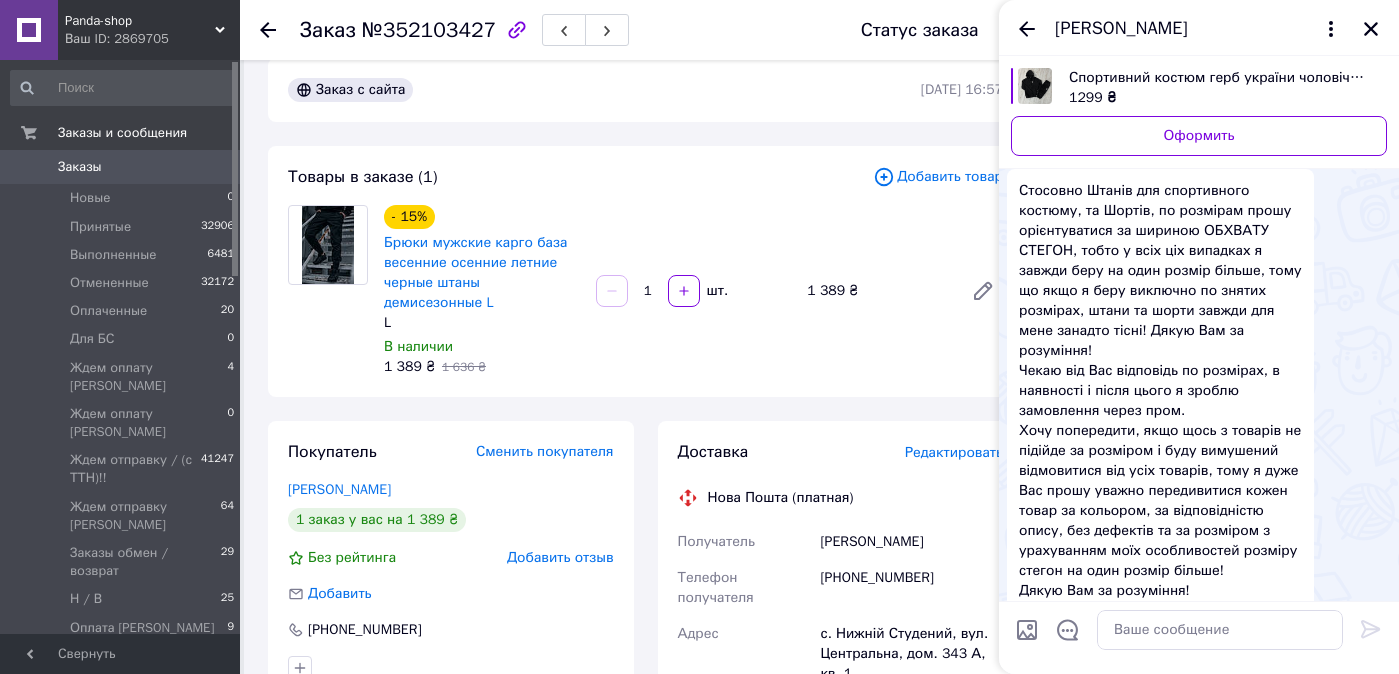 click on "Стосовно Штанів для спортивного костюму, та Шортів, по розмірам прошу орієнтуватися за шириною ОБХВАТУ СТЕГОН, тобто у всіх ціх випадках я завжди беру на один розмір більше, тому що якщо я беру виключно по знятих розмірах, штани та шорти завжди для мене занадто тісні! Дякую Вам за розуміння!     Чекаю від Вас відповідь по розмірах, в наявності і після цього я зроблю замовлення через пром.    Дякую Вам за розуміння!     Бережіть себе та своїх близьких. 🙏 14:30" at bounding box center [1199, 411] 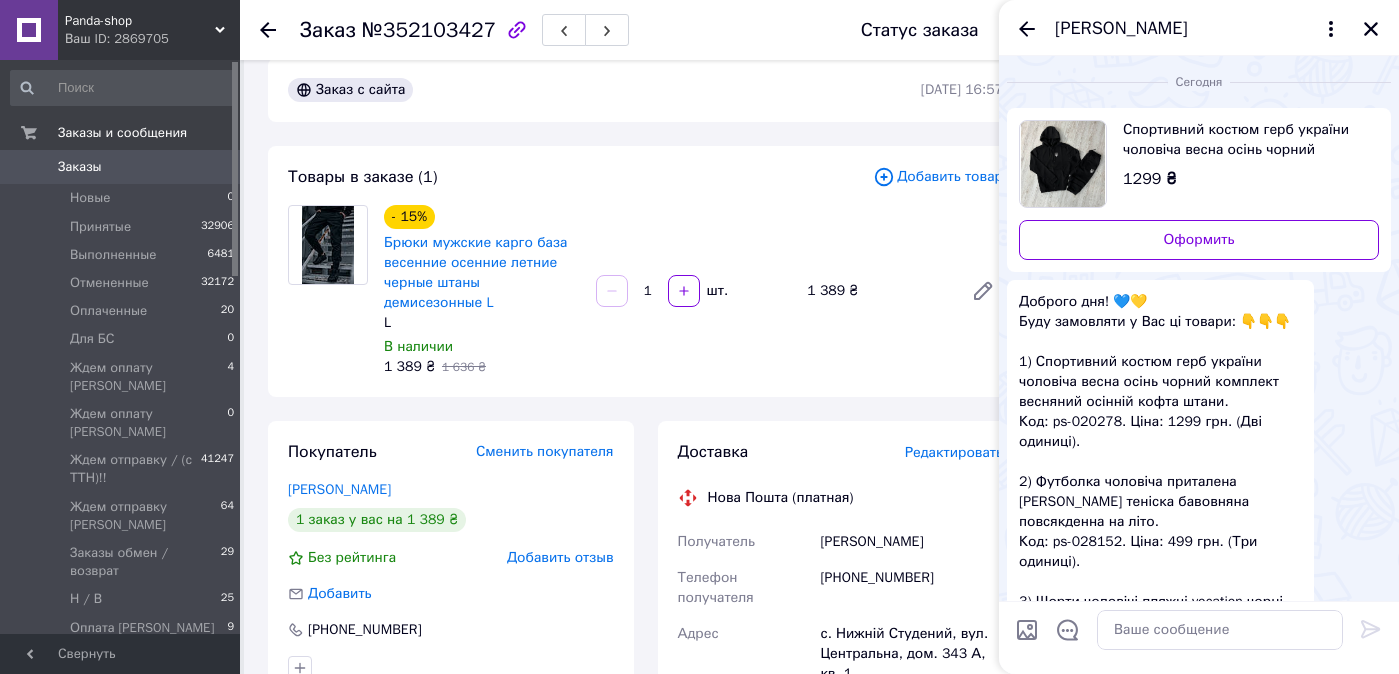 scroll, scrollTop: 0, scrollLeft: 0, axis: both 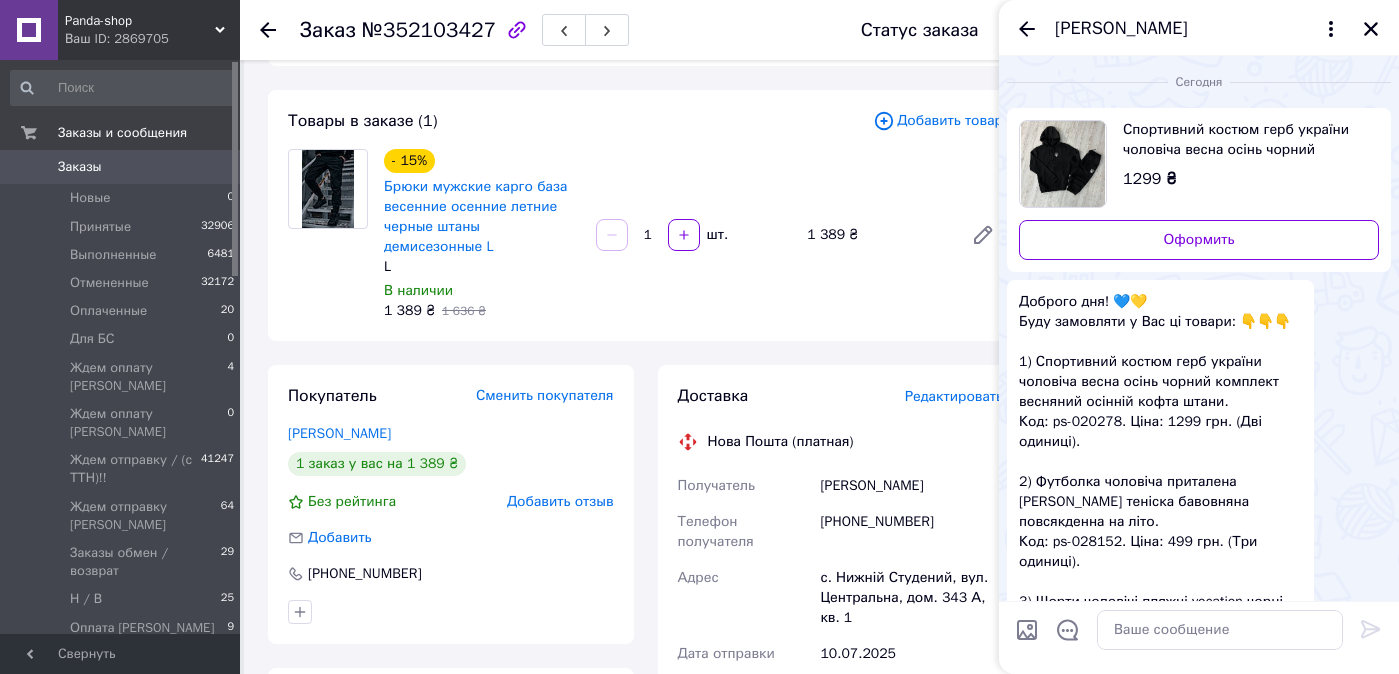 click on "Доброго дня! 💙💛    Буду замовляти у [GEOGRAPHIC_DATA] ці товари: 👇👇👇 1) Спортивний костюм герб україни чоловіча весна осінь чорний комплект весняний осінній кофта штани.  Код: ps-020278. Ціна: 1299 грн. (Дві одиниці). 2) Футболка чоловіча приталена [PERSON_NAME] теніска бавовняна повсякденна на літо. Код: ps-028152. Ціна: 499 грн. (Три одиниці). 3) Шорти чоловічі пляжні vocation чорні купальні шорти чоловічі літні плавки спортивні. Код: ps-009891. Ціна: 699 грн. (Дві одиниці). 4) Шорти чоловічі трикотажні asos чорні бриджі на літо повсякденні XL. Ціна: 349 грн. (Дві одиниці). Код: ps-004166. Ціна: 549 грн. (Одна одиниця)." at bounding box center (1199, 712) 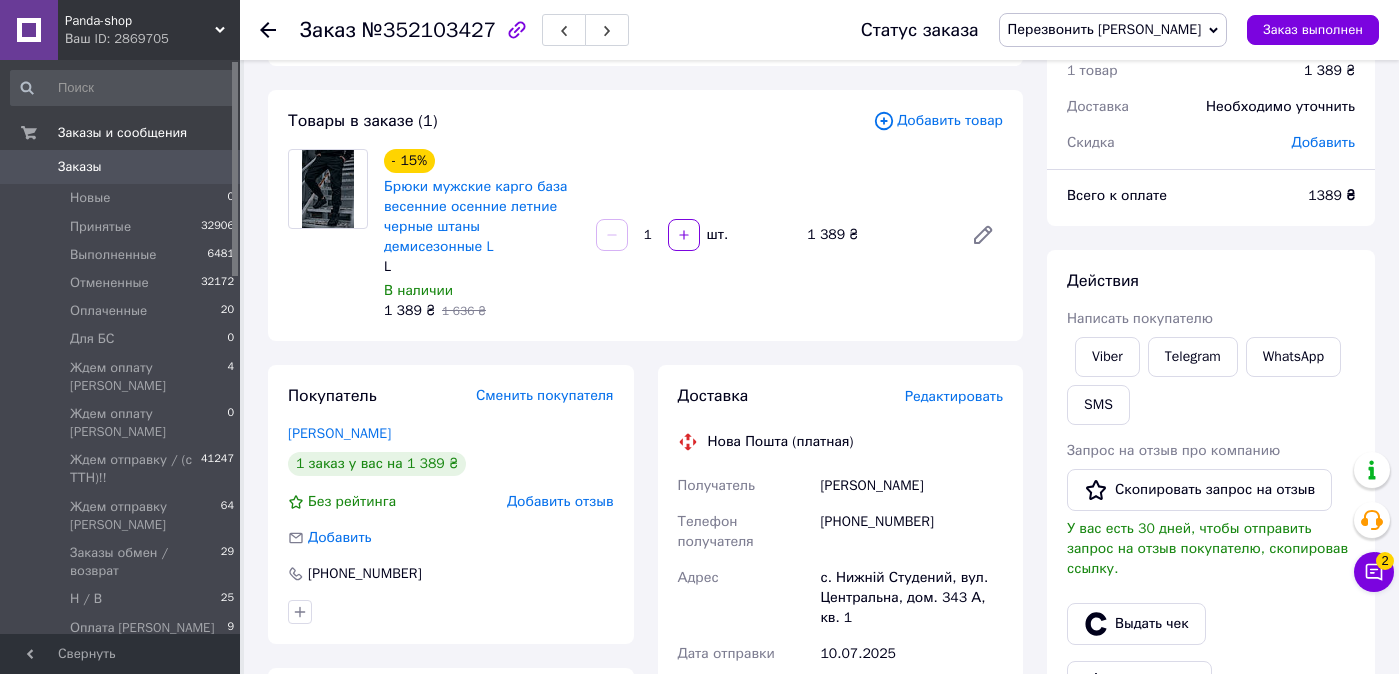 click on "Заказы" at bounding box center (80, 167) 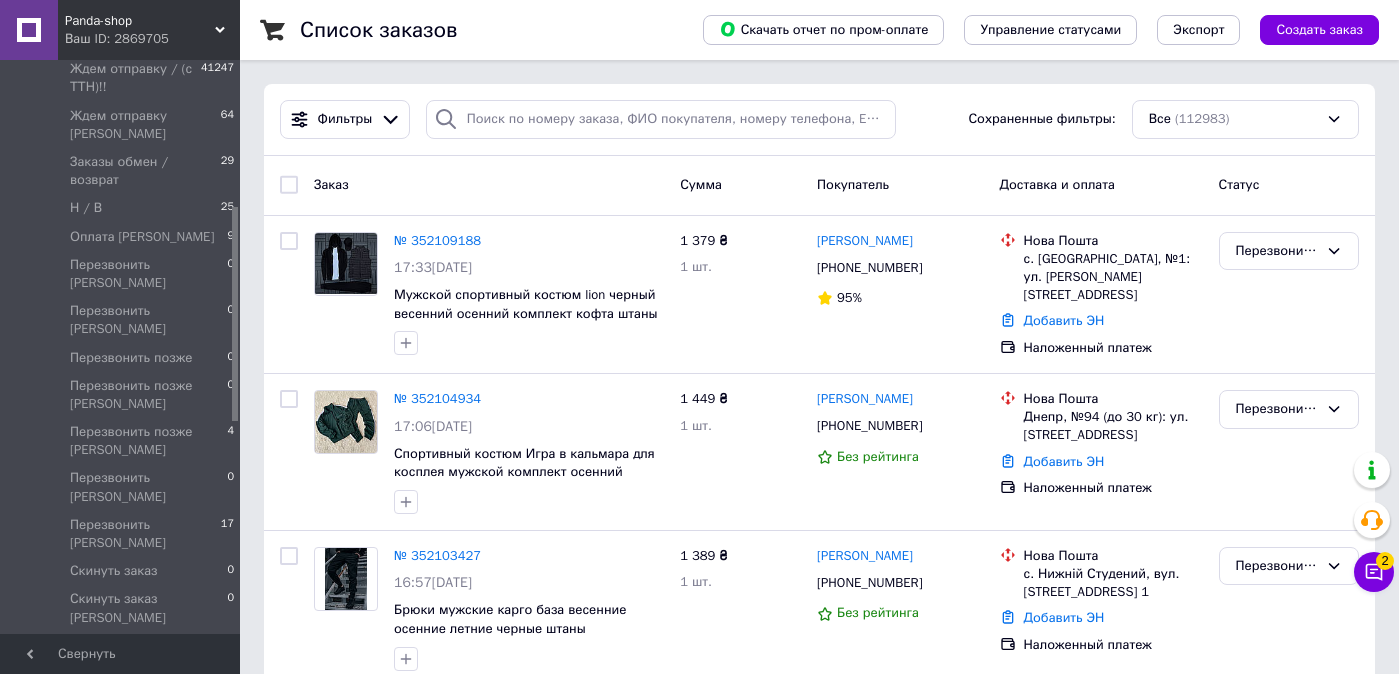 drag, startPoint x: 232, startPoint y: 147, endPoint x: 260, endPoint y: 458, distance: 312.2579 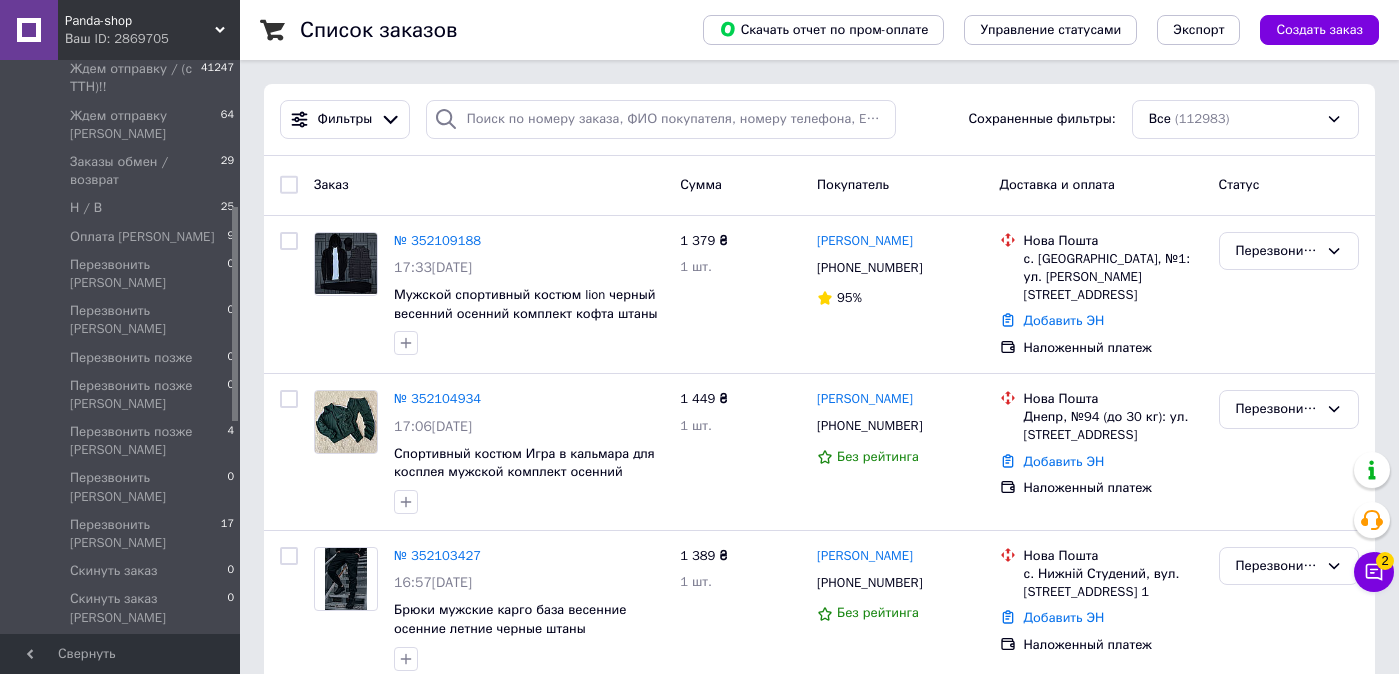 click on "Panda-shop Ваш ID: 2869705 Сайт Panda-shop Кабинет покупателя Проверить состояние системы Страница на портале [PERSON_NAME] Справка Выйти Заказы и сообщения Заказы 0 Новые 0 Принятые 32906 Выполненные 6481 Отмененные 32172 Оплаченные 20 Для БС 0 Ждем оплату [PERSON_NAME] 4 Ждем оплату [PERSON_NAME] 0 Ждем отправку / (с ТТН)!! 41247 Ждем отправку [PERSON_NAME] 64 Заказы обмен / возврат 29 Н / В 25 Оплата [PERSON_NAME] 9 Перезвонить [PERSON_NAME] 0 Перезвонить [PERSON_NAME] 0 Перезвонить позже 0 Перезвонить позже [PERSON_NAME] 0 Перезвонить позже [PERSON_NAME] 4 Перезвонить [PERSON_NAME] 0 Перезвонить [PERSON_NAME] 17 Скинуть заказ 0 0 Скинуть заказ [PERSON_NAME] 0" at bounding box center (699, 9570) 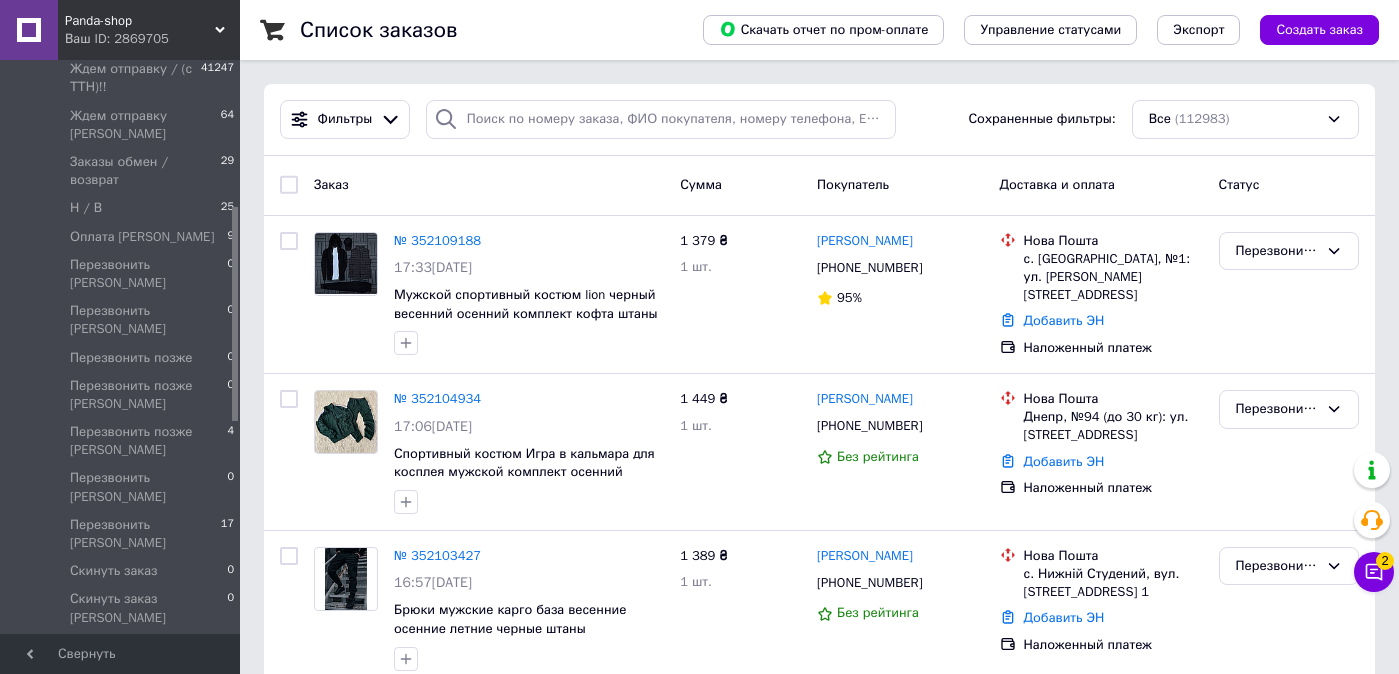 scroll, scrollTop: 393, scrollLeft: 0, axis: vertical 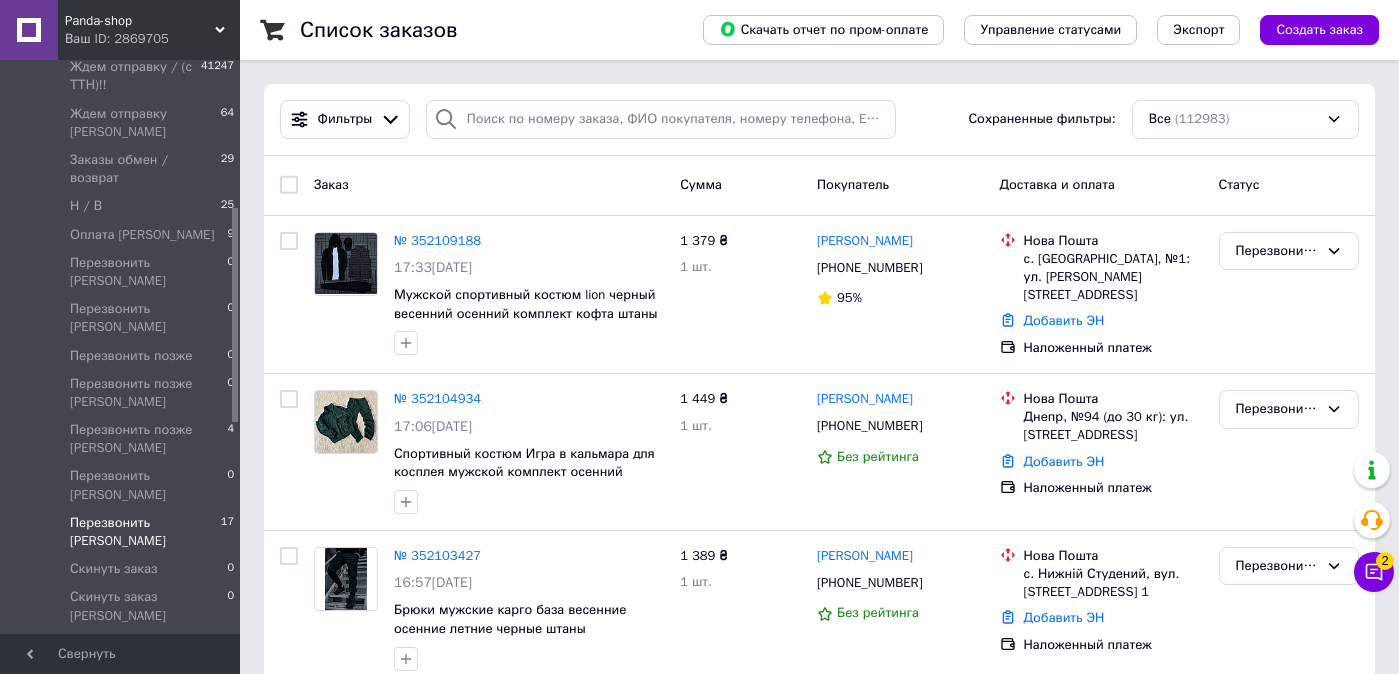 click on "Перезвонить [PERSON_NAME]" at bounding box center [145, 532] 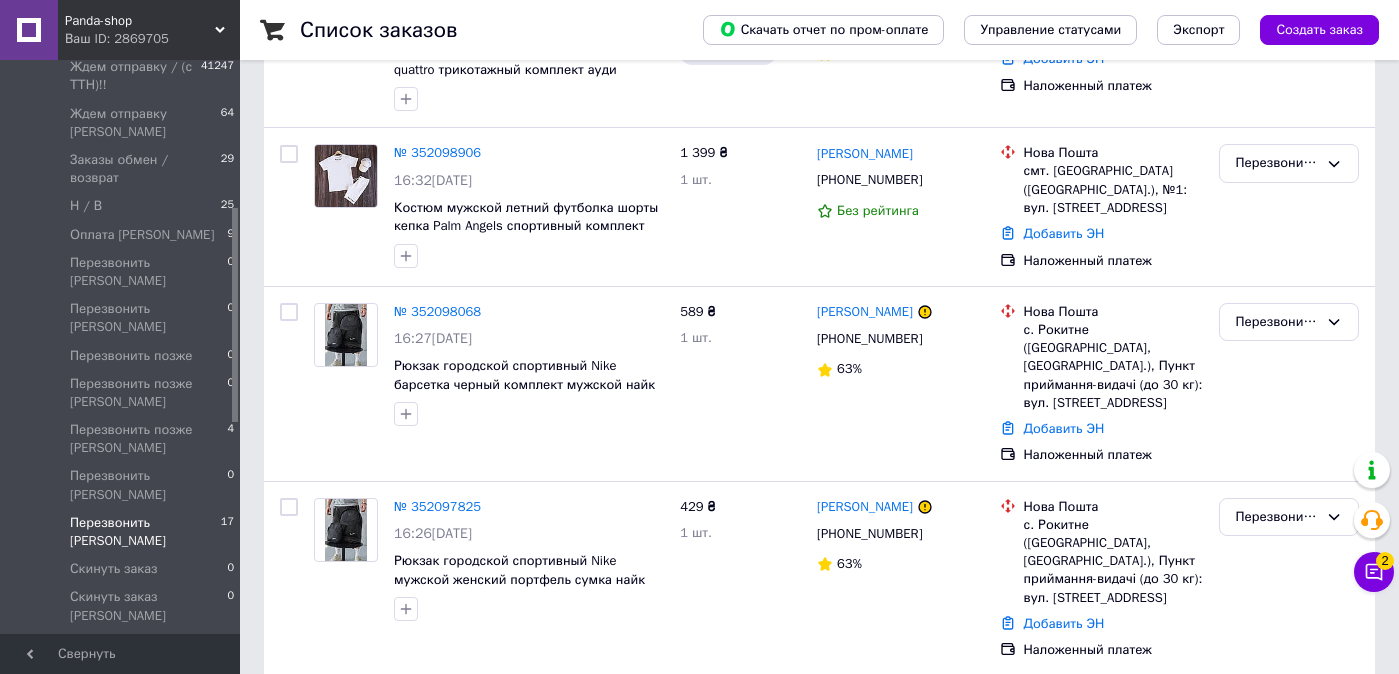 scroll, scrollTop: 2407, scrollLeft: 0, axis: vertical 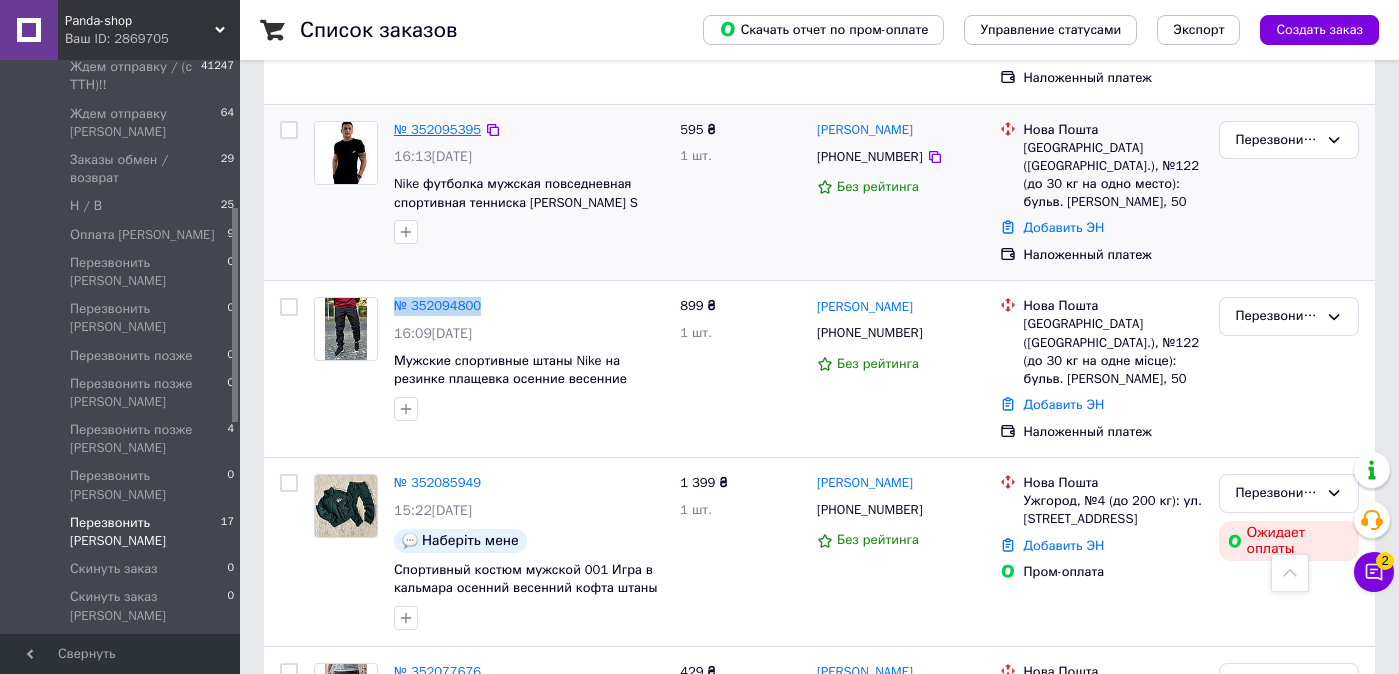 click on "№ 352095395" at bounding box center [437, 129] 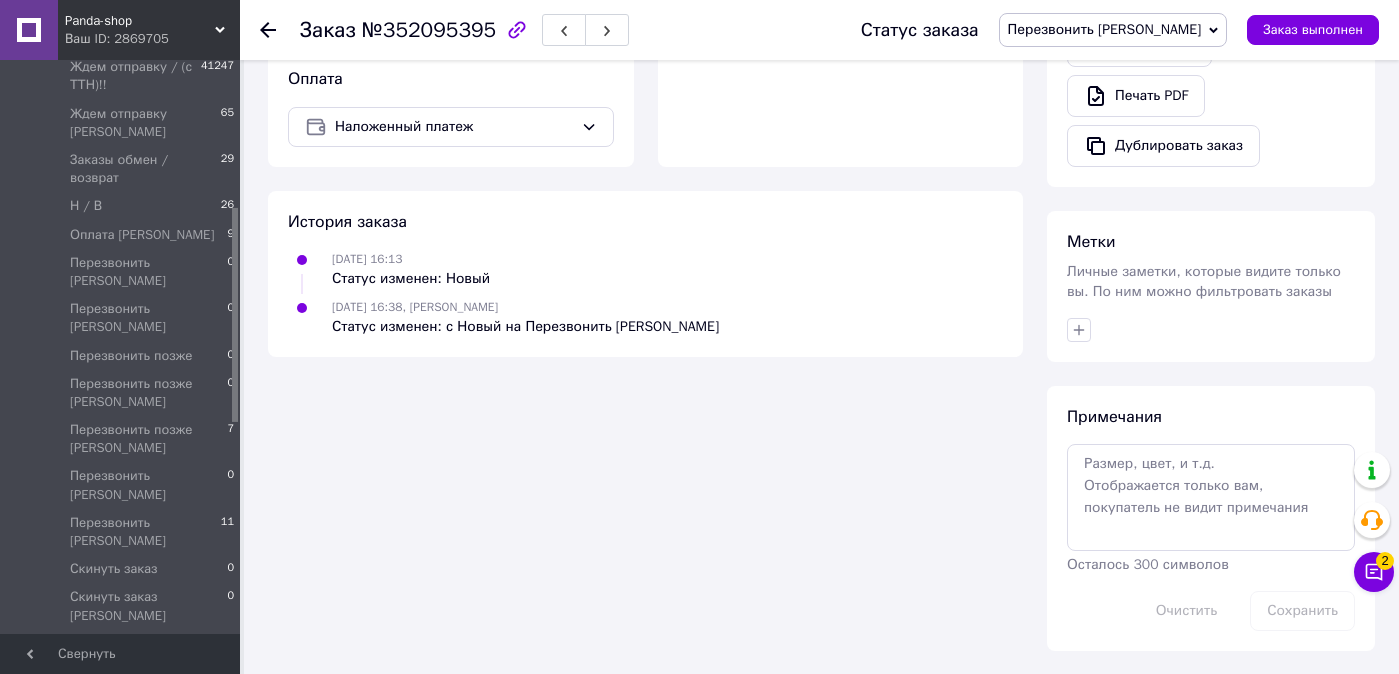 scroll, scrollTop: 848, scrollLeft: 0, axis: vertical 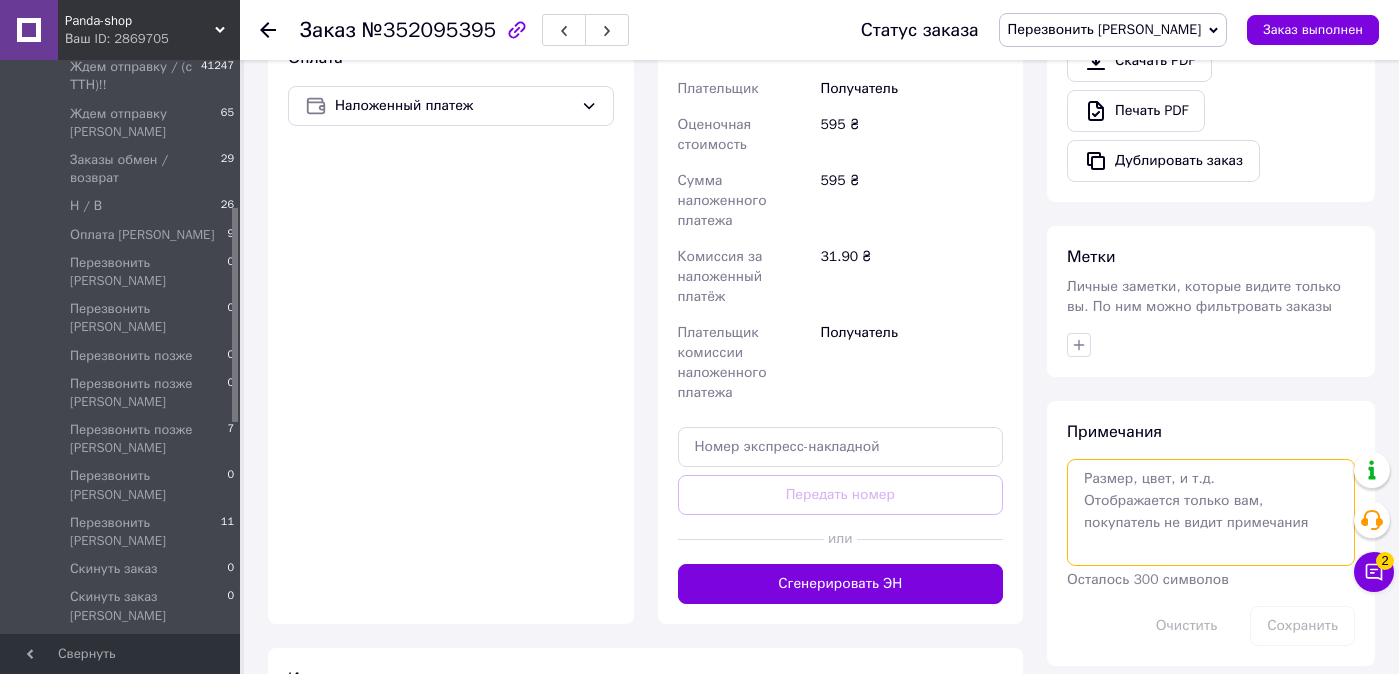 click at bounding box center (1211, 512) 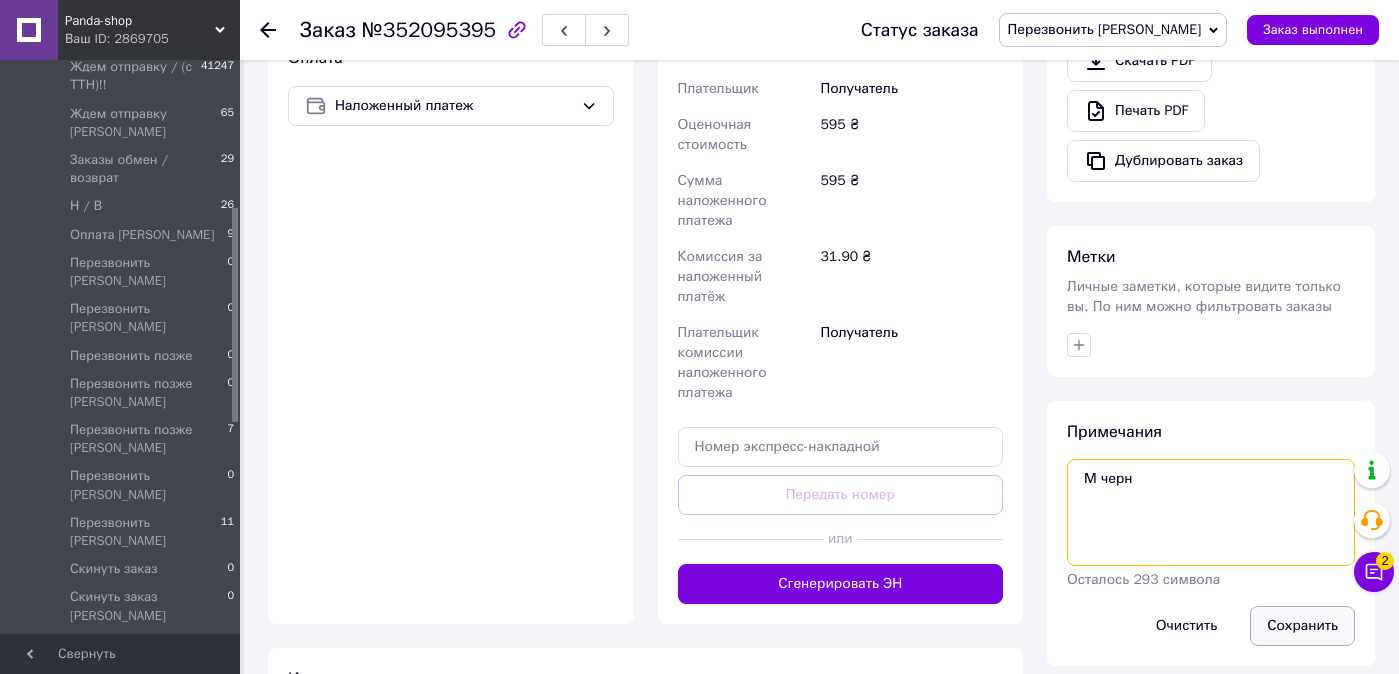type on "М черн" 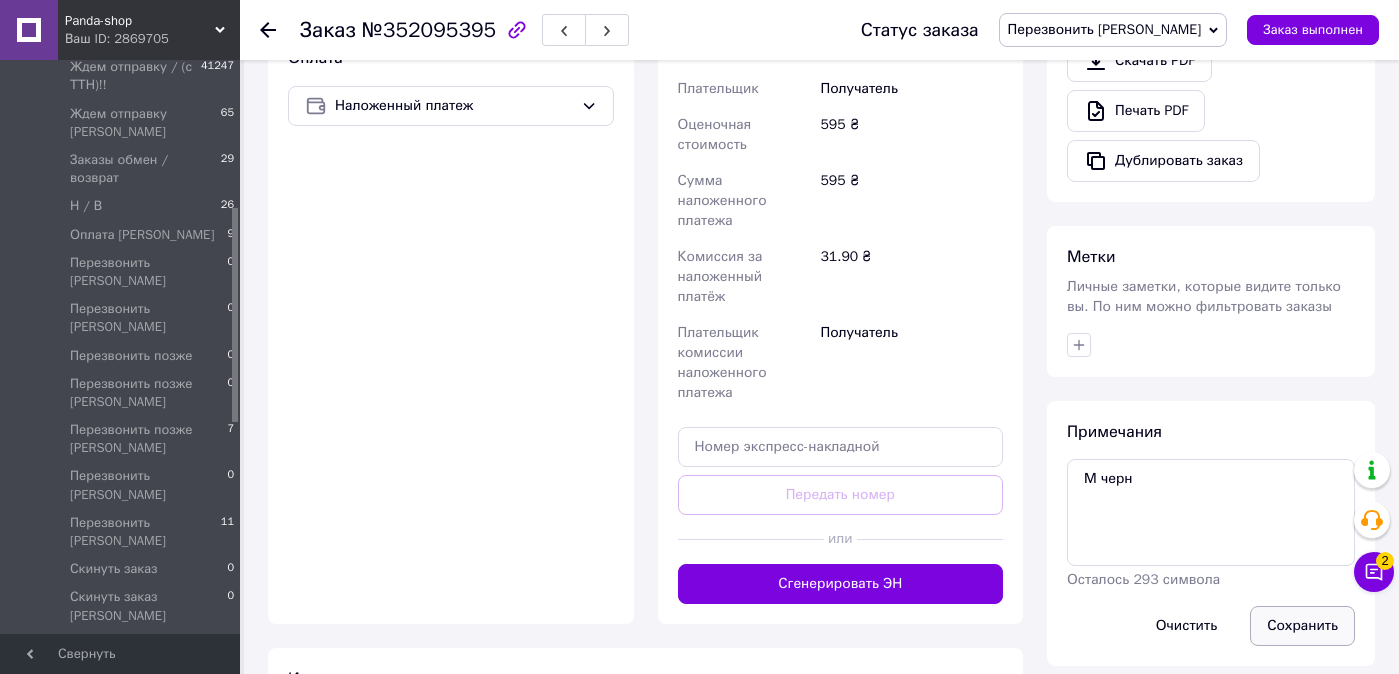 click on "Сохранить" at bounding box center [1302, 626] 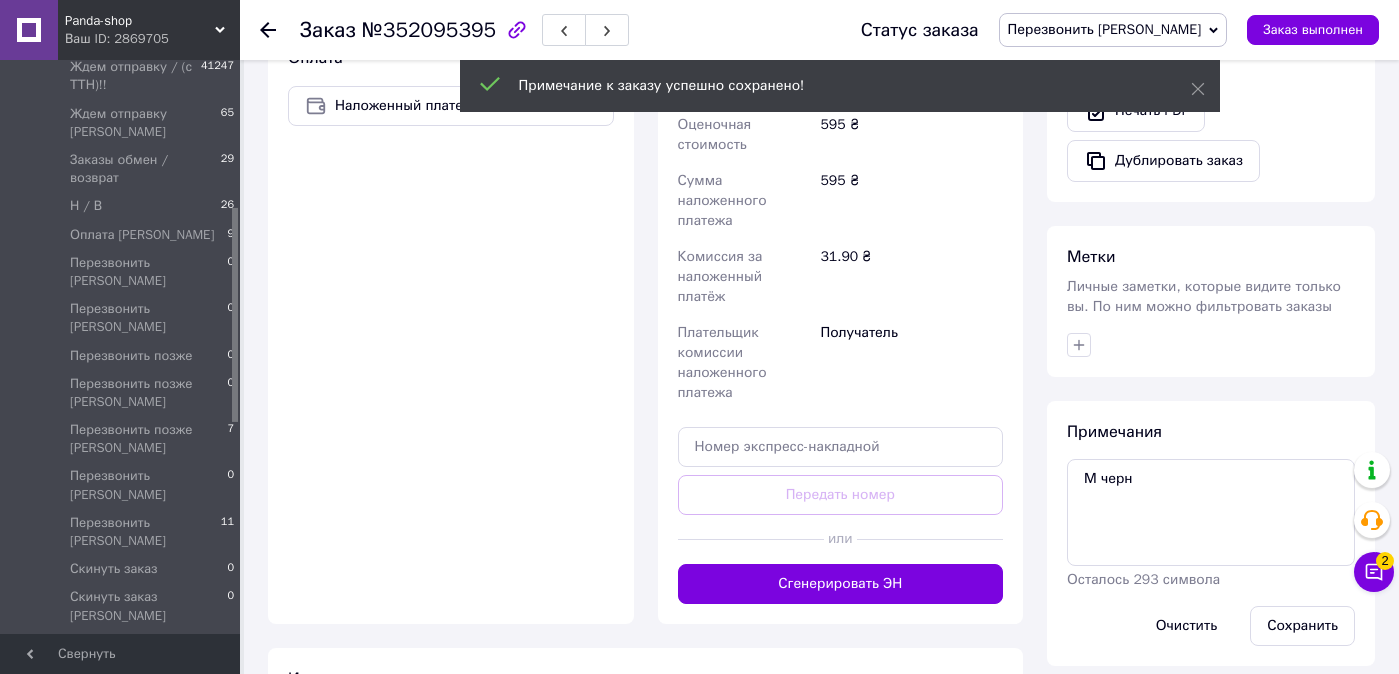 click on "Перезвонить [PERSON_NAME]" at bounding box center [1105, 29] 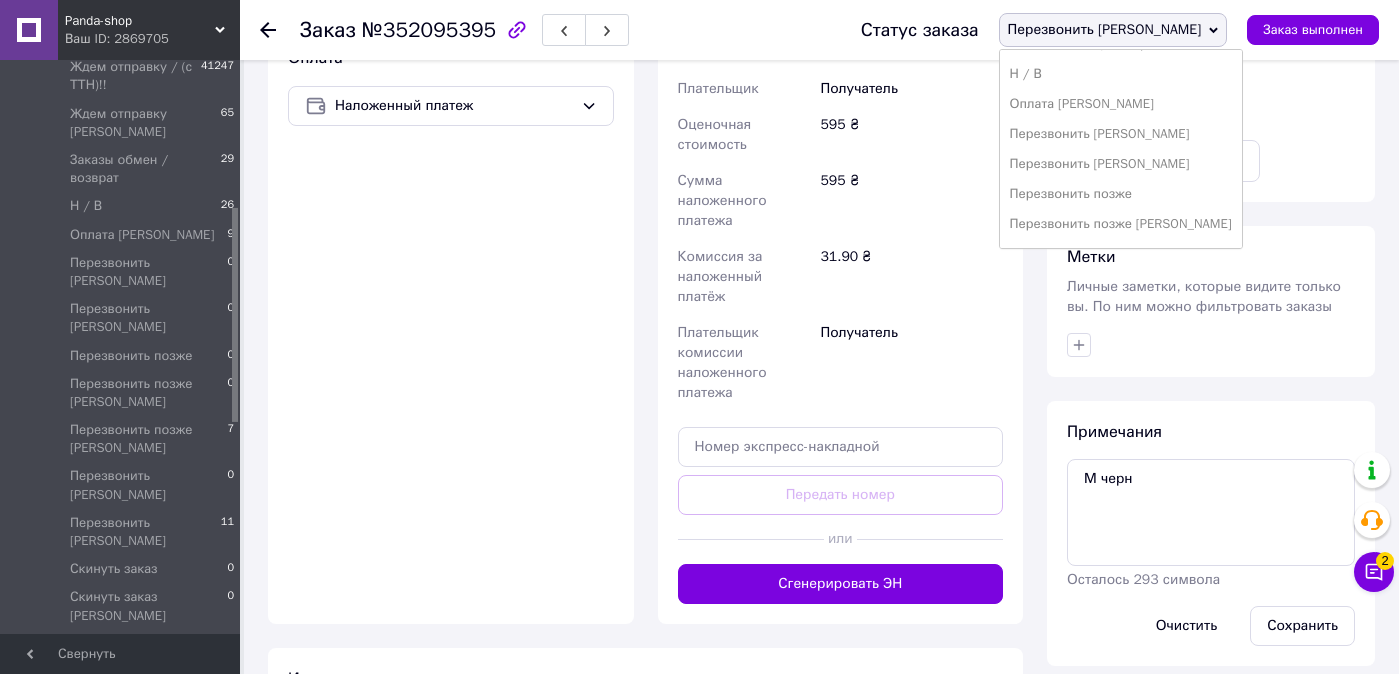 scroll, scrollTop: 502, scrollLeft: 0, axis: vertical 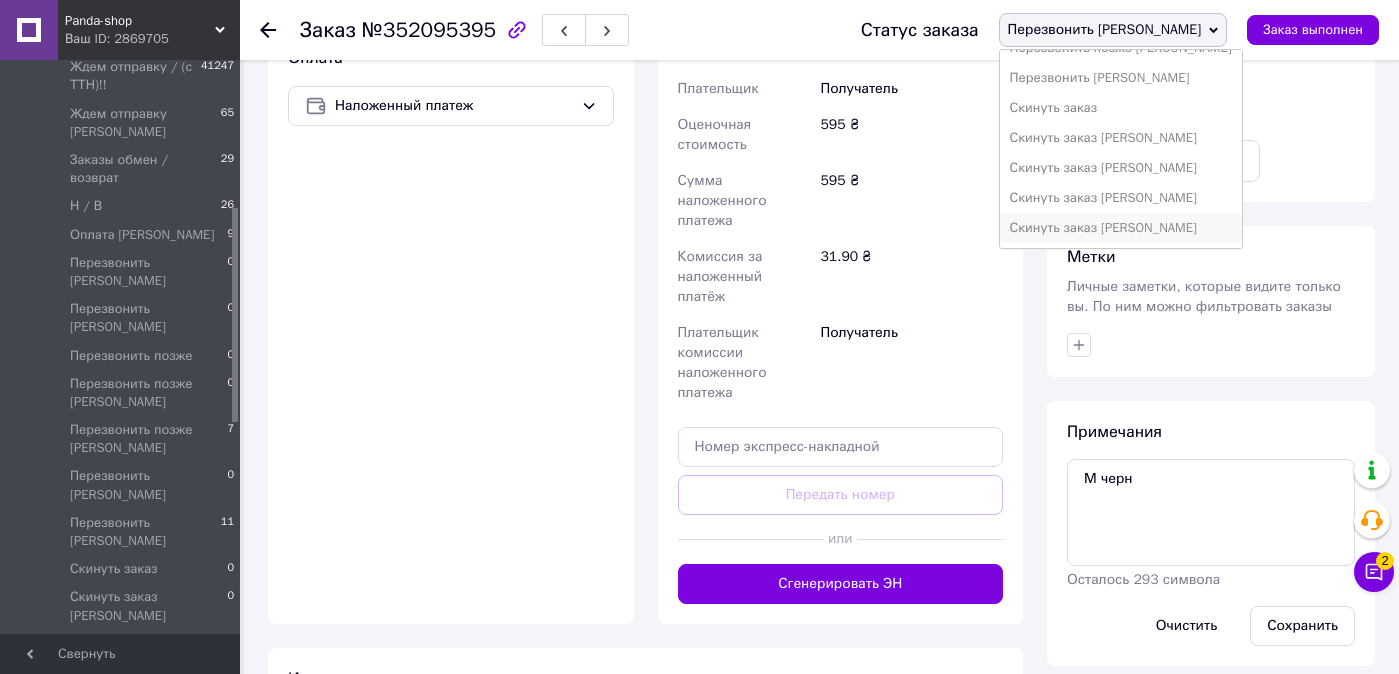 click on "Скинуть заказ [PERSON_NAME]" at bounding box center [1121, 228] 